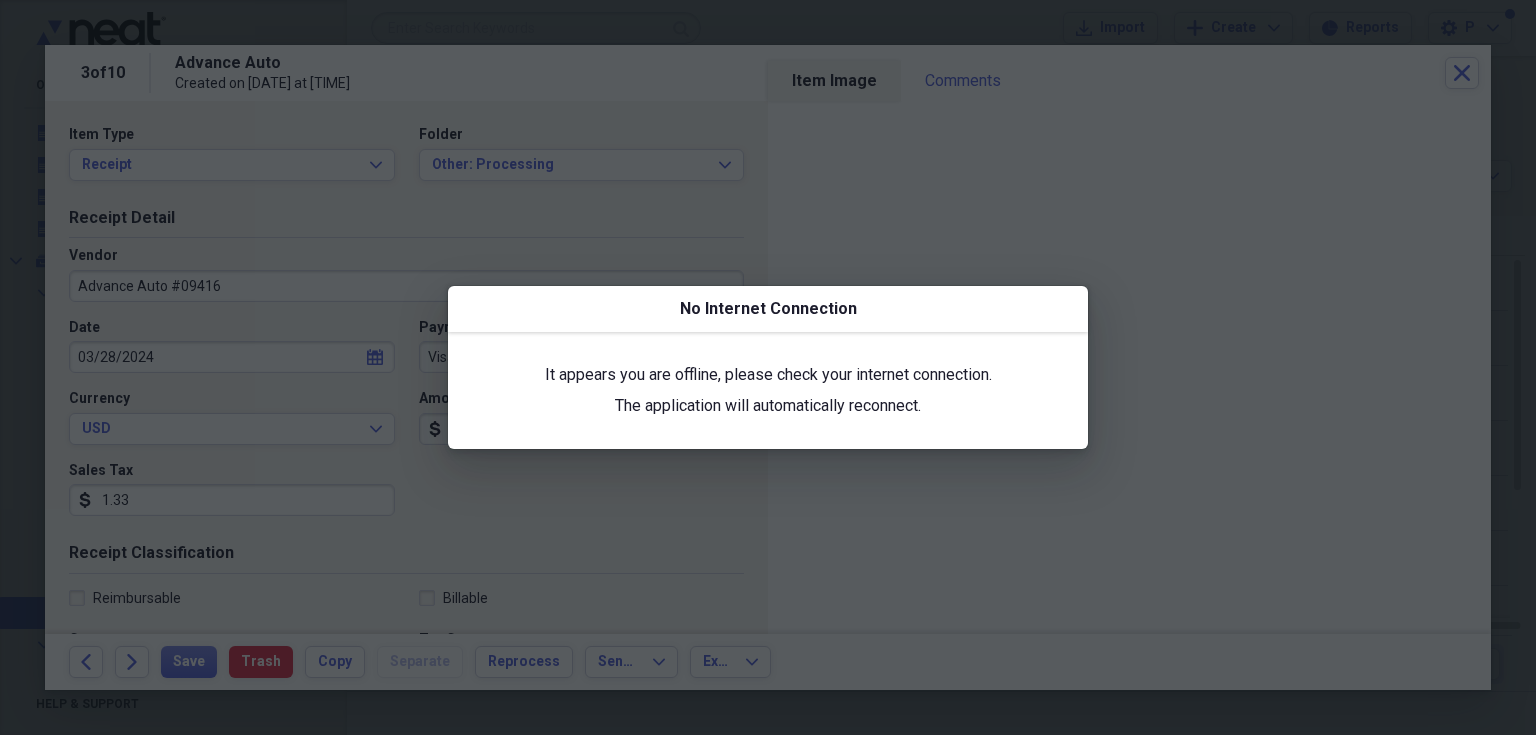 scroll, scrollTop: 0, scrollLeft: 0, axis: both 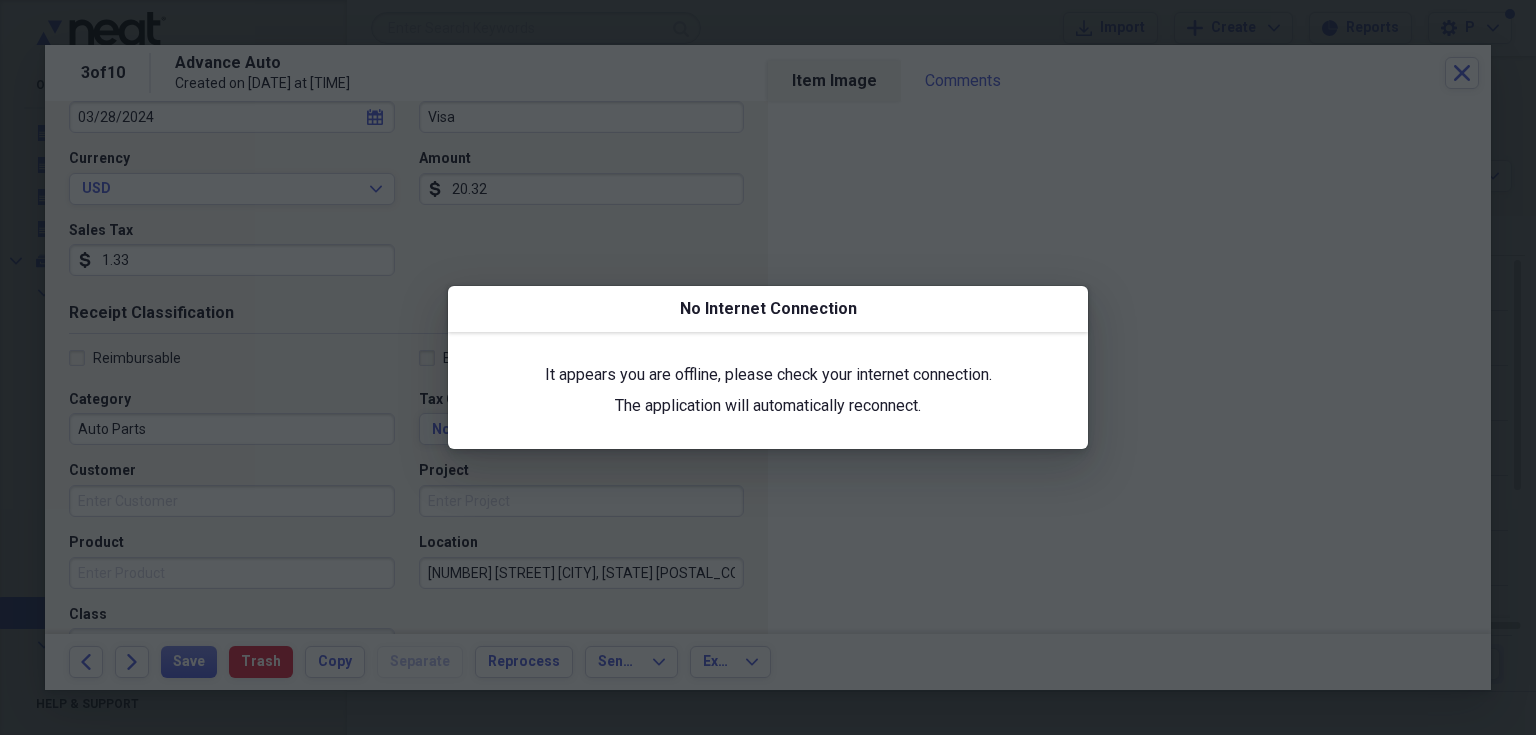 click at bounding box center [768, 367] 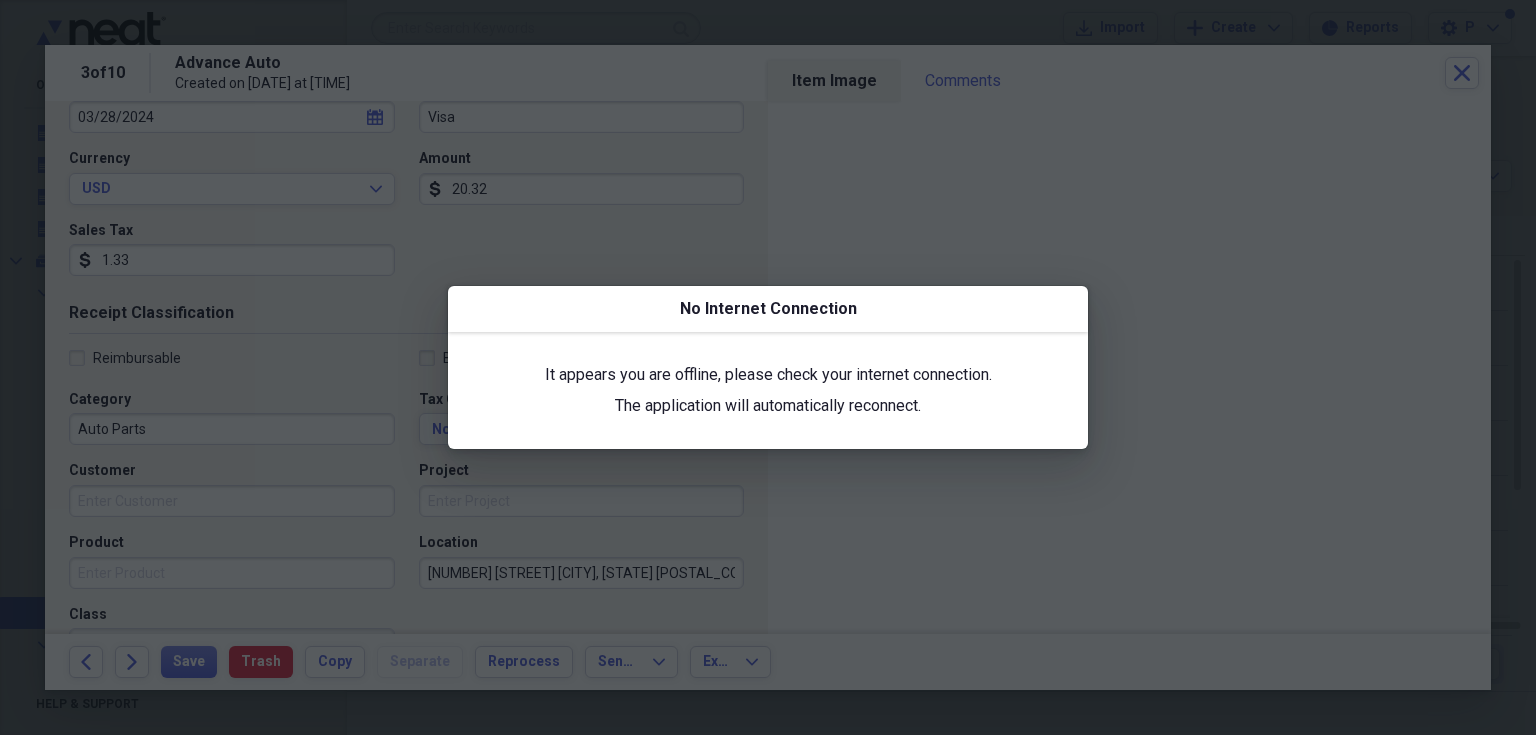 click on "It appears you are offline, please check your internet connection. The application will automatically reconnect." at bounding box center [768, 390] 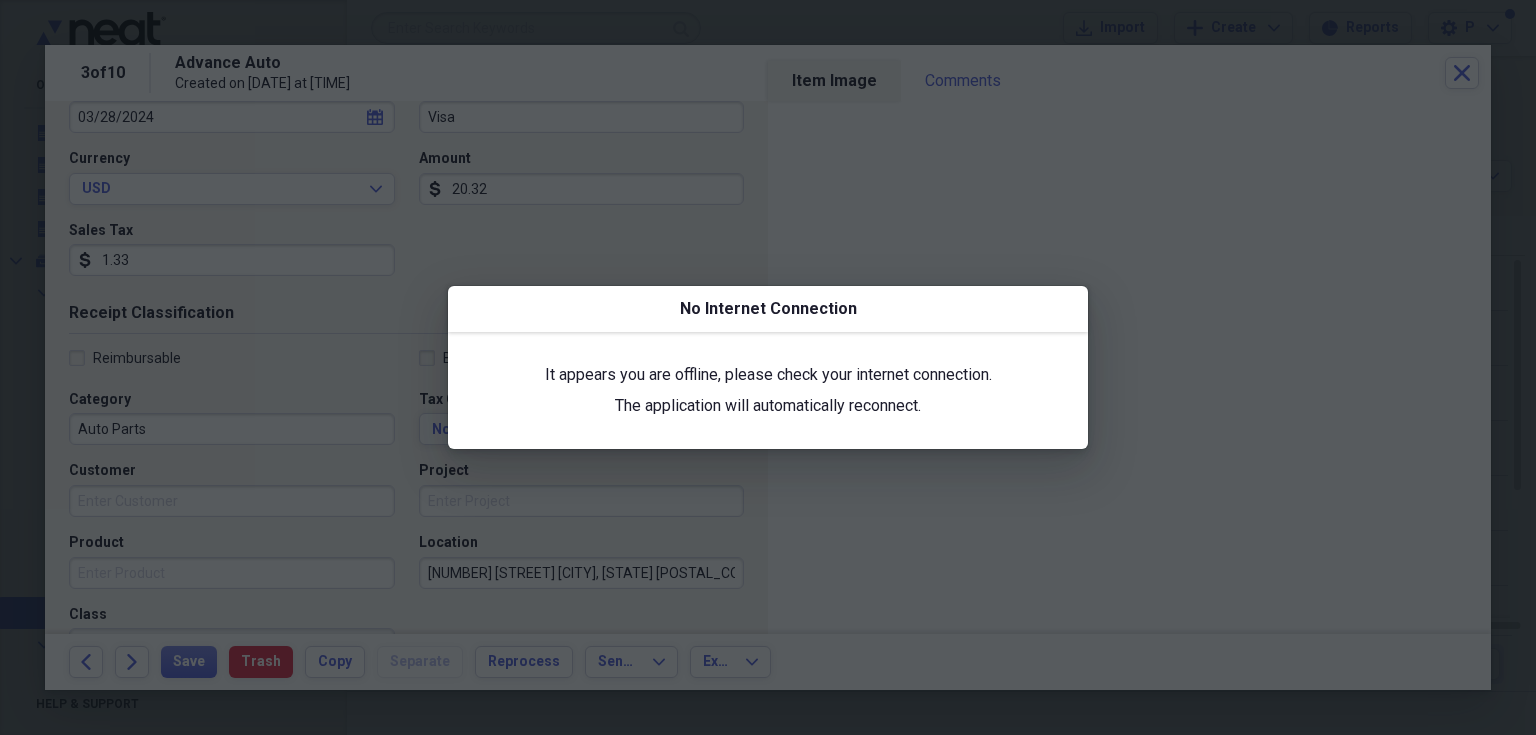 click on "No Internet Connection" at bounding box center (768, 309) 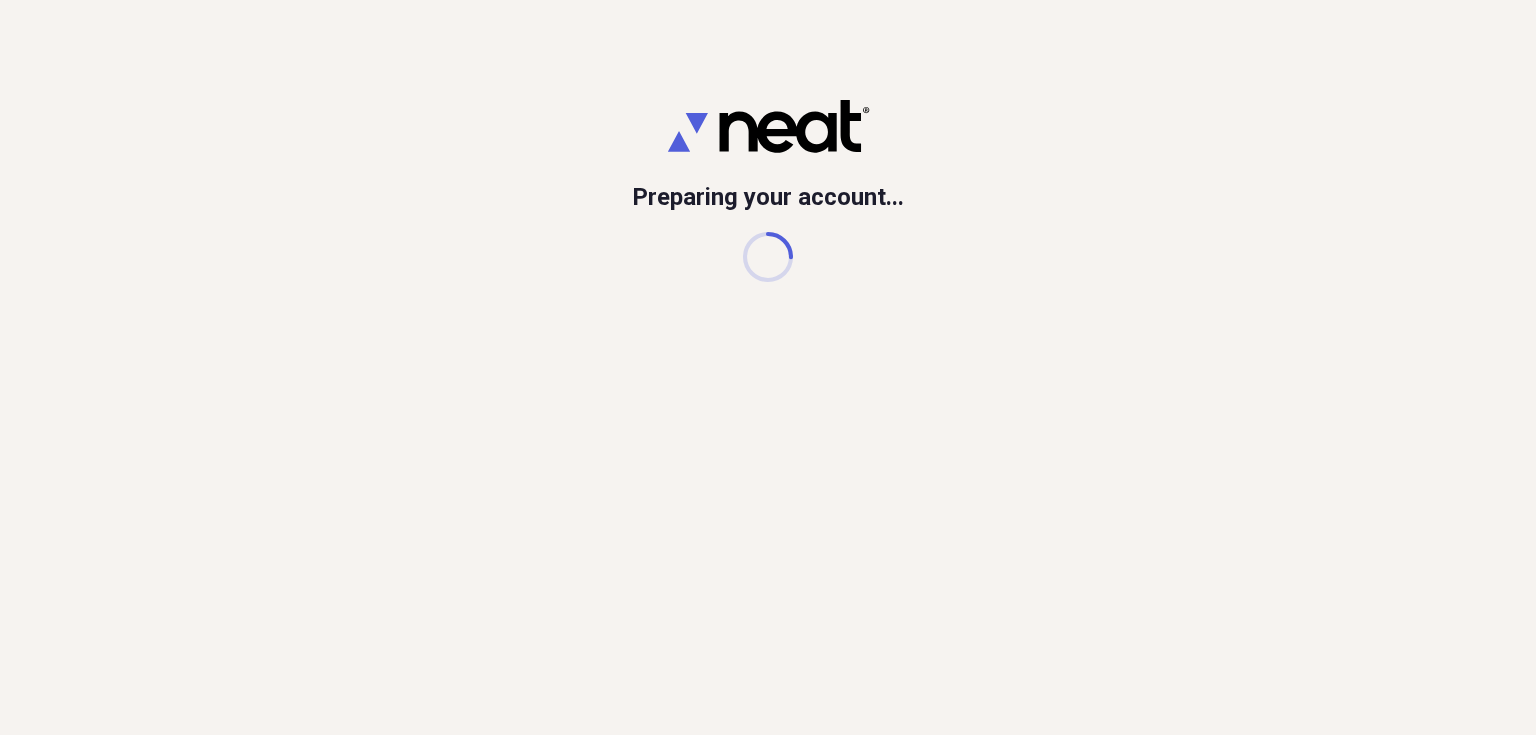 scroll, scrollTop: 0, scrollLeft: 0, axis: both 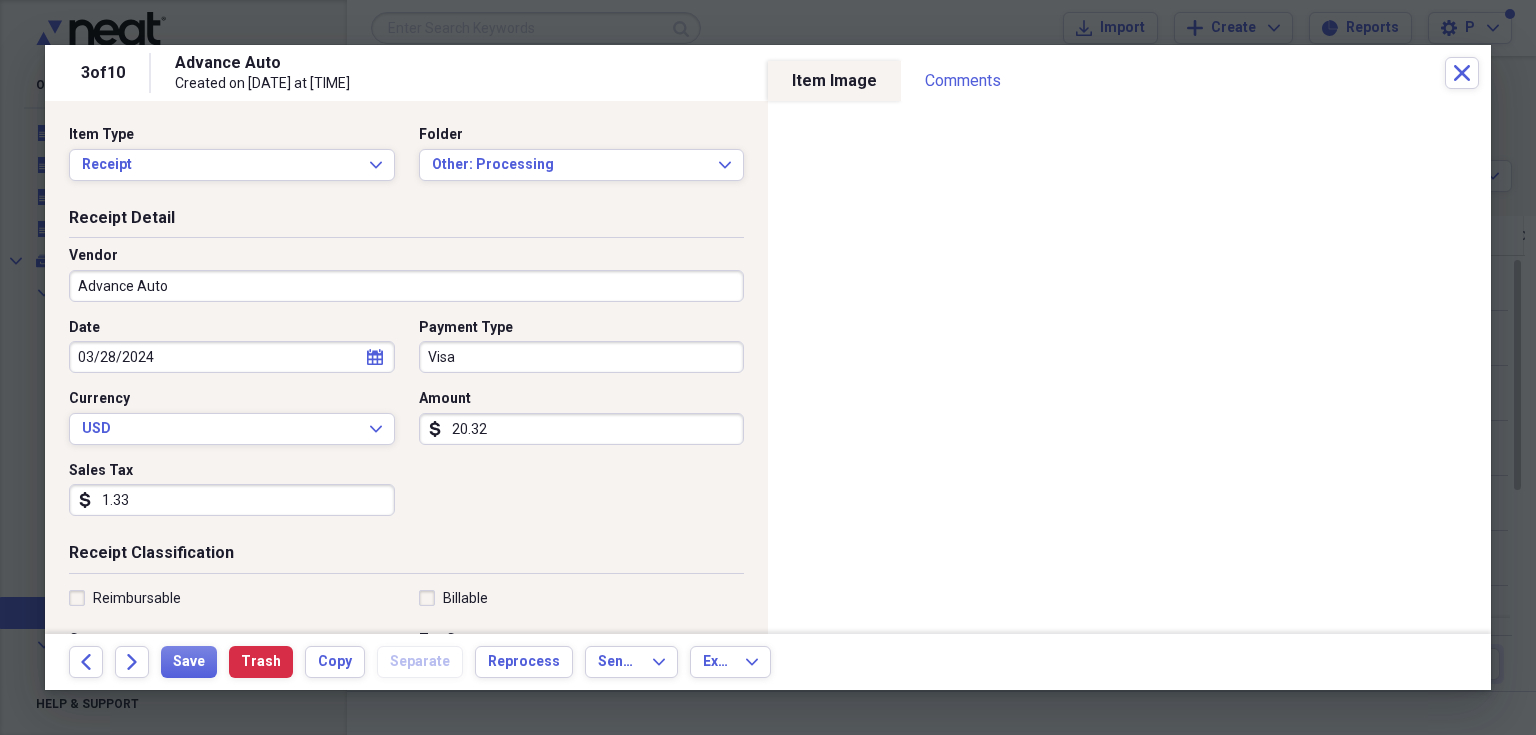 click on "Advance Auto" at bounding box center [406, 286] 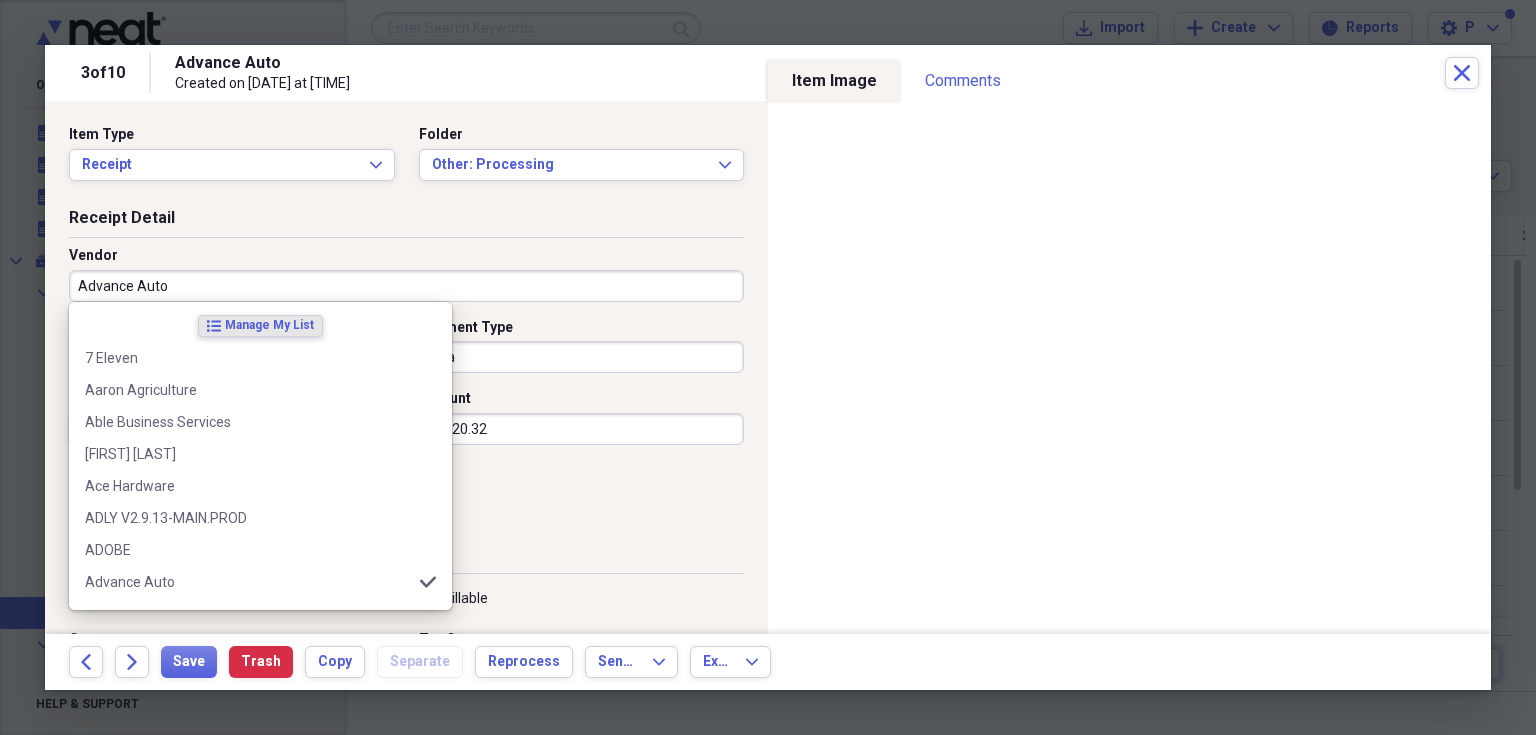 click on "list Manage My List" at bounding box center [260, 326] 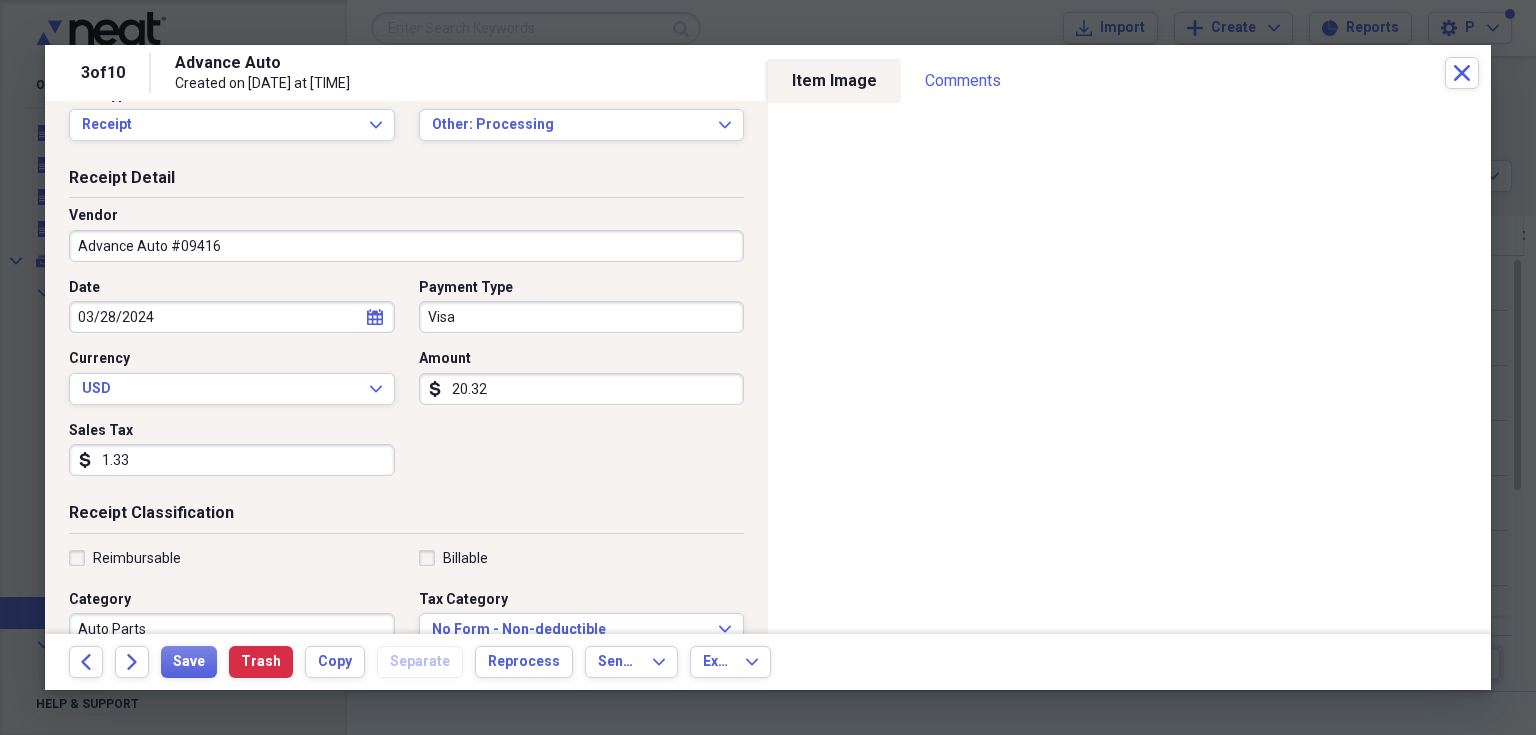 scroll, scrollTop: 106, scrollLeft: 0, axis: vertical 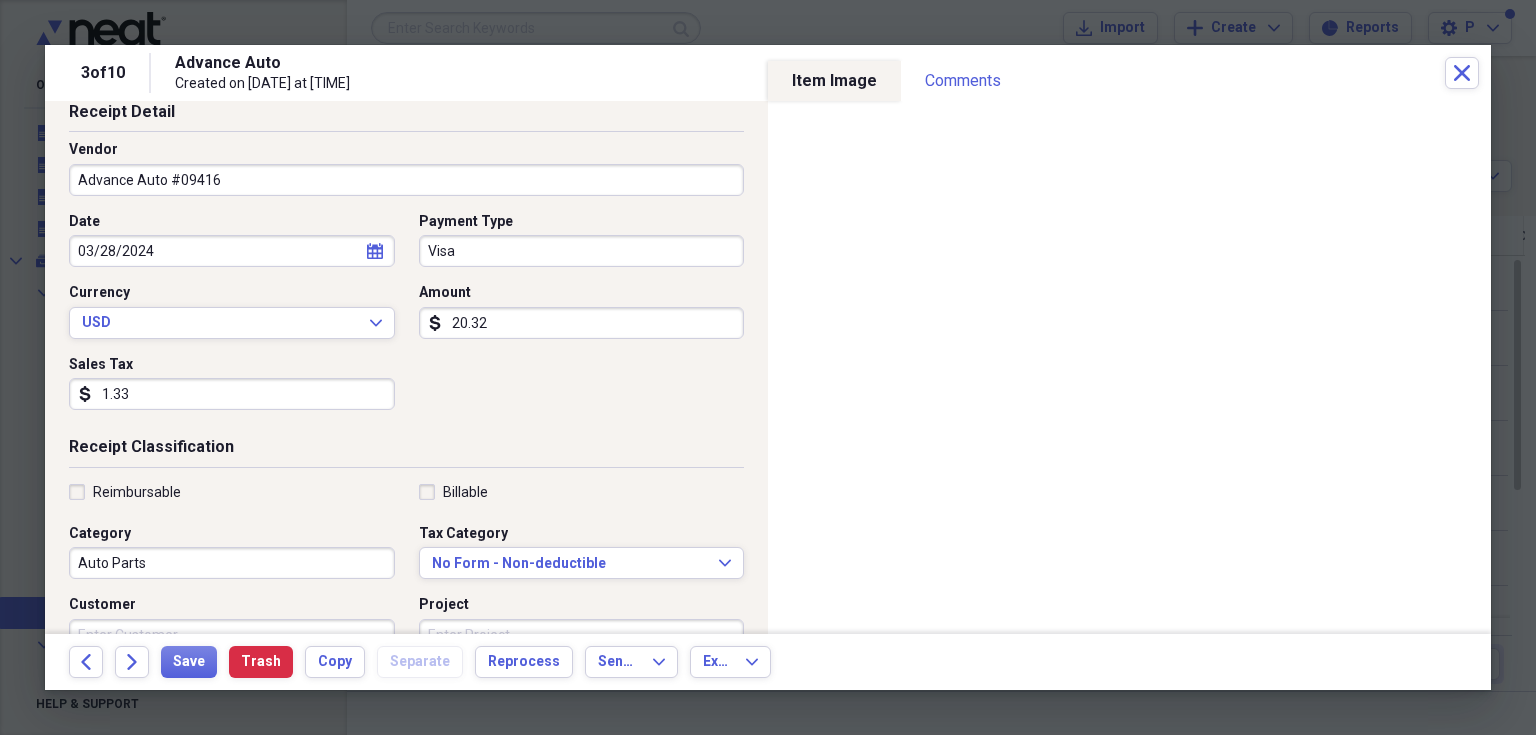 type on "Advance Auto #09416" 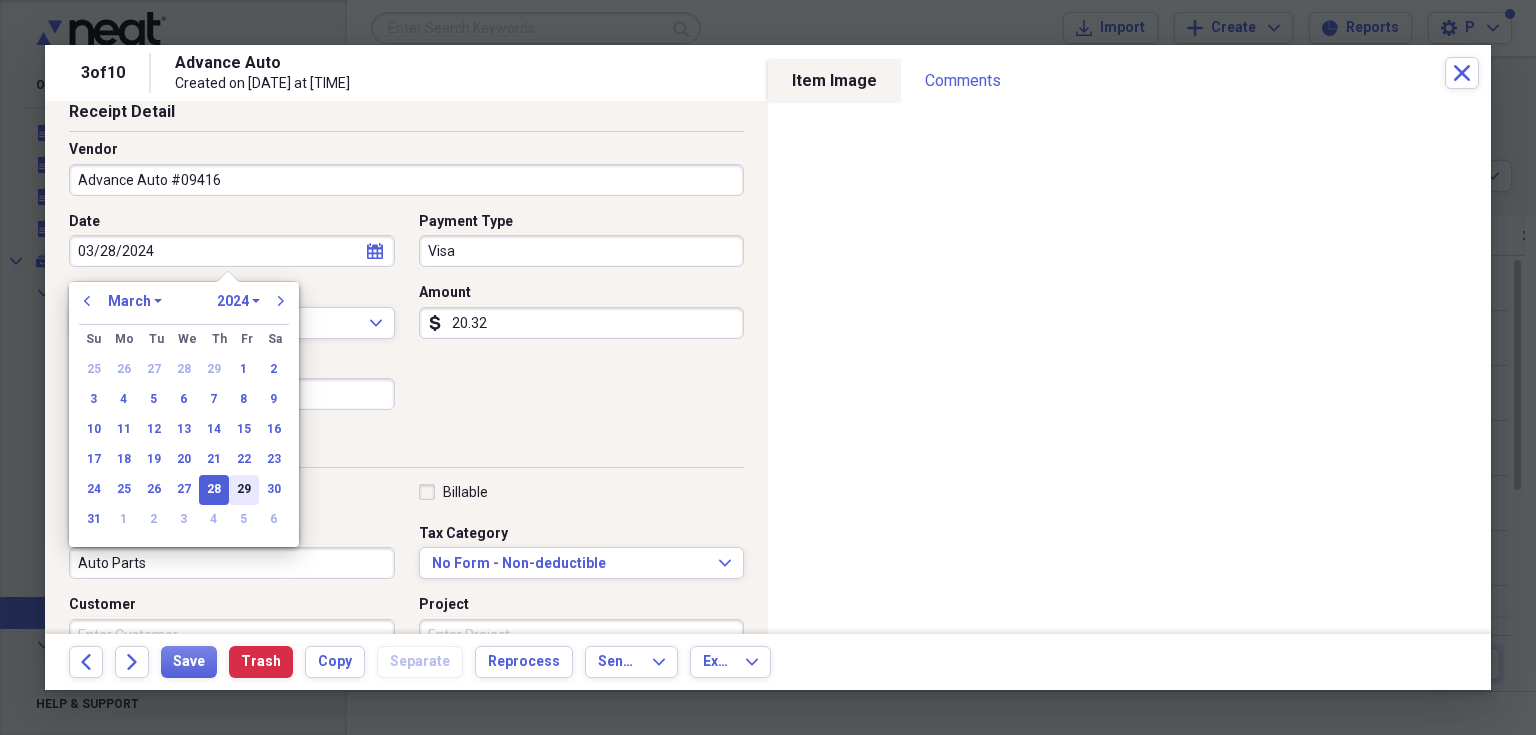 click on "29" at bounding box center [244, 490] 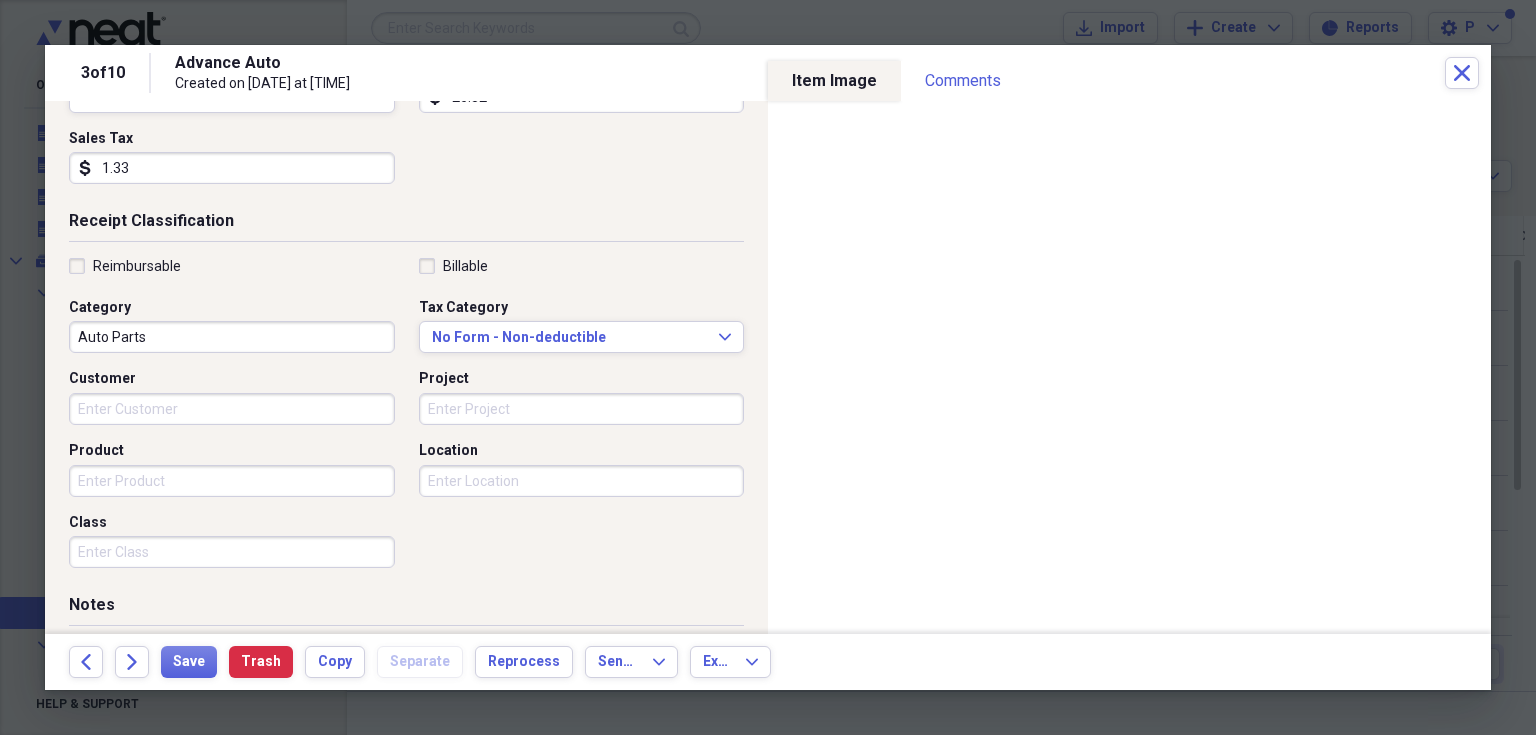scroll, scrollTop: 400, scrollLeft: 0, axis: vertical 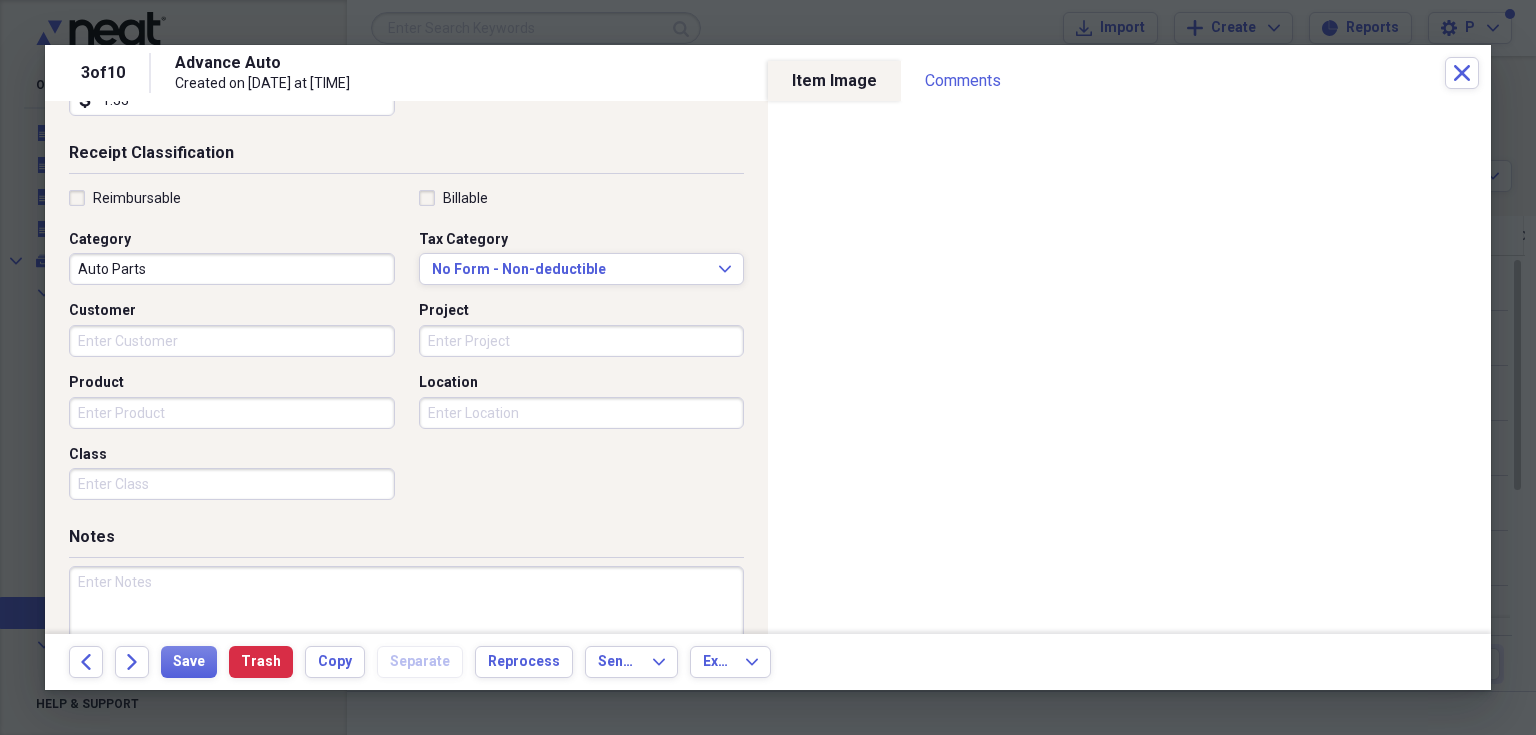 click on "Location" at bounding box center [448, 383] 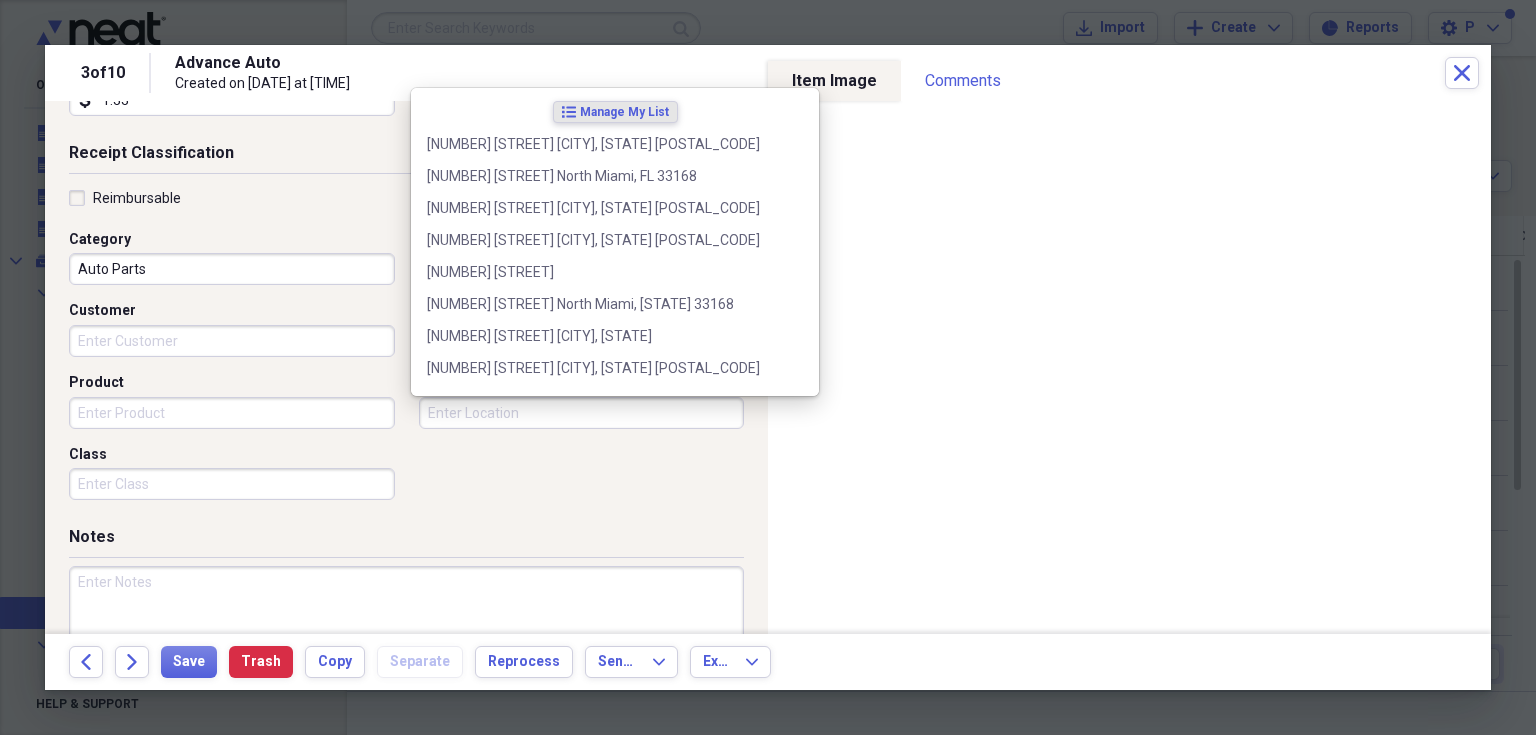 click on "Location" at bounding box center [582, 413] 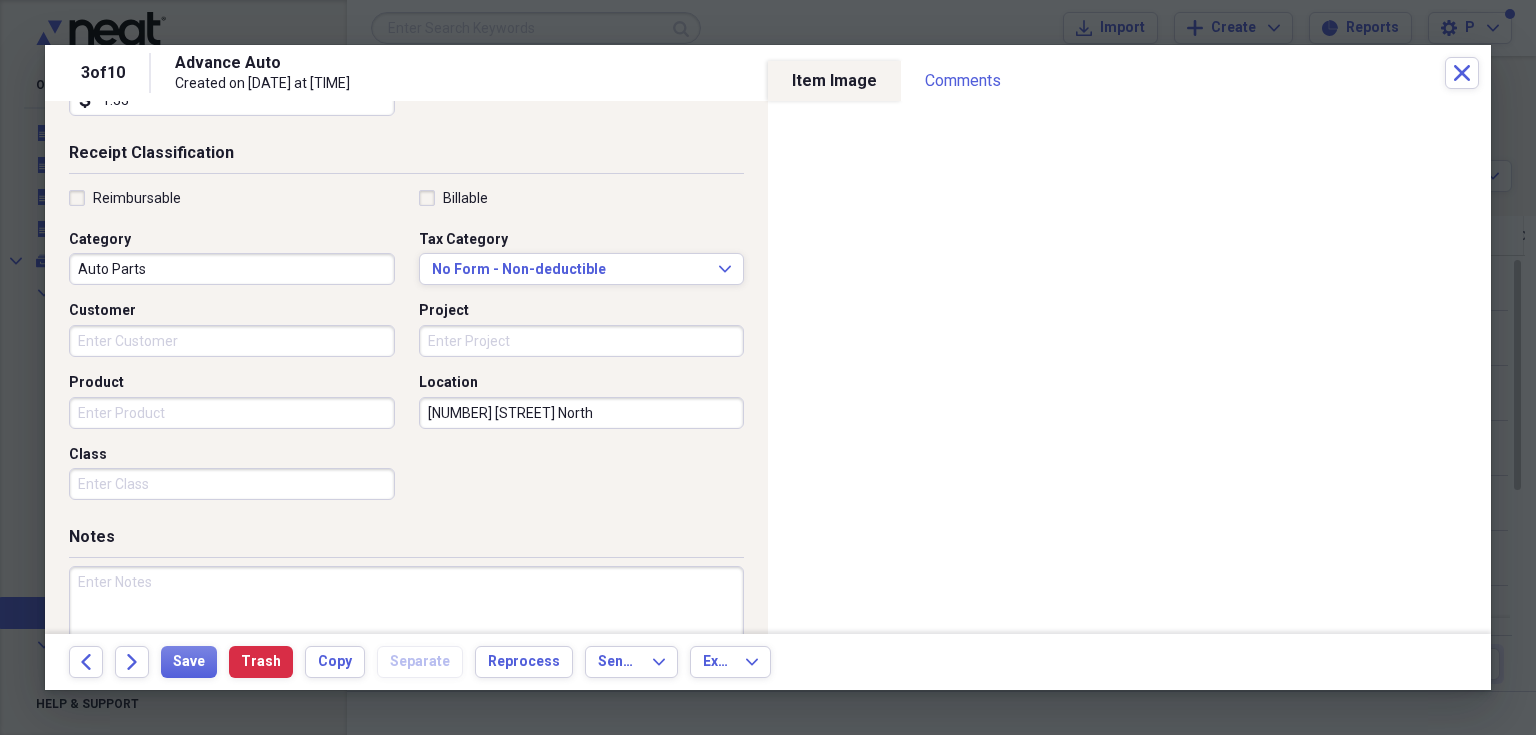 click on "Reimbursable Billable Category Auto Parts Tax Category No Form - Non-deductible Expand Customer Project Product Location [NUMBER] [STREET]  orth Class" at bounding box center (406, 349) 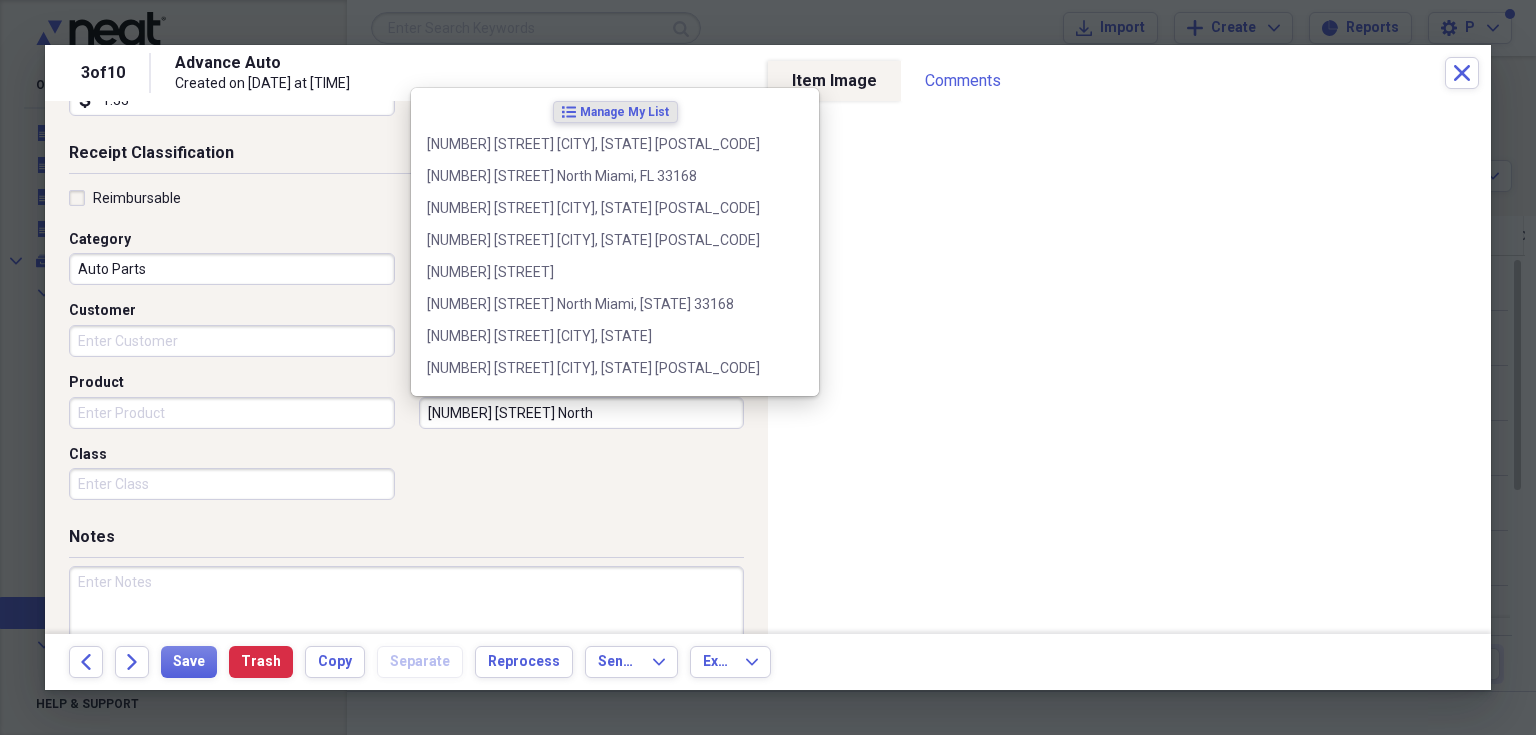 click on "[NUMBER] [STREET] North" at bounding box center (582, 413) 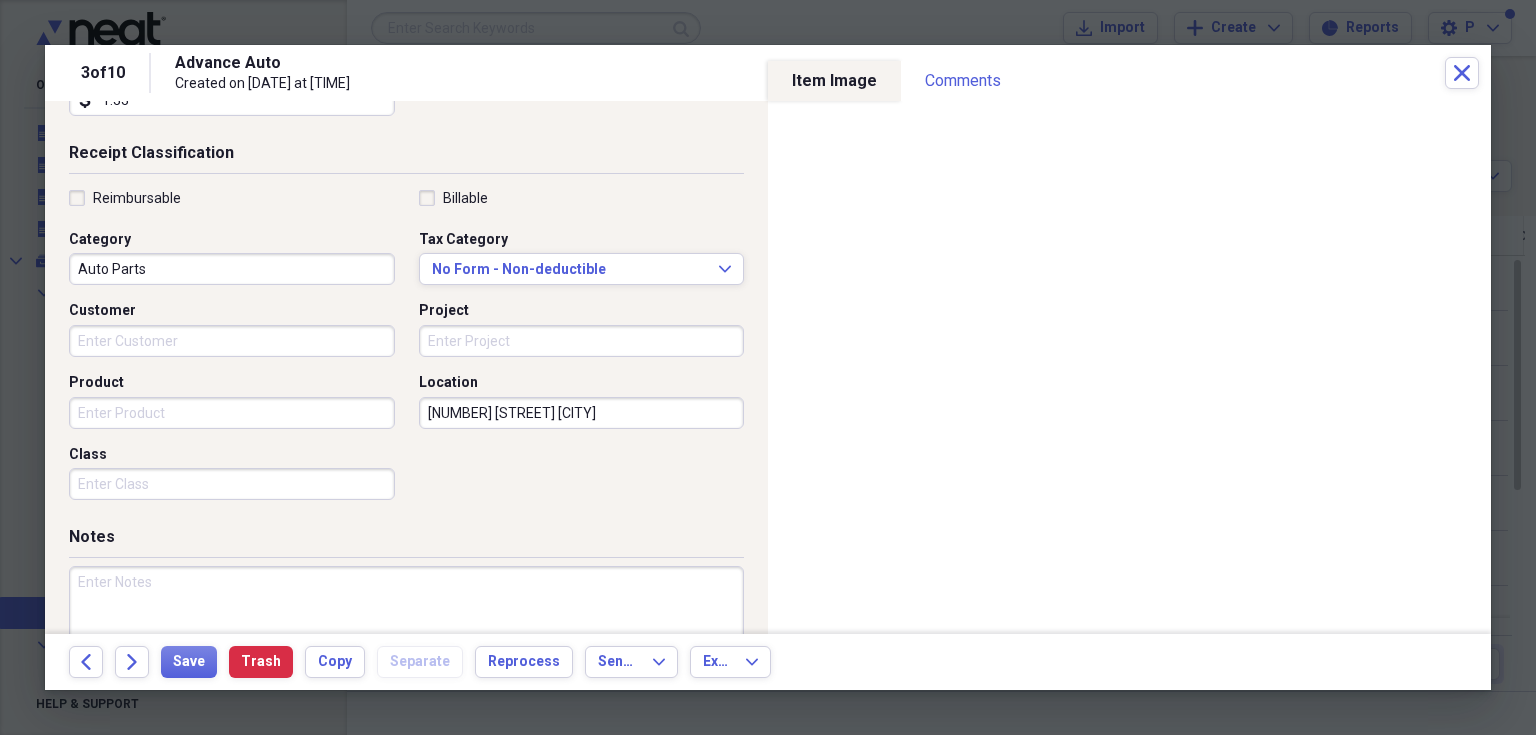 drag, startPoint x: 596, startPoint y: 431, endPoint x: 709, endPoint y: 414, distance: 114.27161 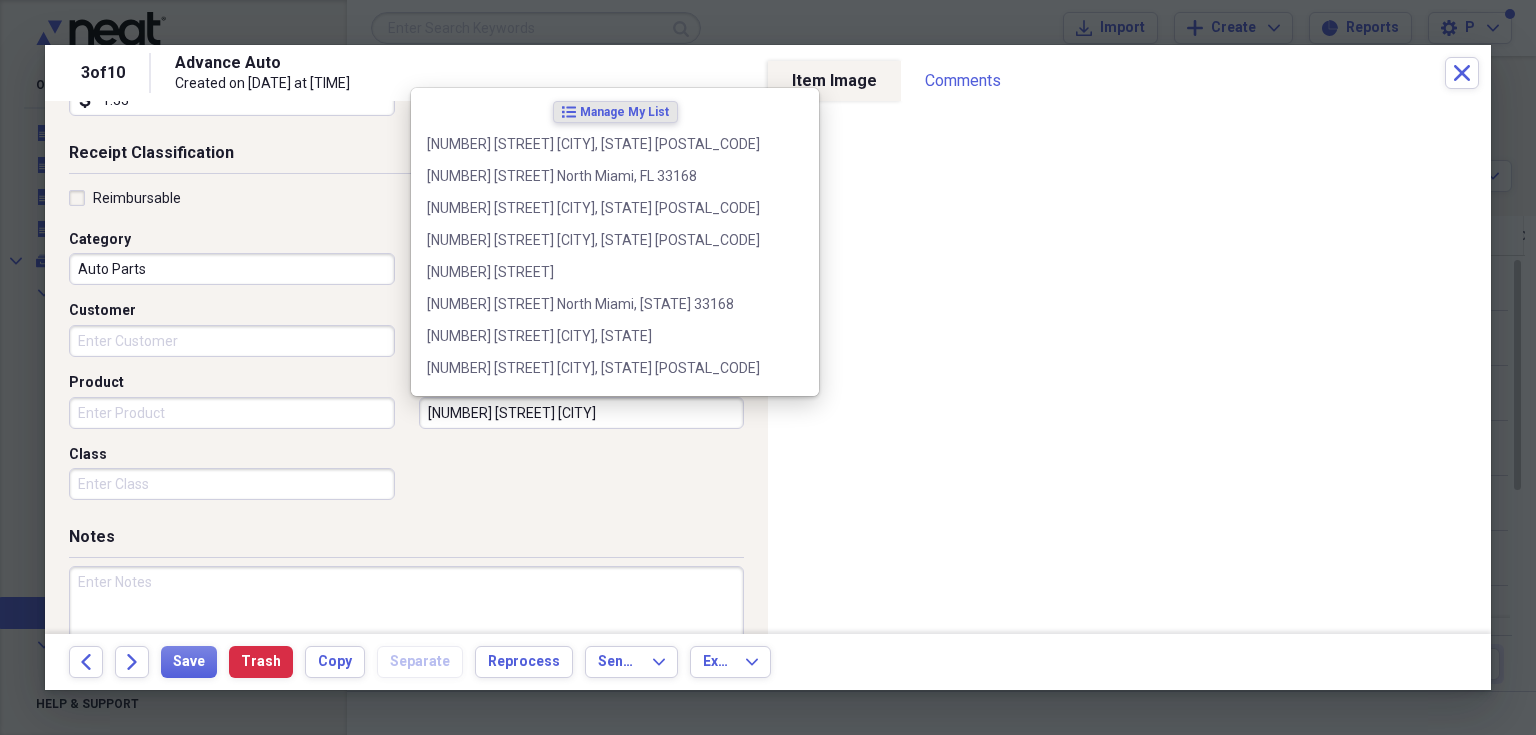 drag, startPoint x: 612, startPoint y: 409, endPoint x: 595, endPoint y: 412, distance: 17.262676 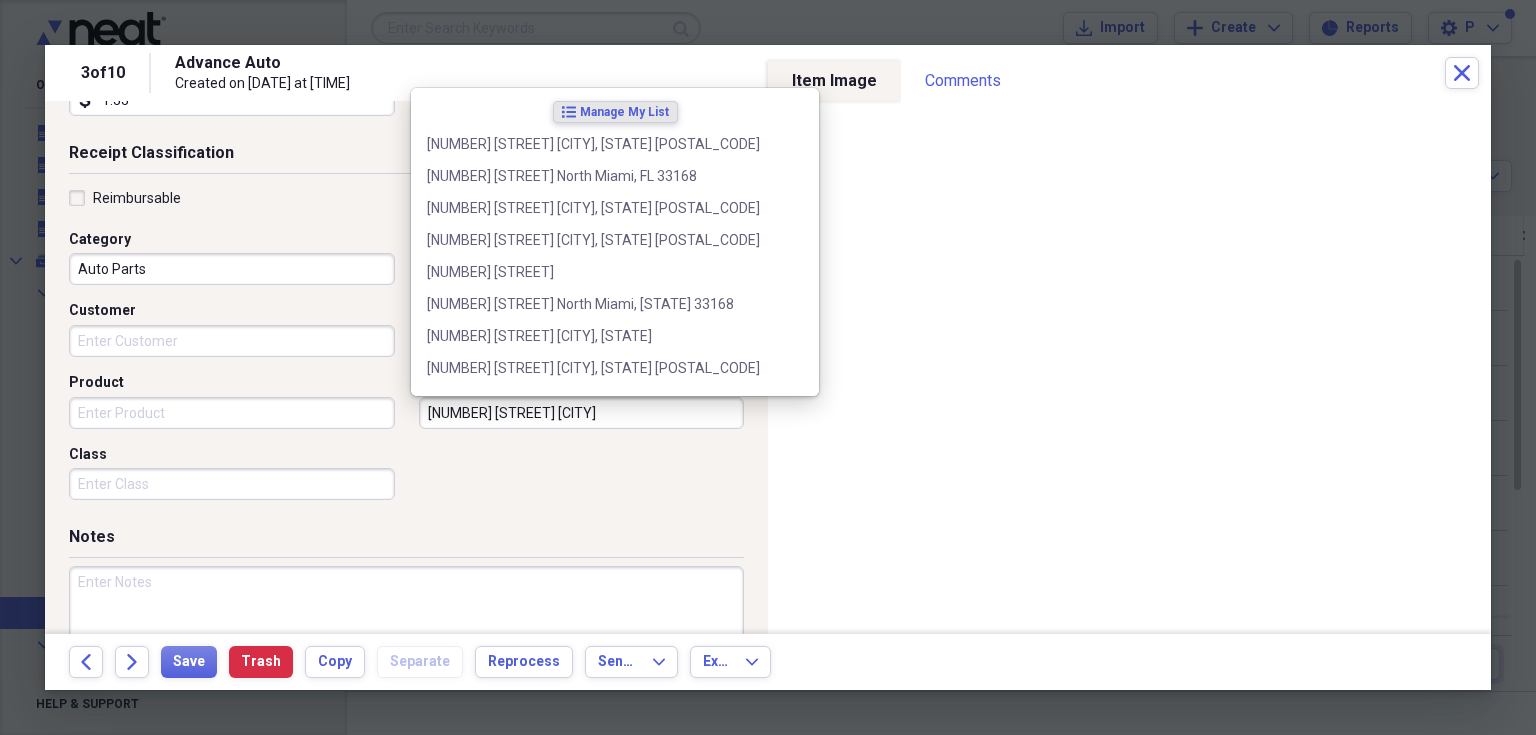 click on "[NUMBER] [STREET] [CITY]" at bounding box center (582, 413) 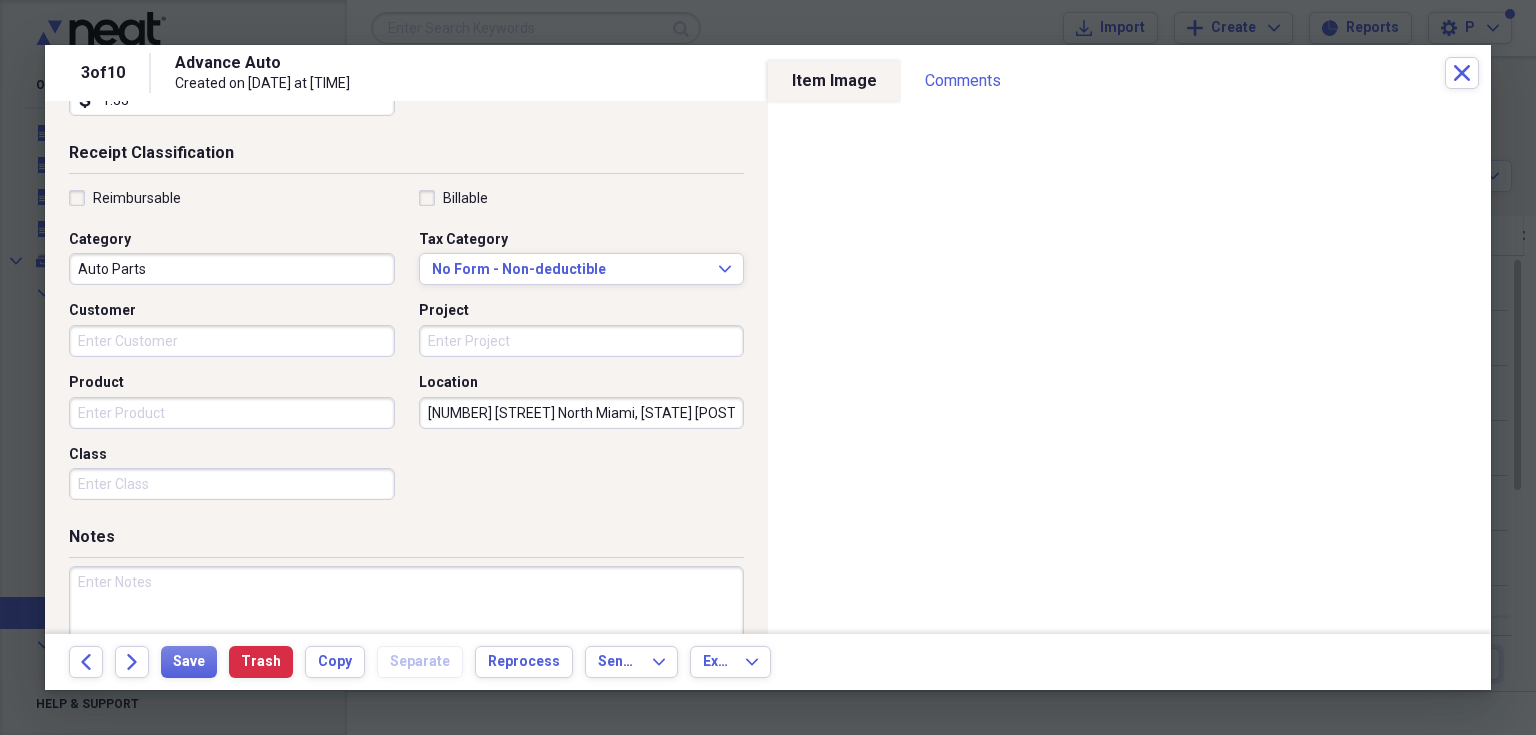 type on "[NUMBER] [STREET] North Miami, [STATE] [POSTAL_CODE]" 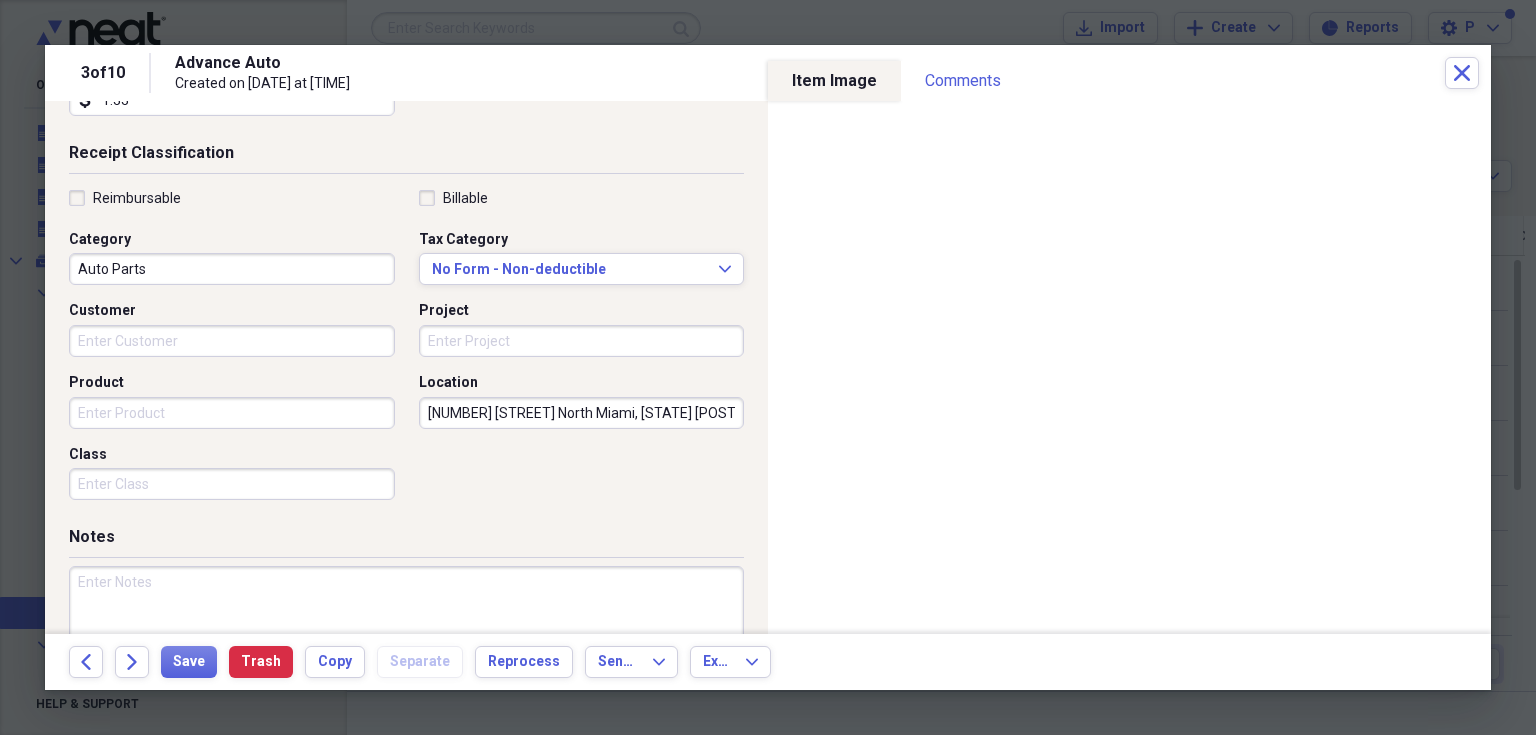 click on "Notes" at bounding box center (406, 623) 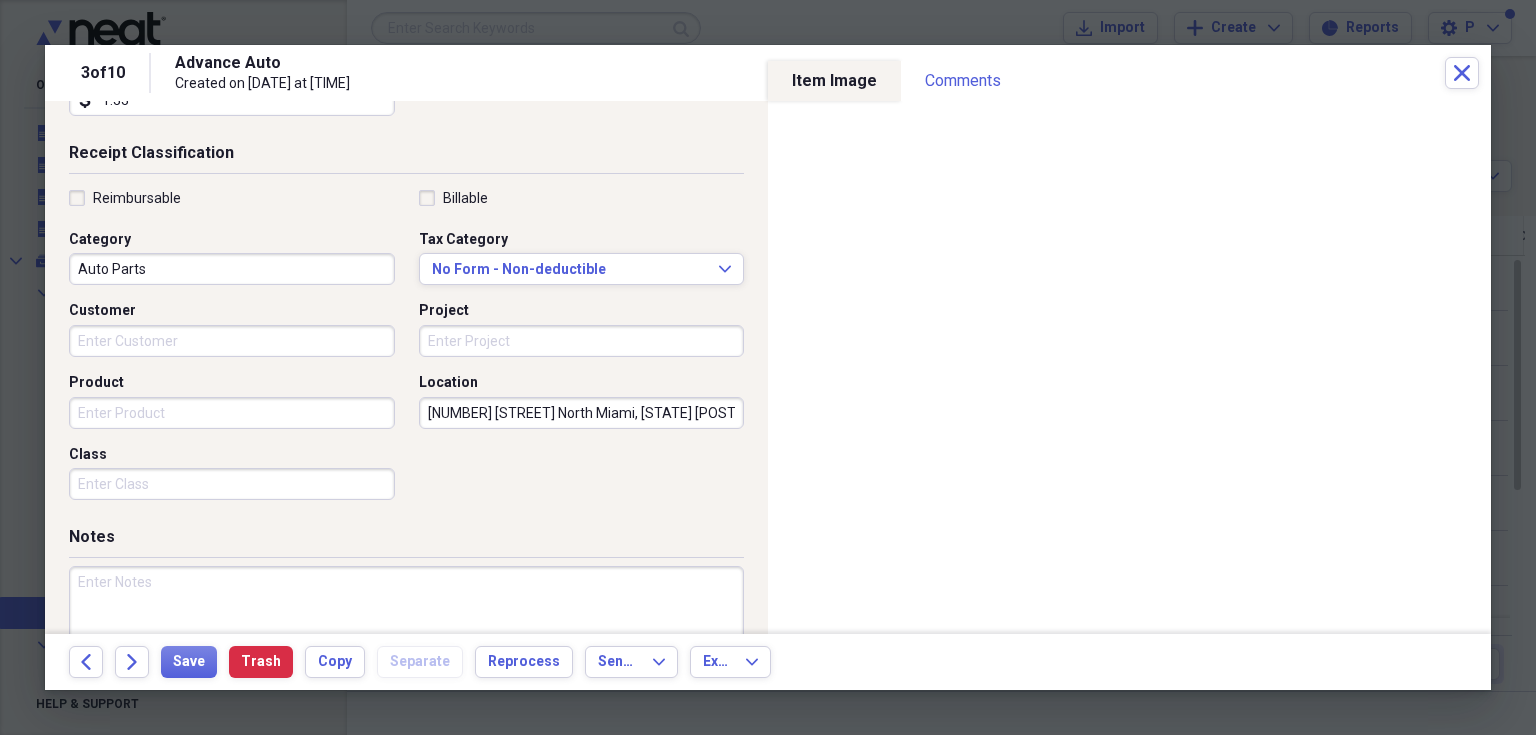 click on "Notes" at bounding box center (406, 623) 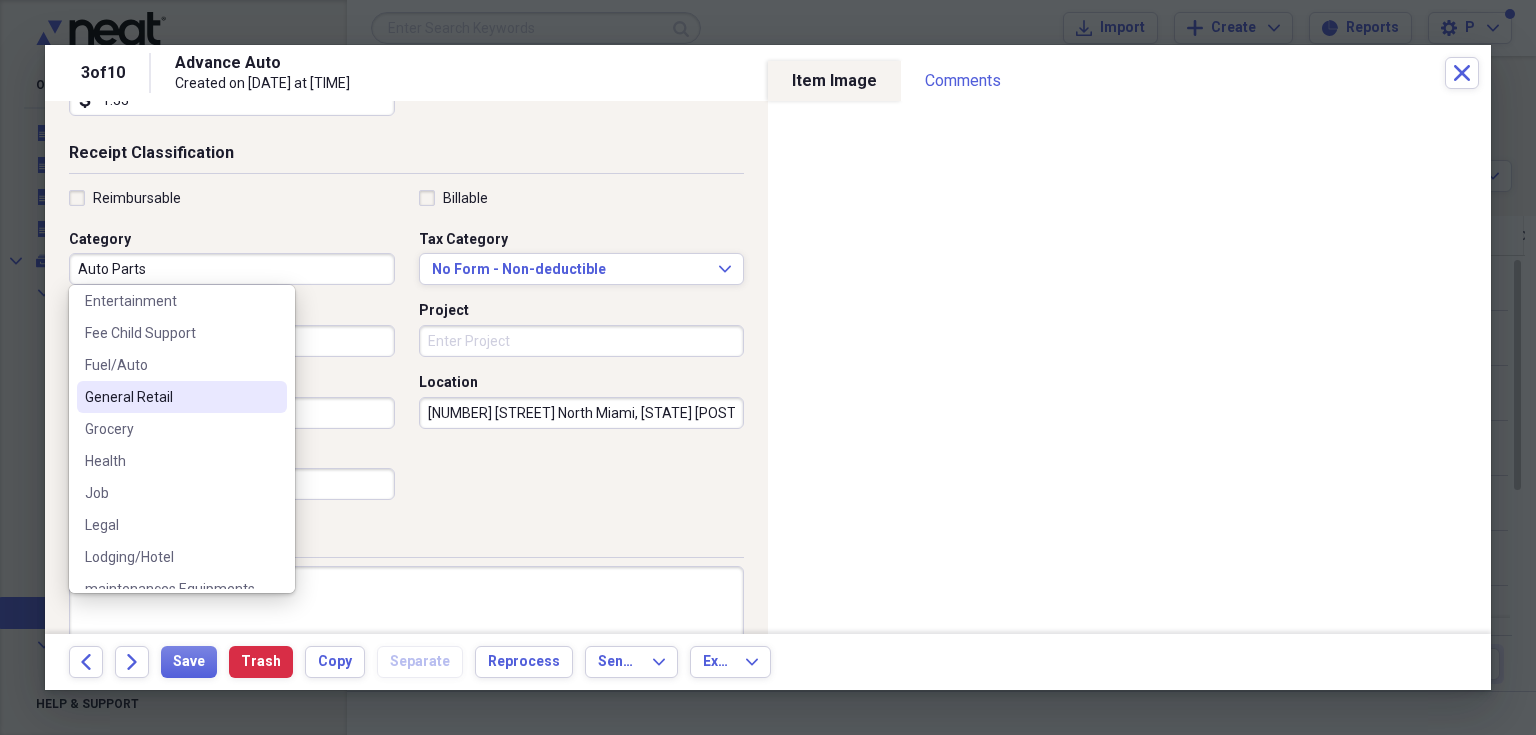 scroll, scrollTop: 240, scrollLeft: 0, axis: vertical 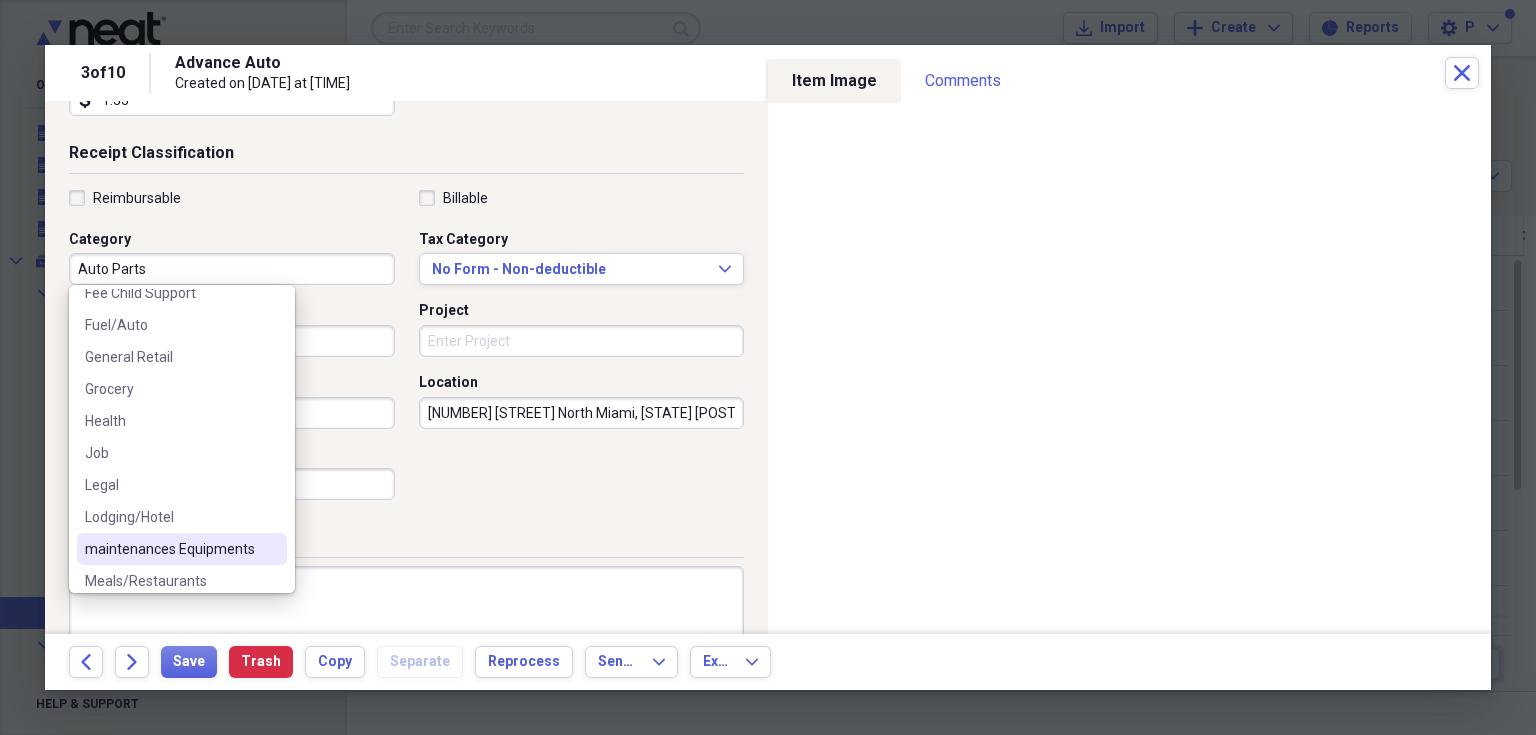 click on "maintenances Equipments" at bounding box center (170, 549) 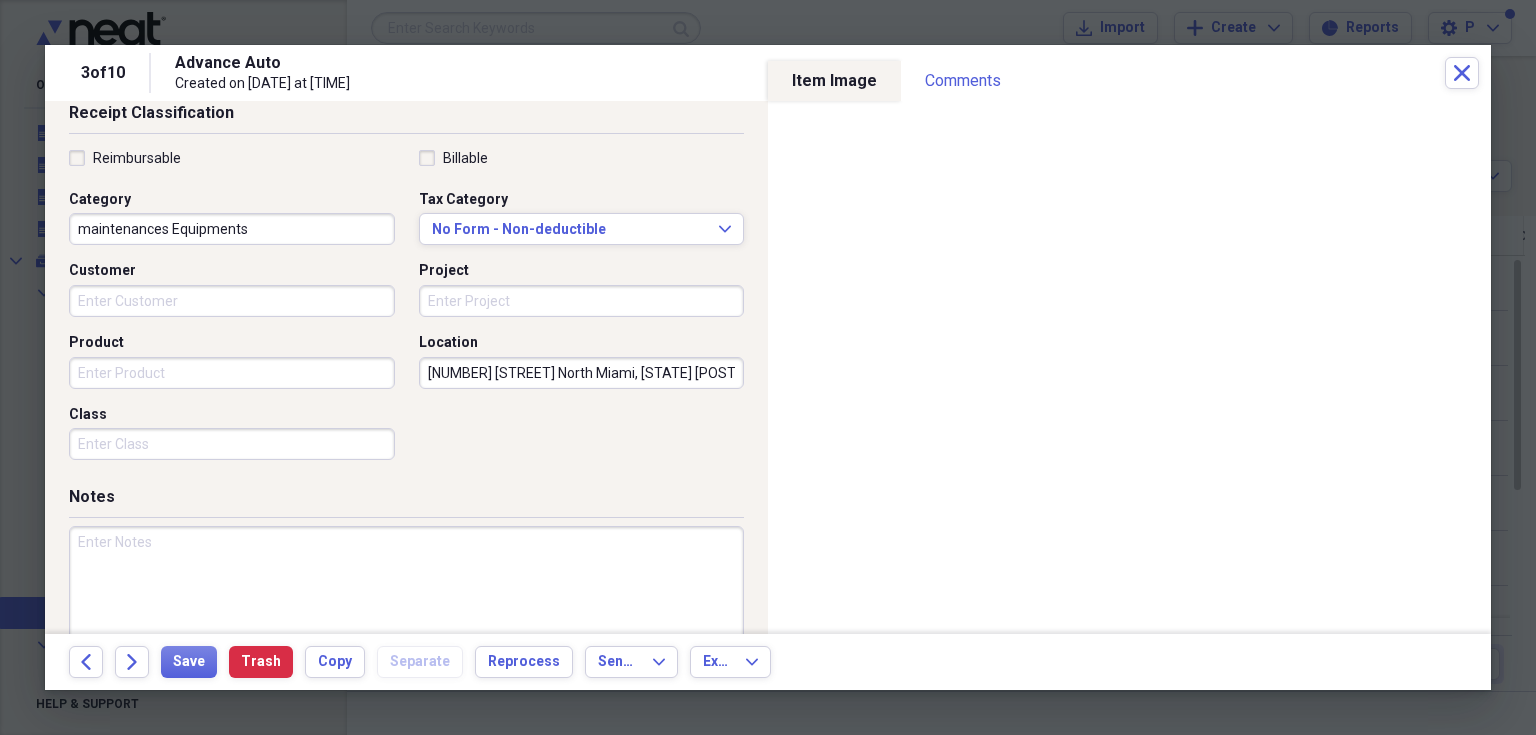 scroll, scrollTop: 486, scrollLeft: 0, axis: vertical 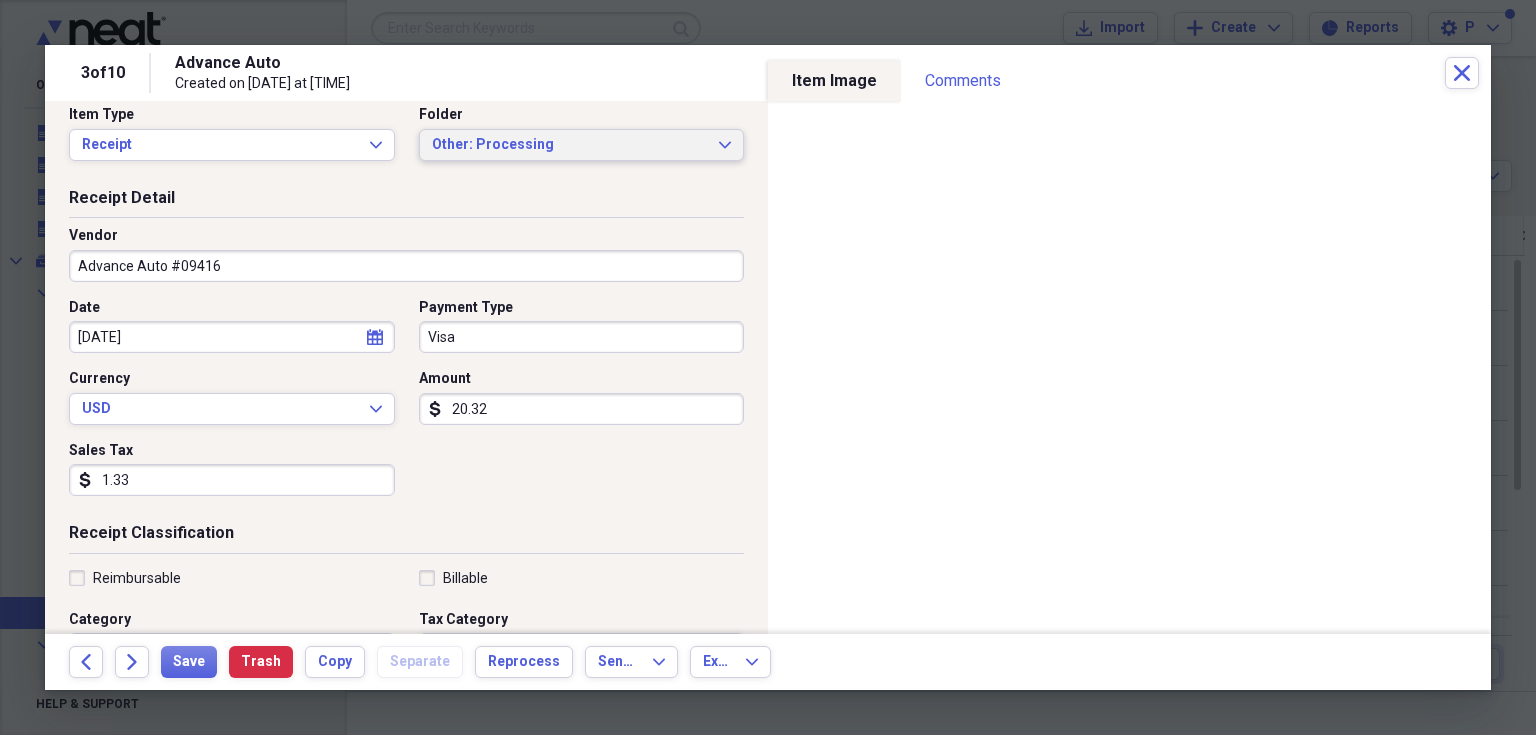 click on "Expand" 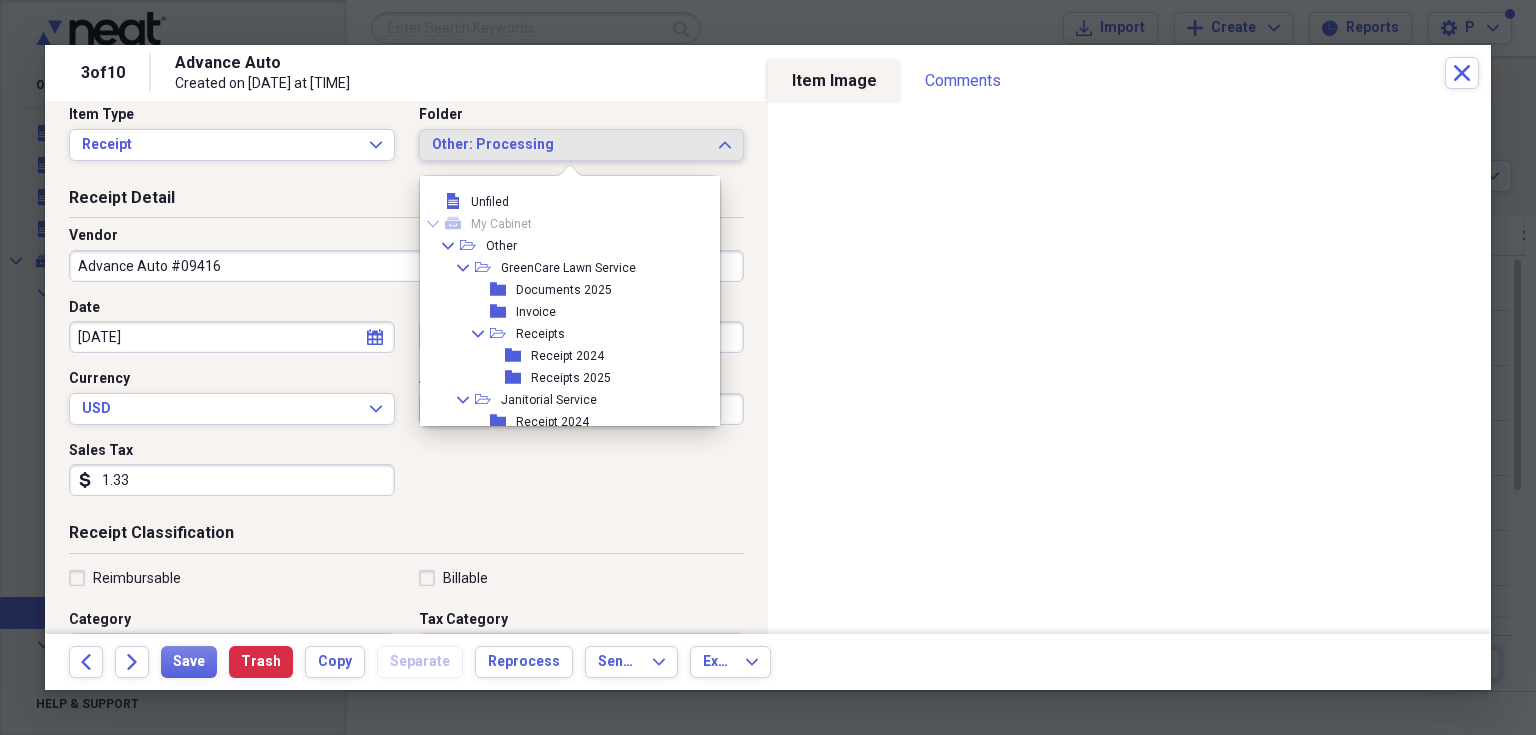scroll, scrollTop: 94, scrollLeft: 0, axis: vertical 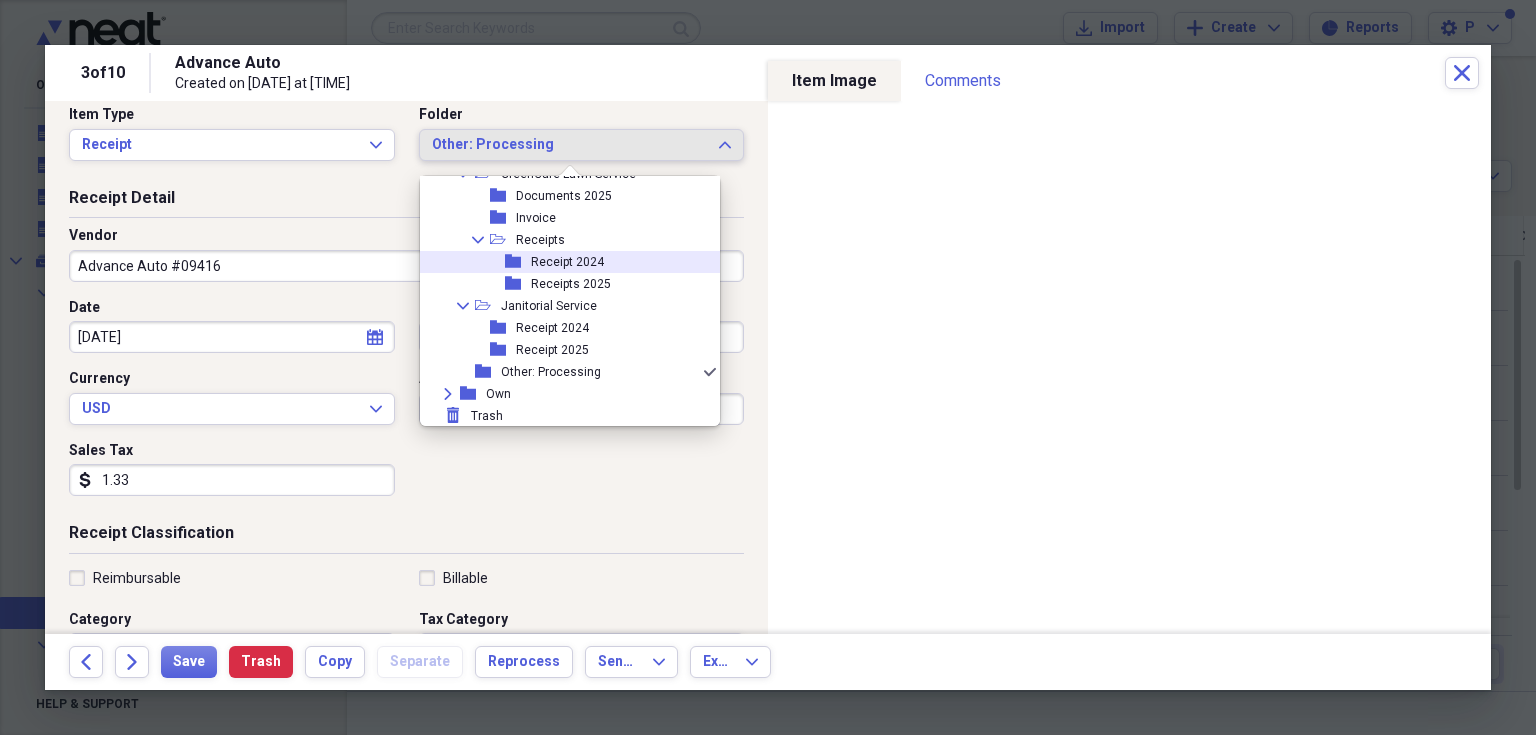 click on "folder Receipt  2024" at bounding box center (562, 262) 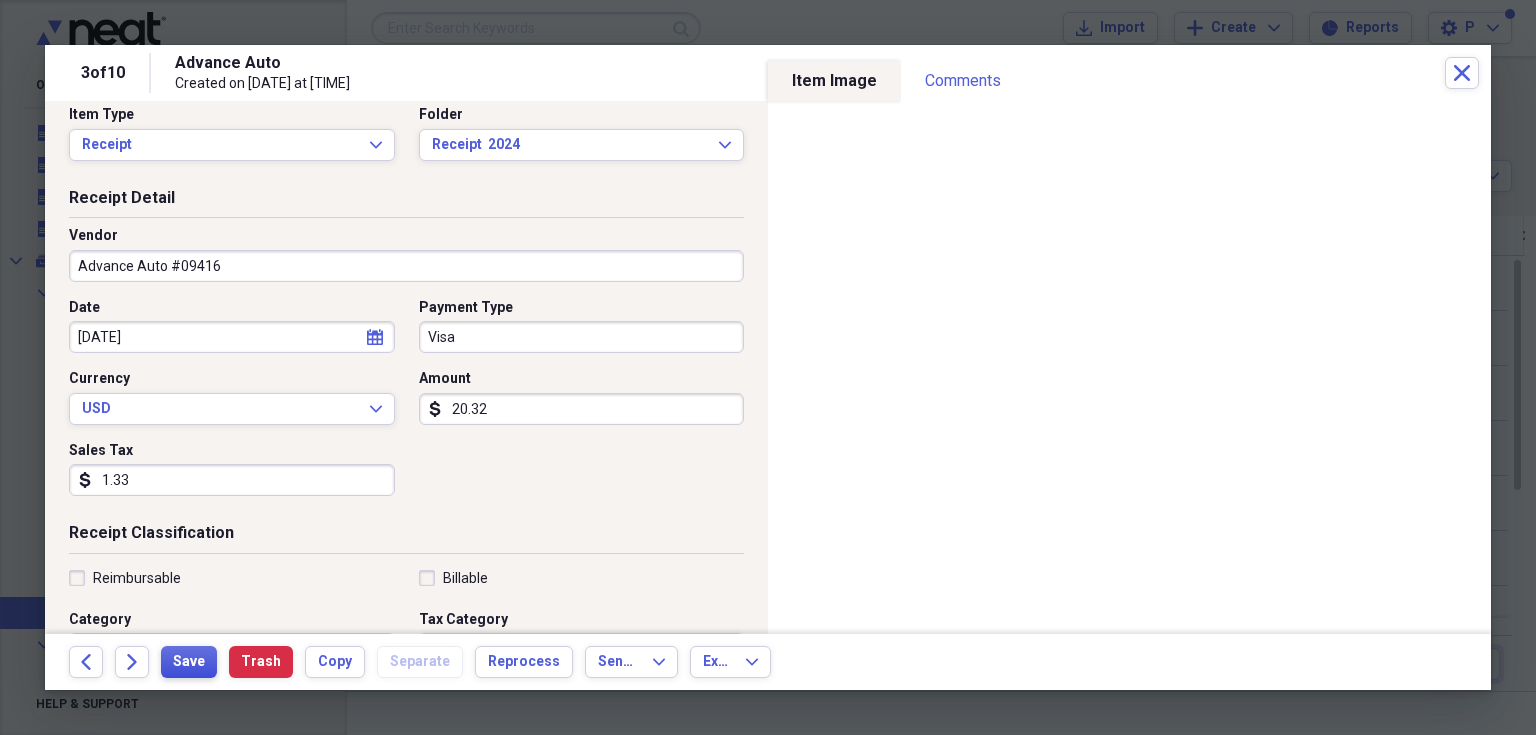 click on "Save" at bounding box center (189, 662) 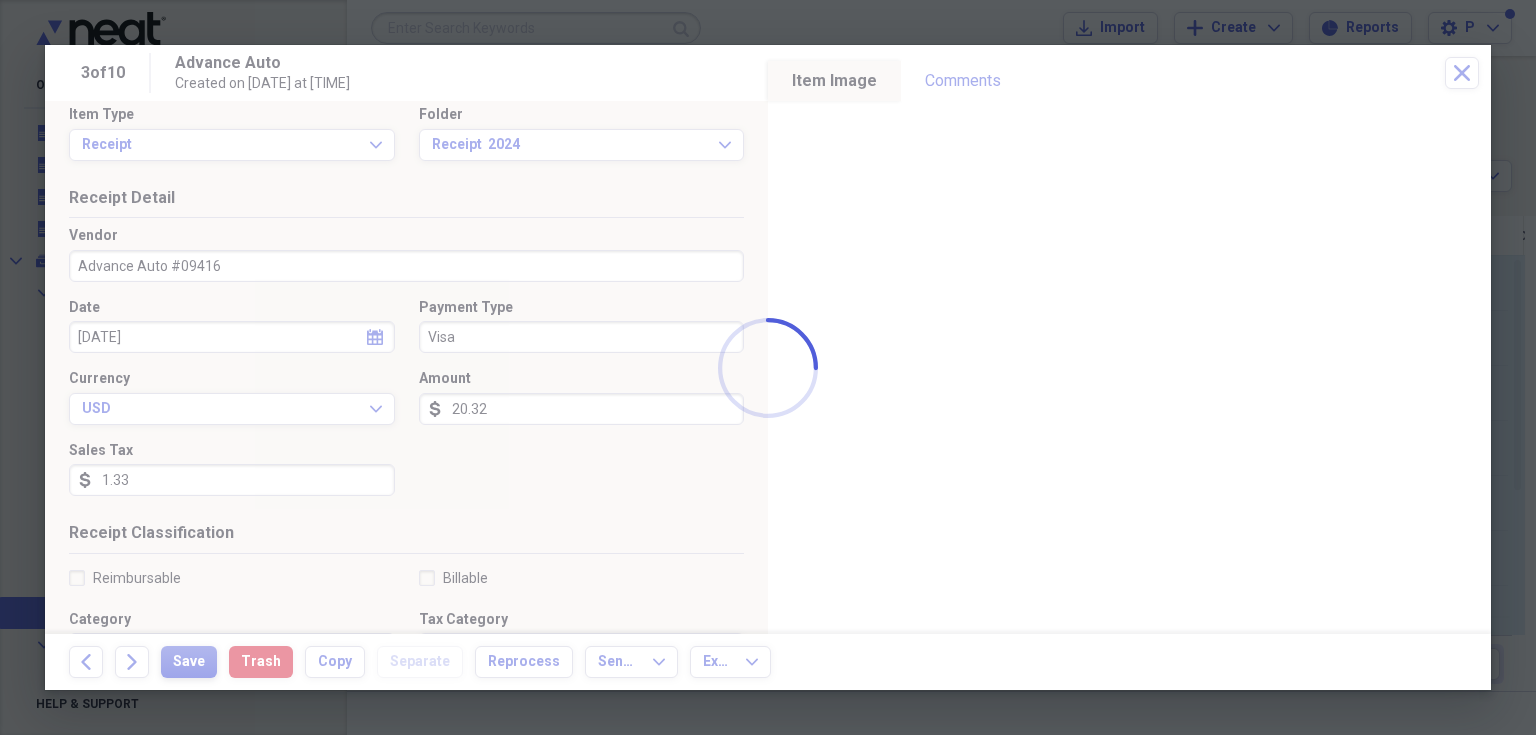 type on "[NUMBER] [STREET] North Miami, [STATE] [POSTAL_CODE]" 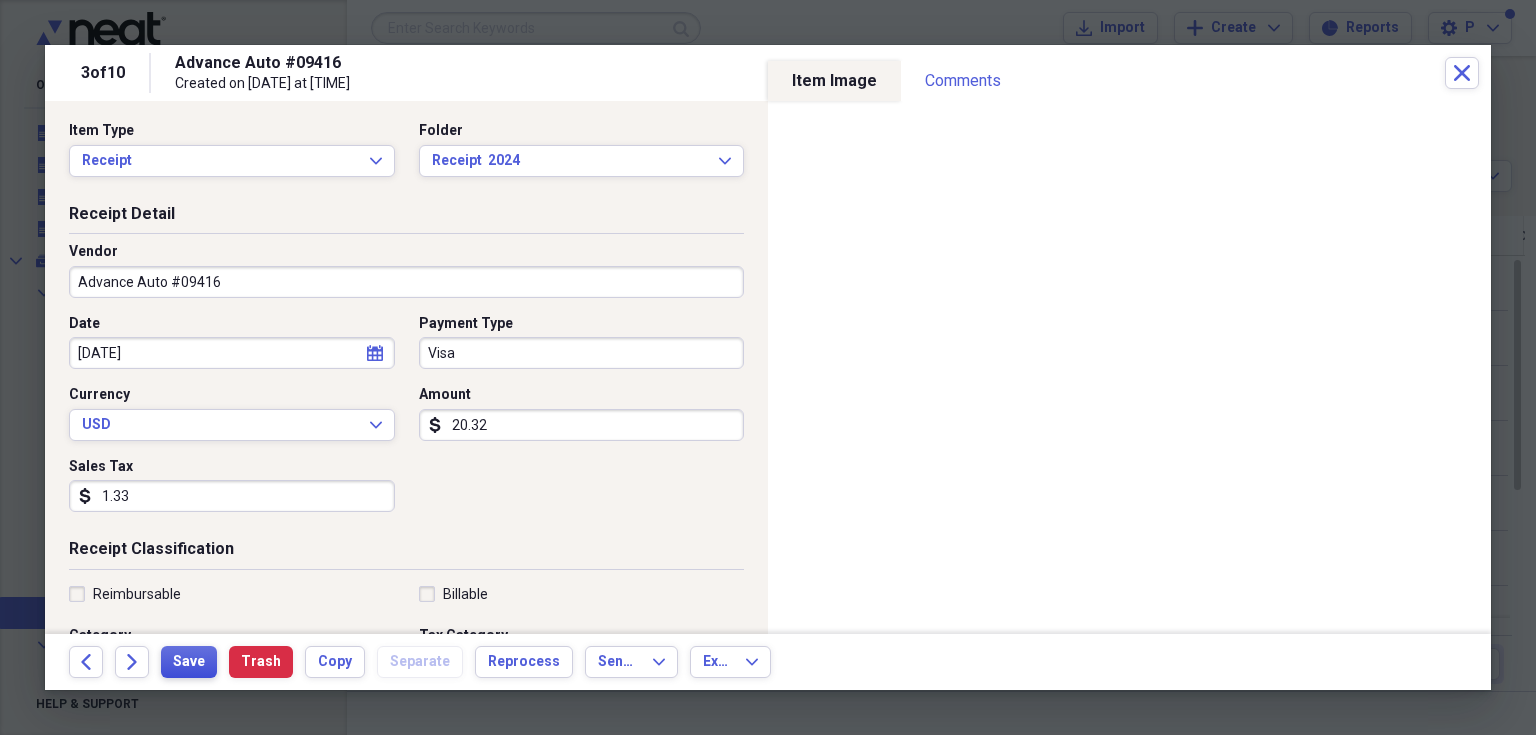 scroll, scrollTop: 0, scrollLeft: 0, axis: both 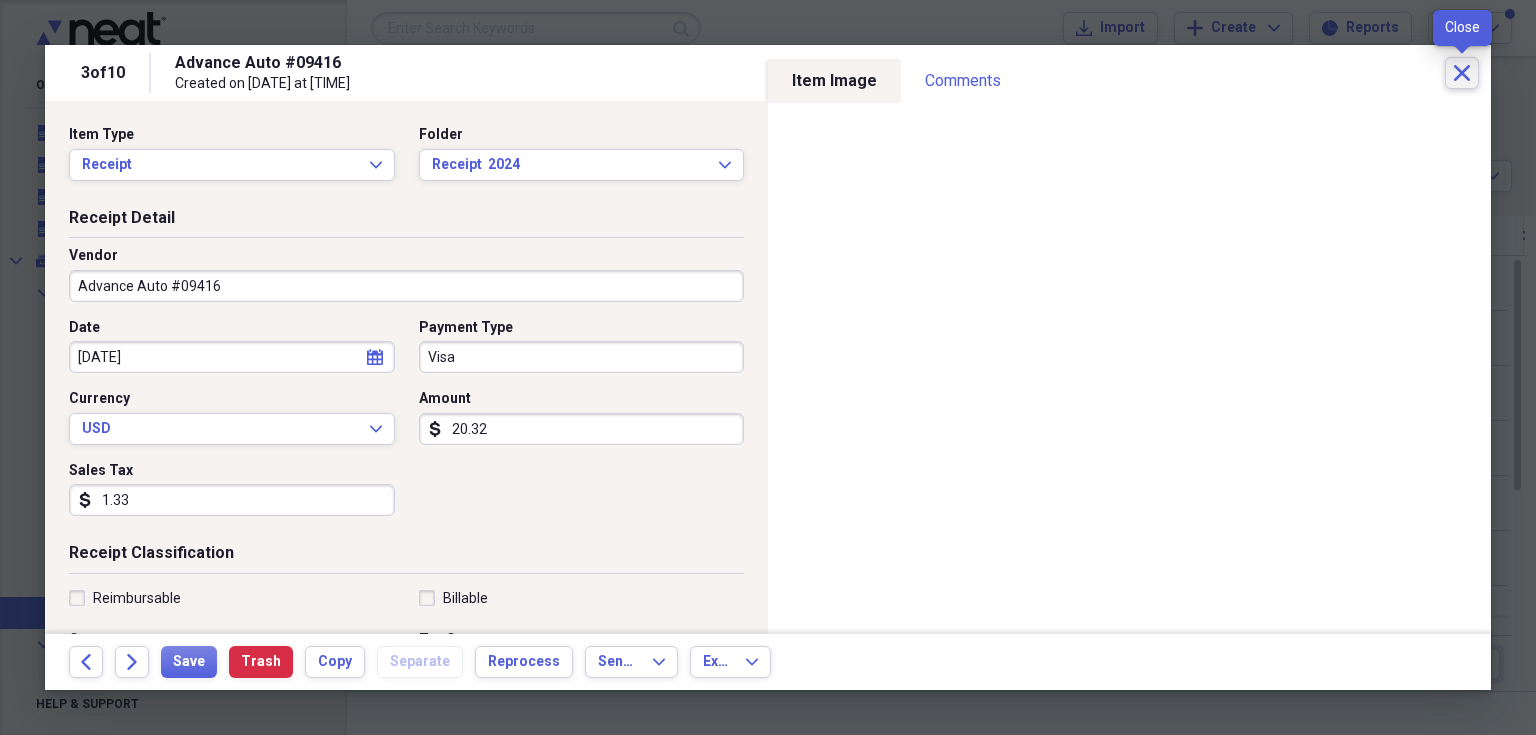 click on "Close" 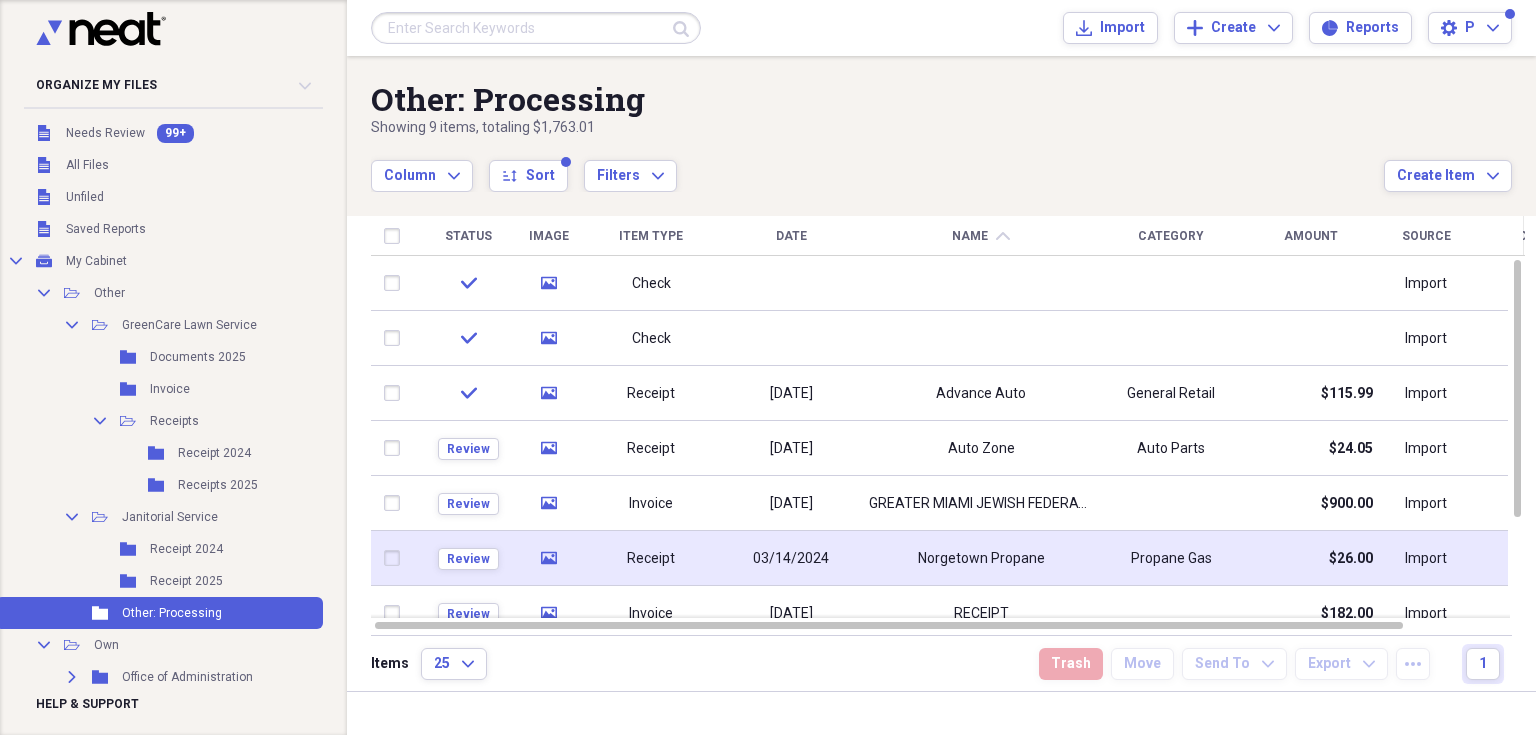 click on "Norgetown Propane" at bounding box center [981, 558] 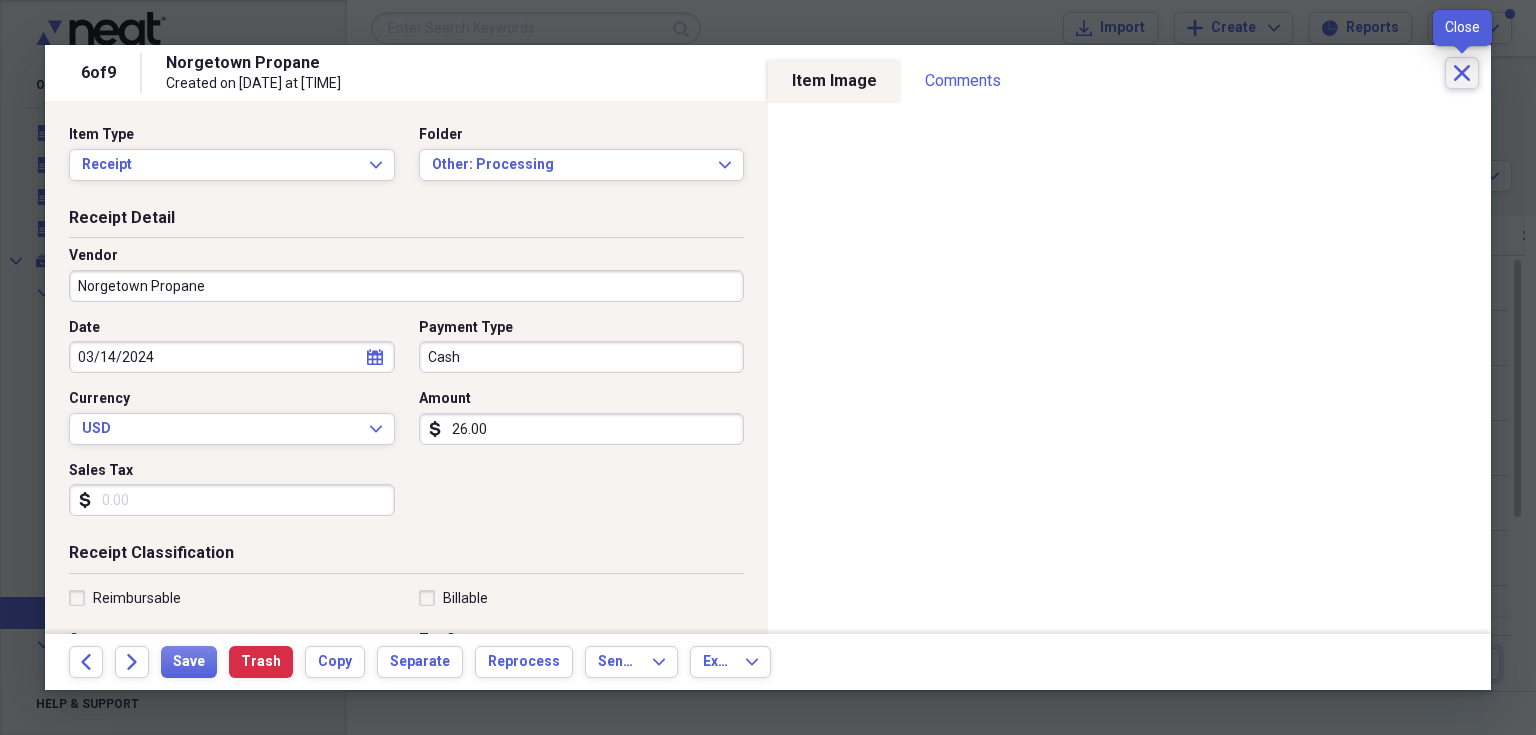 click on "Close" 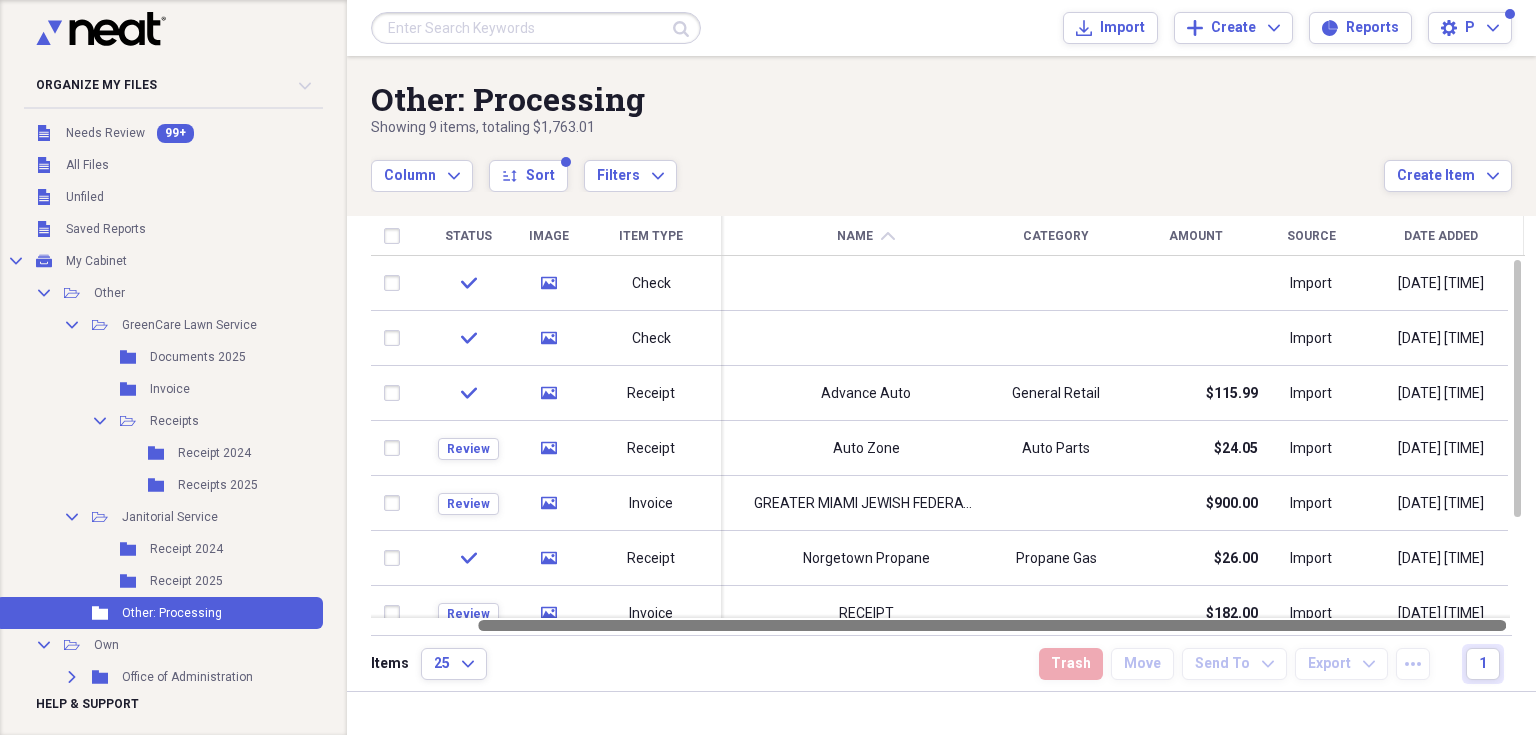 drag, startPoint x: 1326, startPoint y: 623, endPoint x: 1431, endPoint y: 631, distance: 105.30432 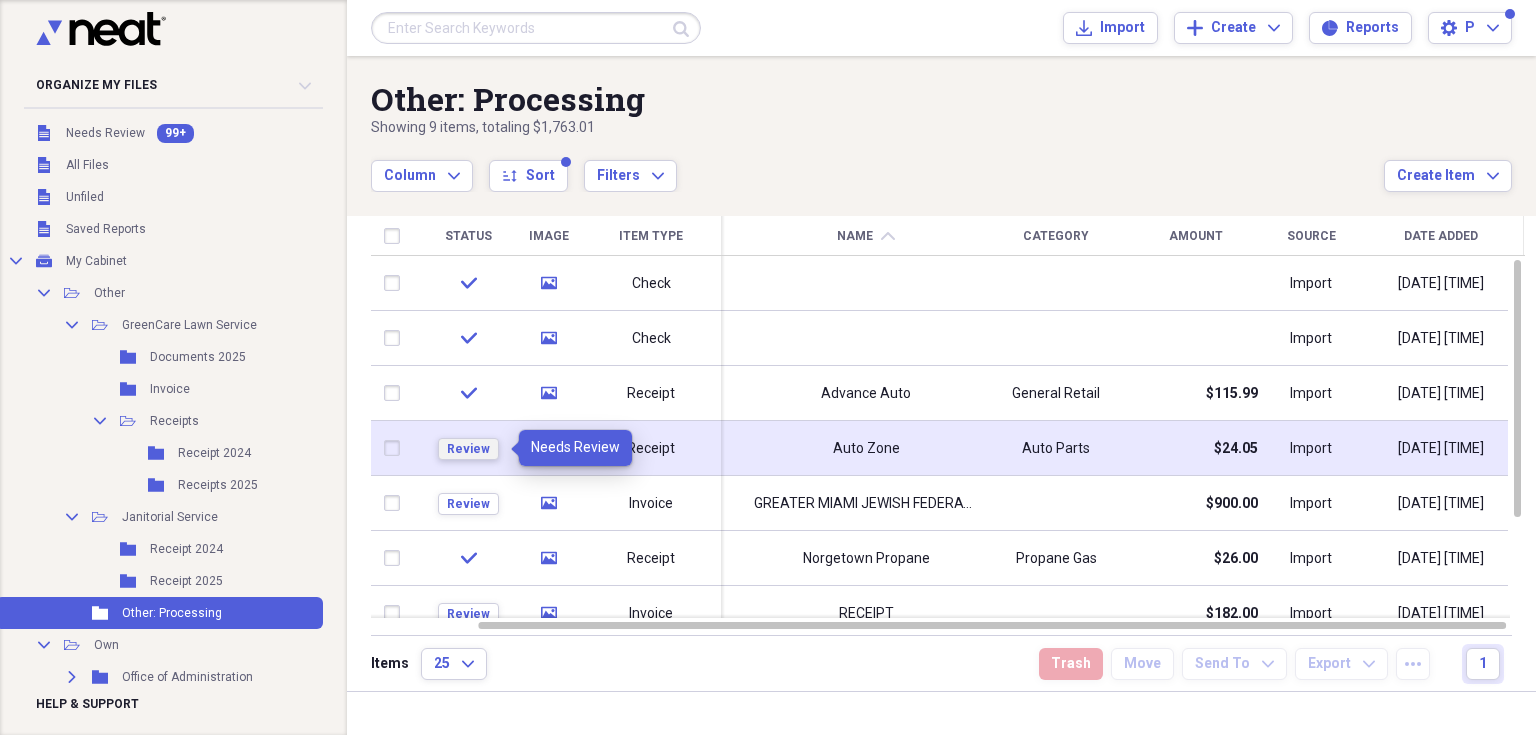 click on "Review" at bounding box center (468, 449) 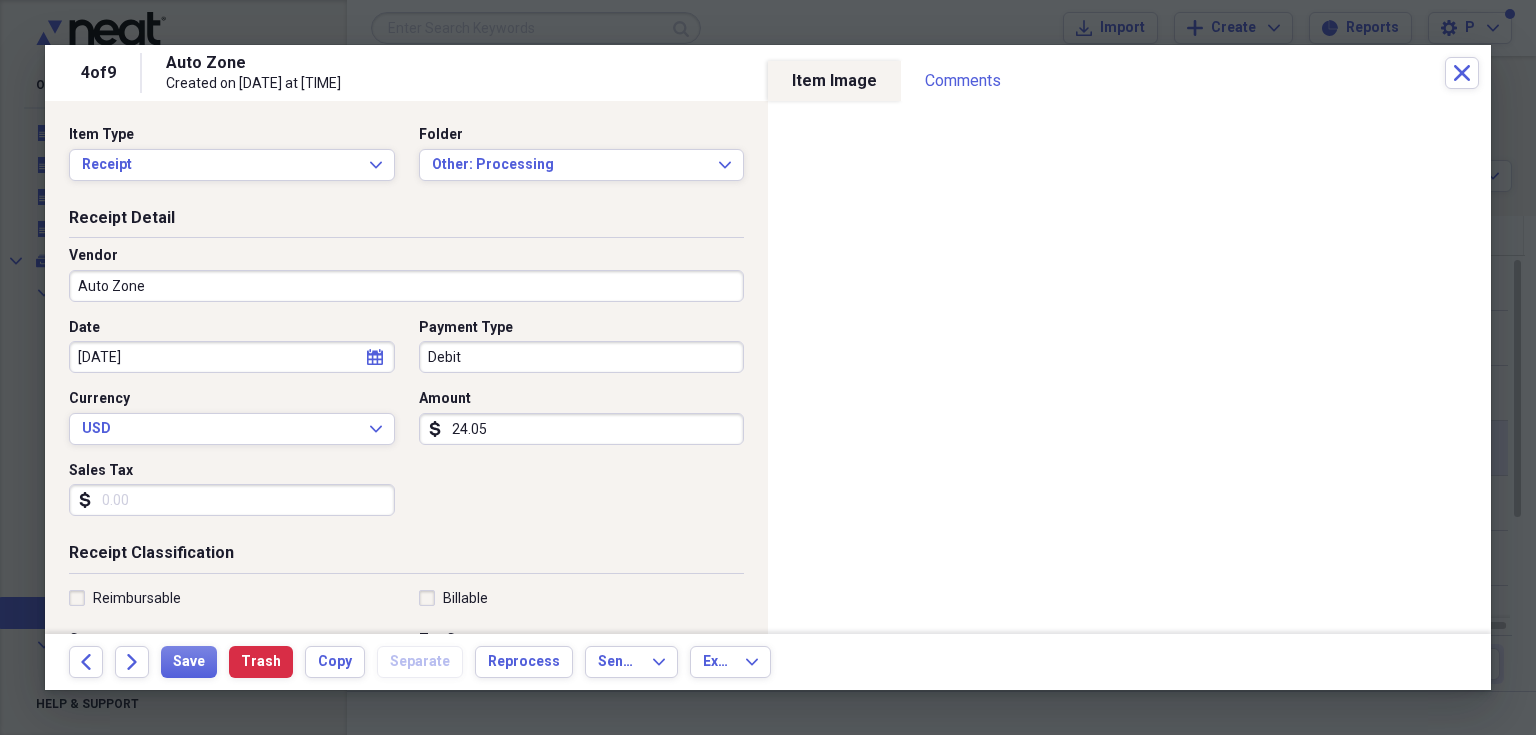 click on "Date [DATE] calendar Calendar Payment Type Debit Currency USD Expand Amount dollar-sign 24.05 Sales Tax dollar-sign" at bounding box center [406, 425] 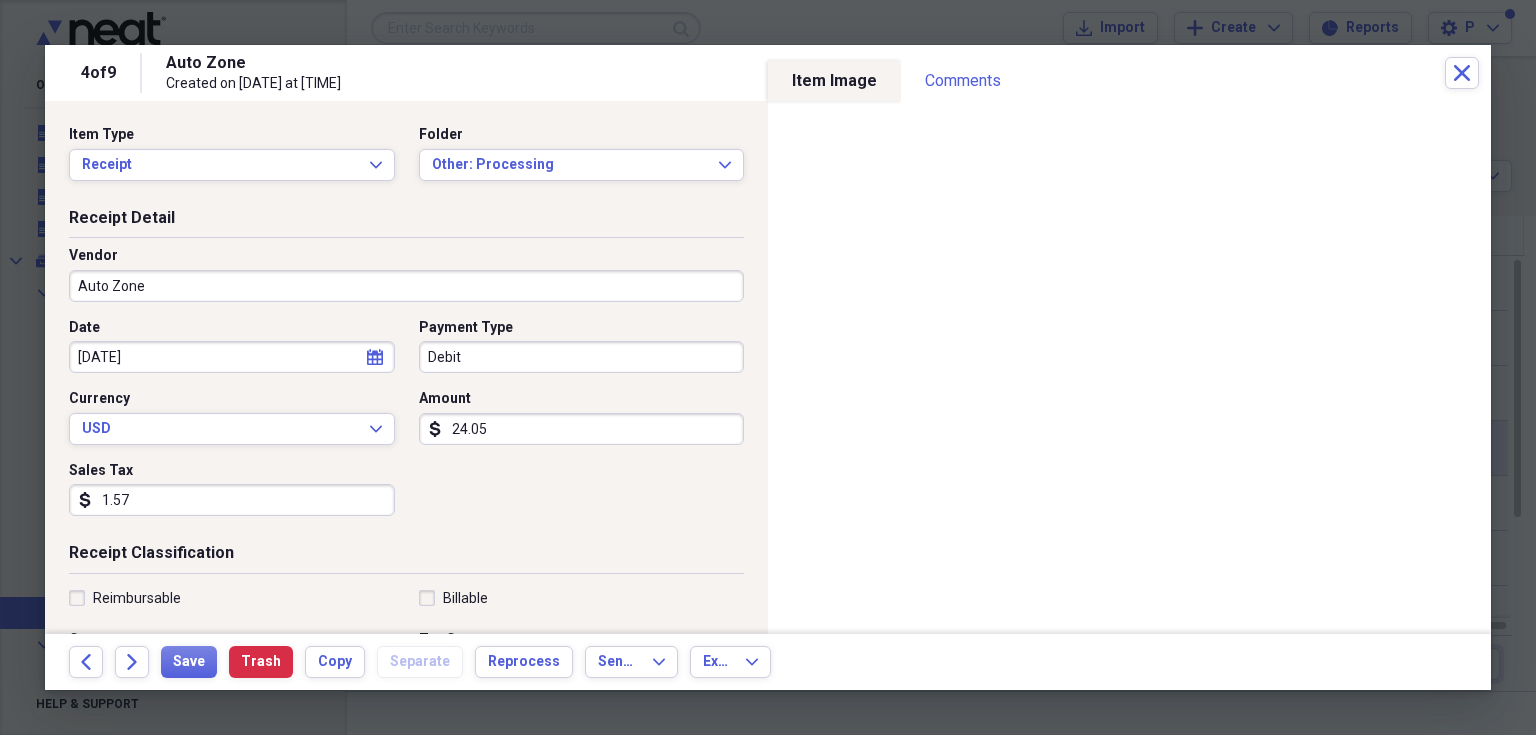 type on "1.57" 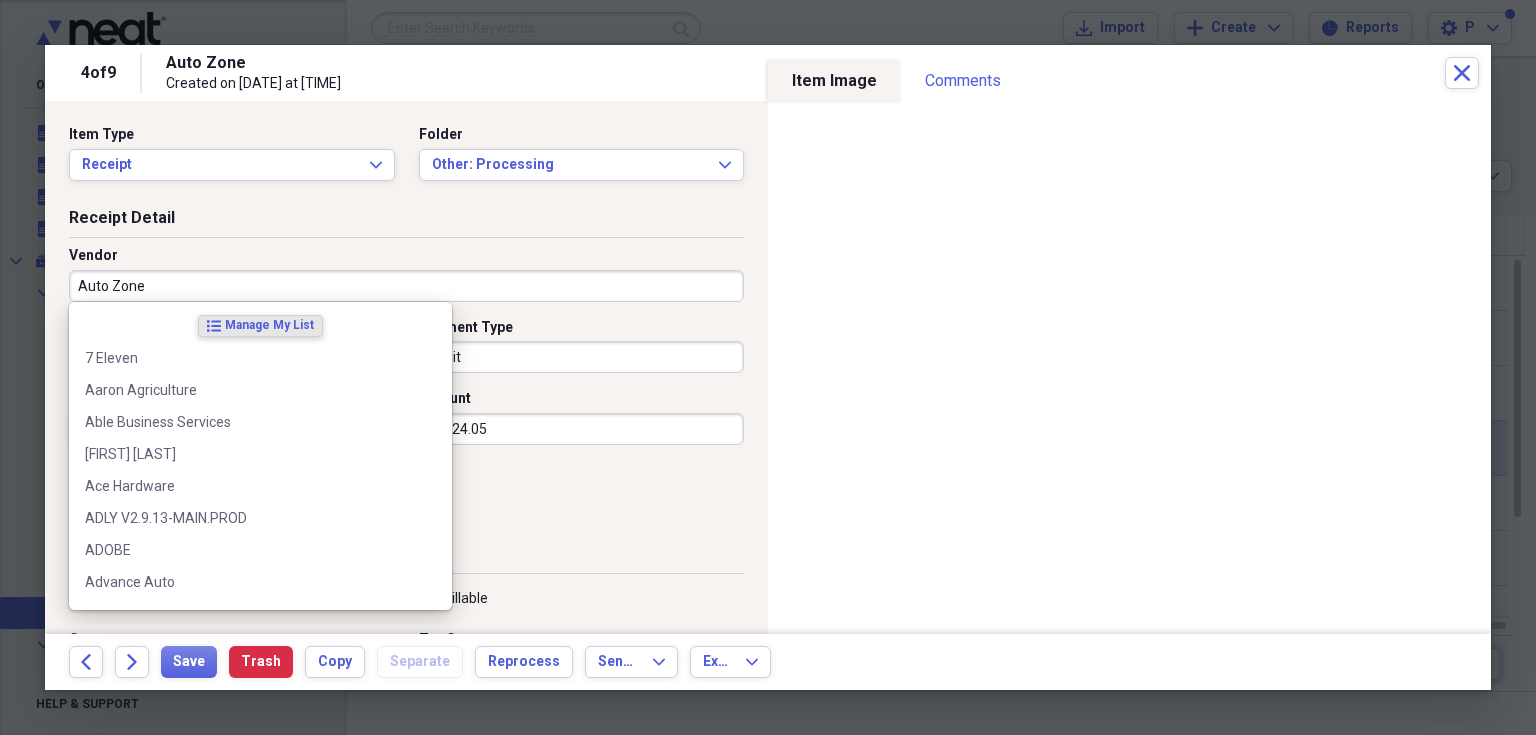 click on "Auto Zone" at bounding box center (406, 286) 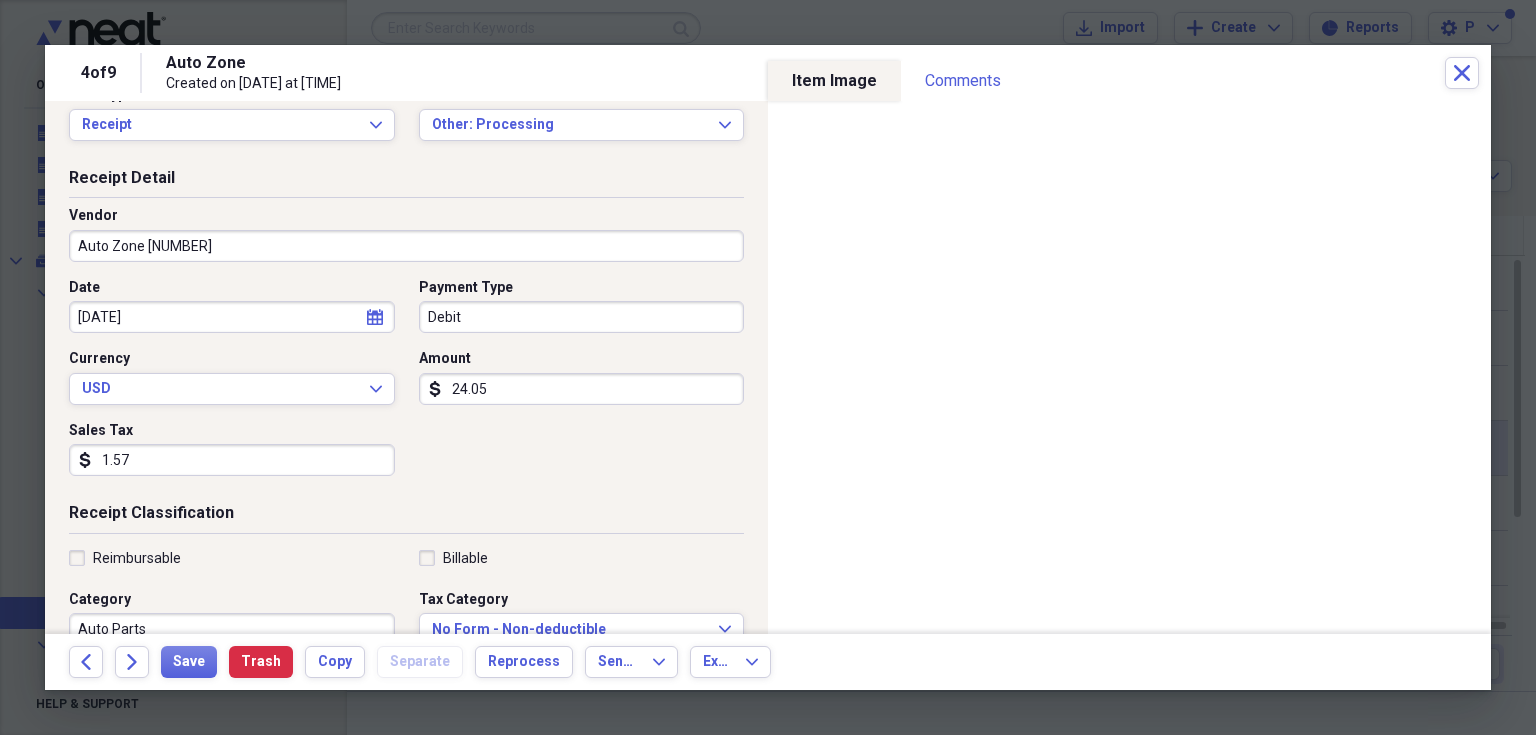 scroll, scrollTop: 173, scrollLeft: 0, axis: vertical 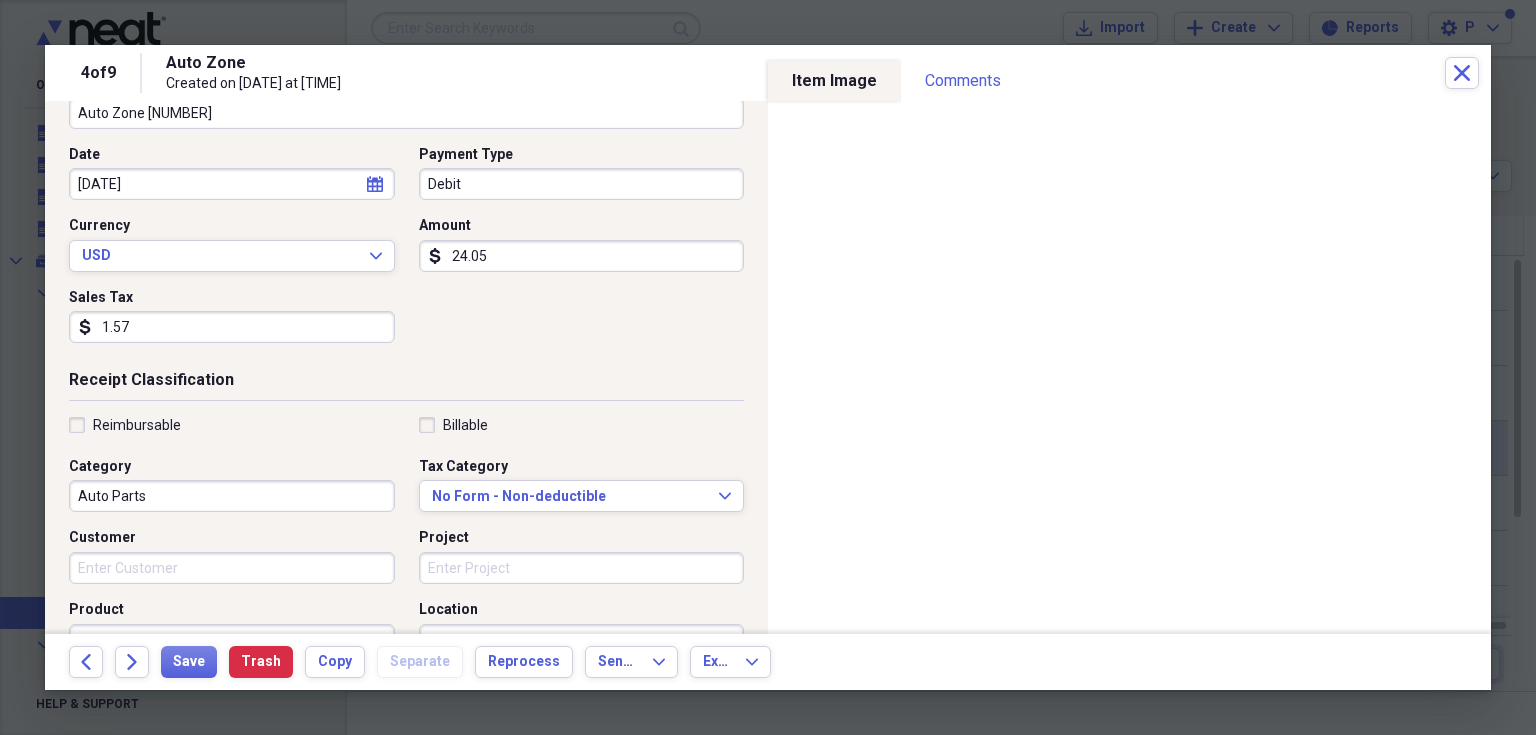 type on "Auto Zone [NUMBER]" 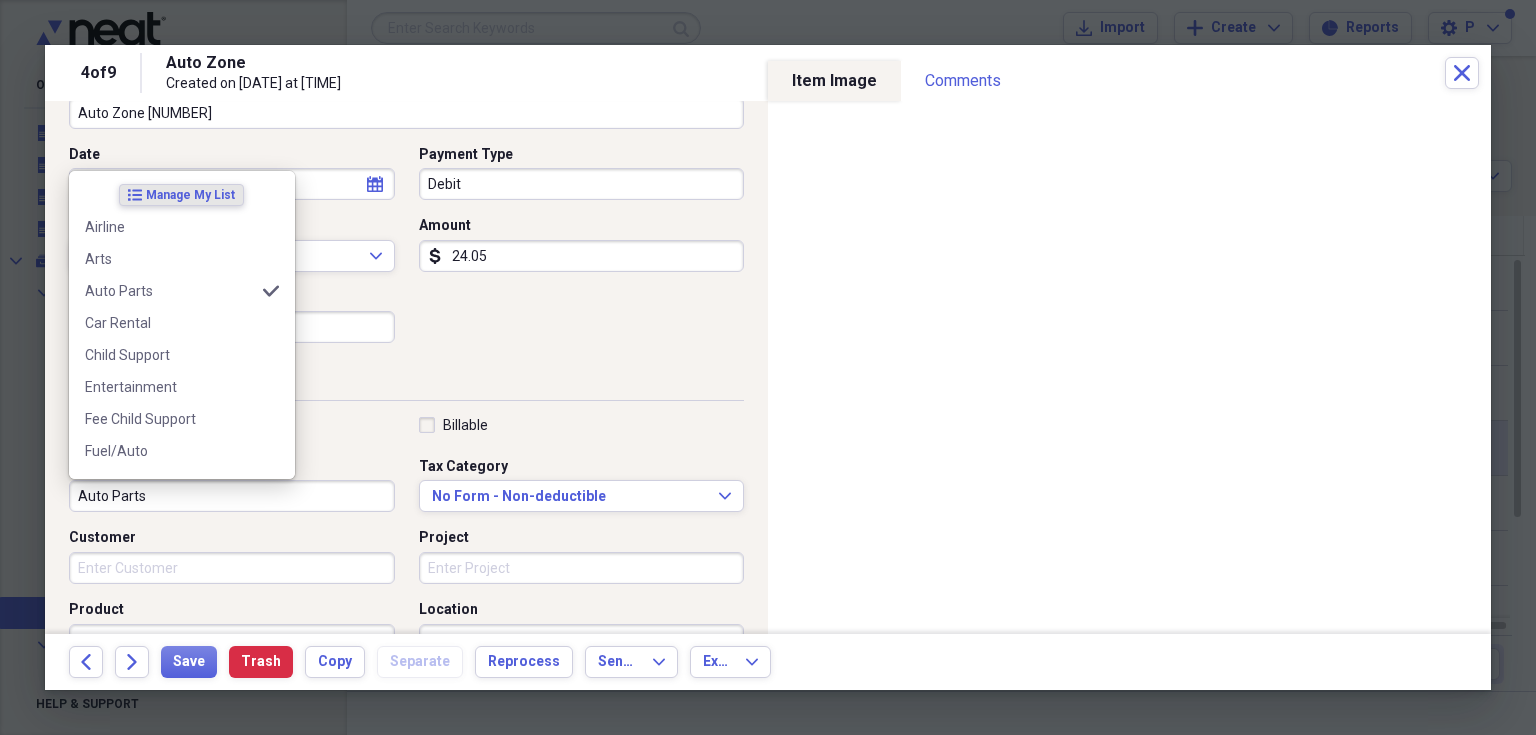 click on "Auto Parts" at bounding box center (232, 496) 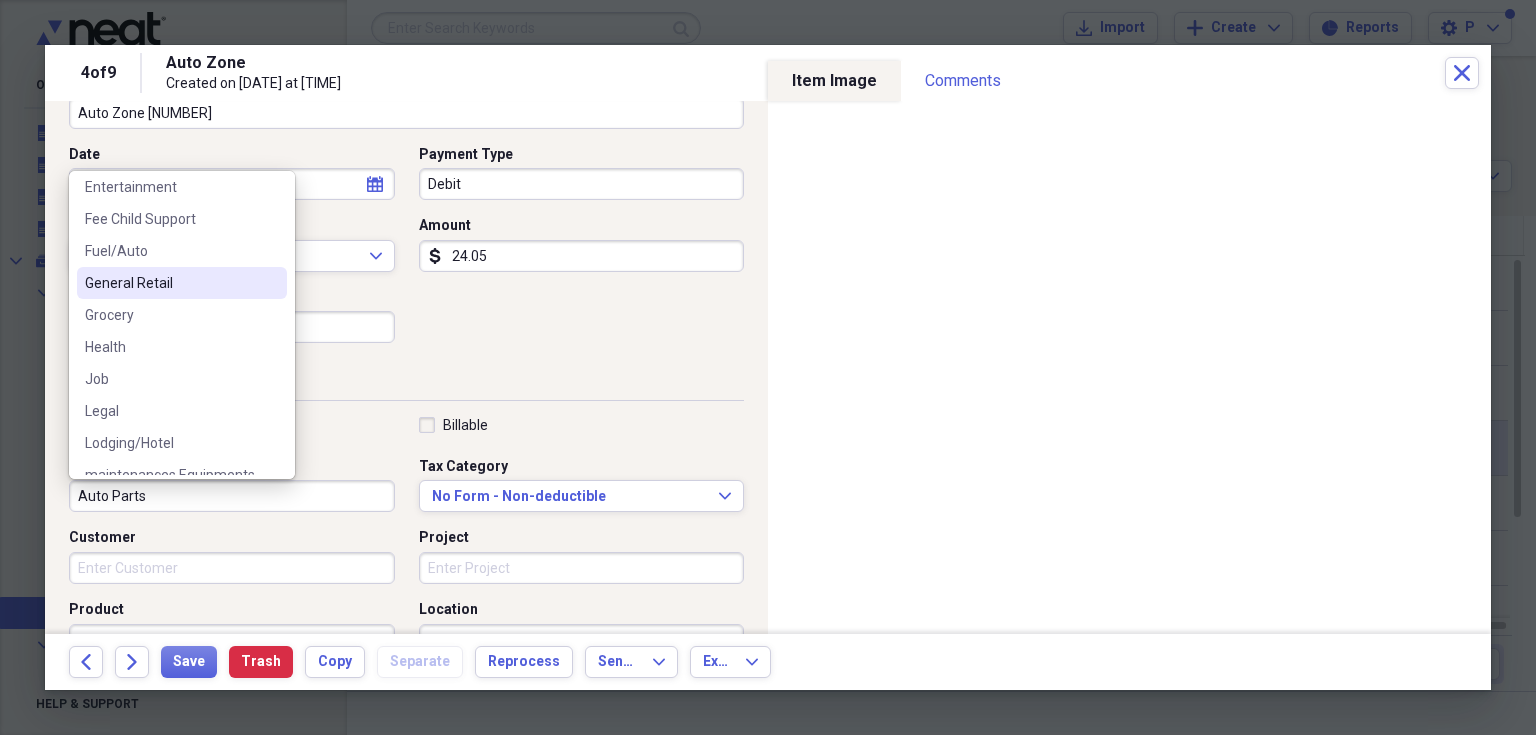 scroll, scrollTop: 240, scrollLeft: 0, axis: vertical 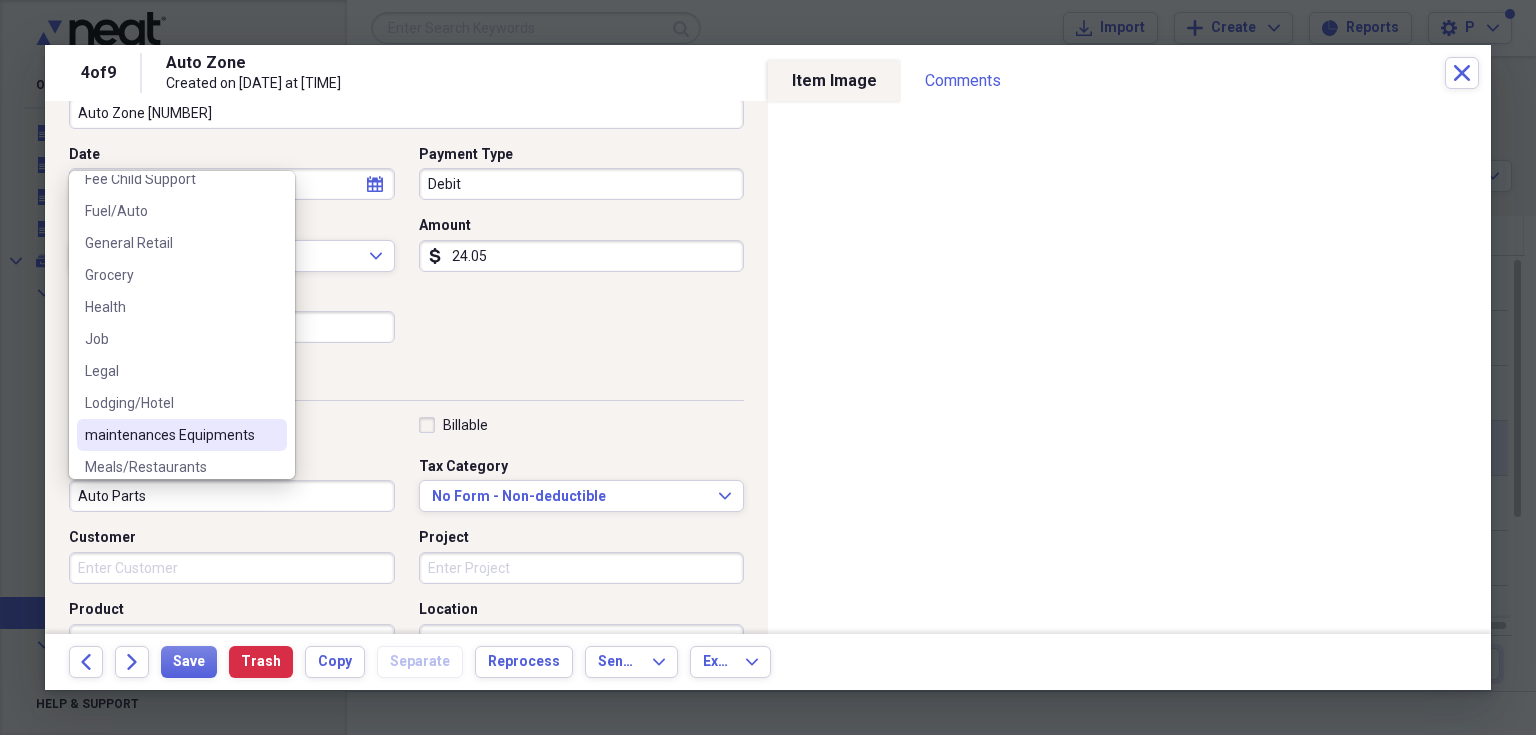 click on "maintenances Equipments" at bounding box center (170, 435) 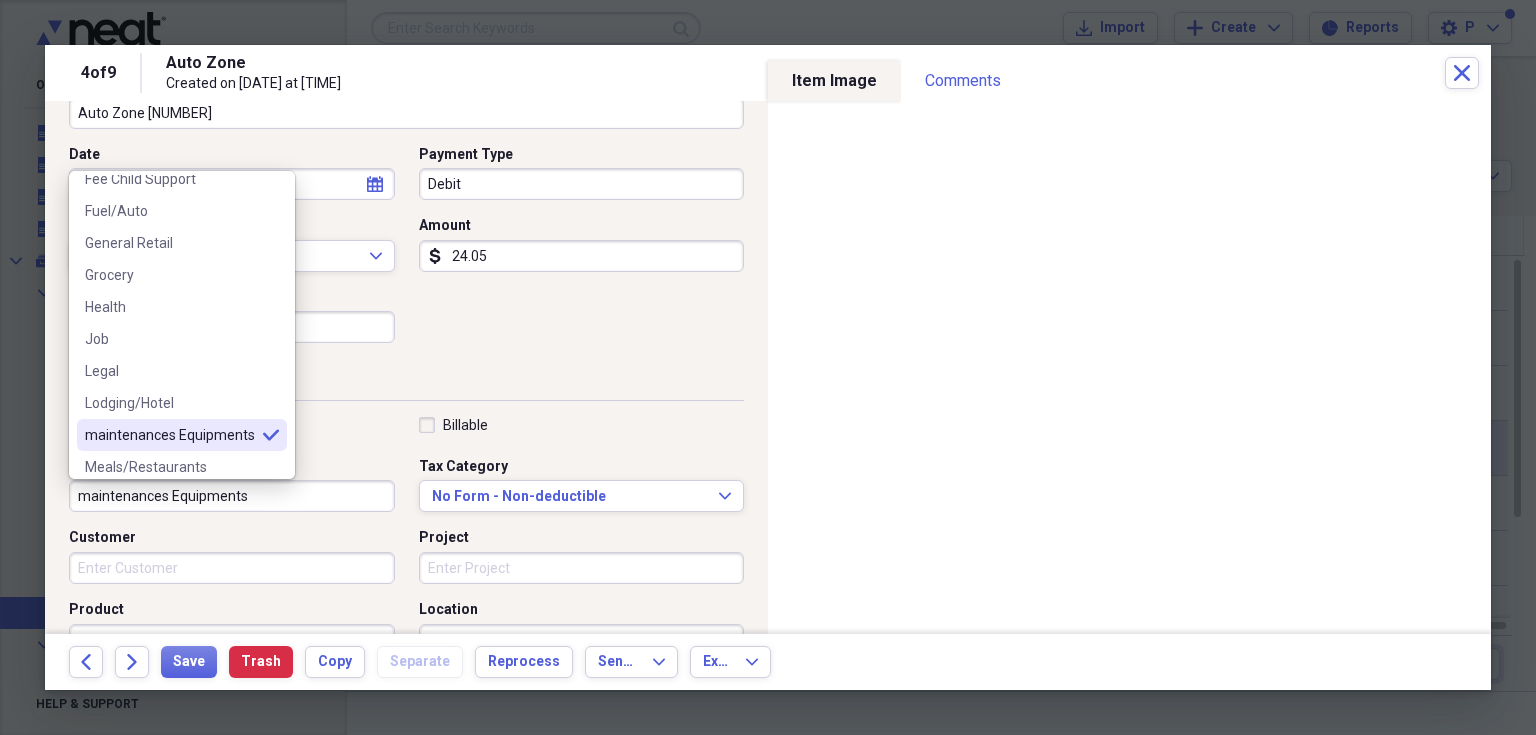 type on "maintenances Equipments" 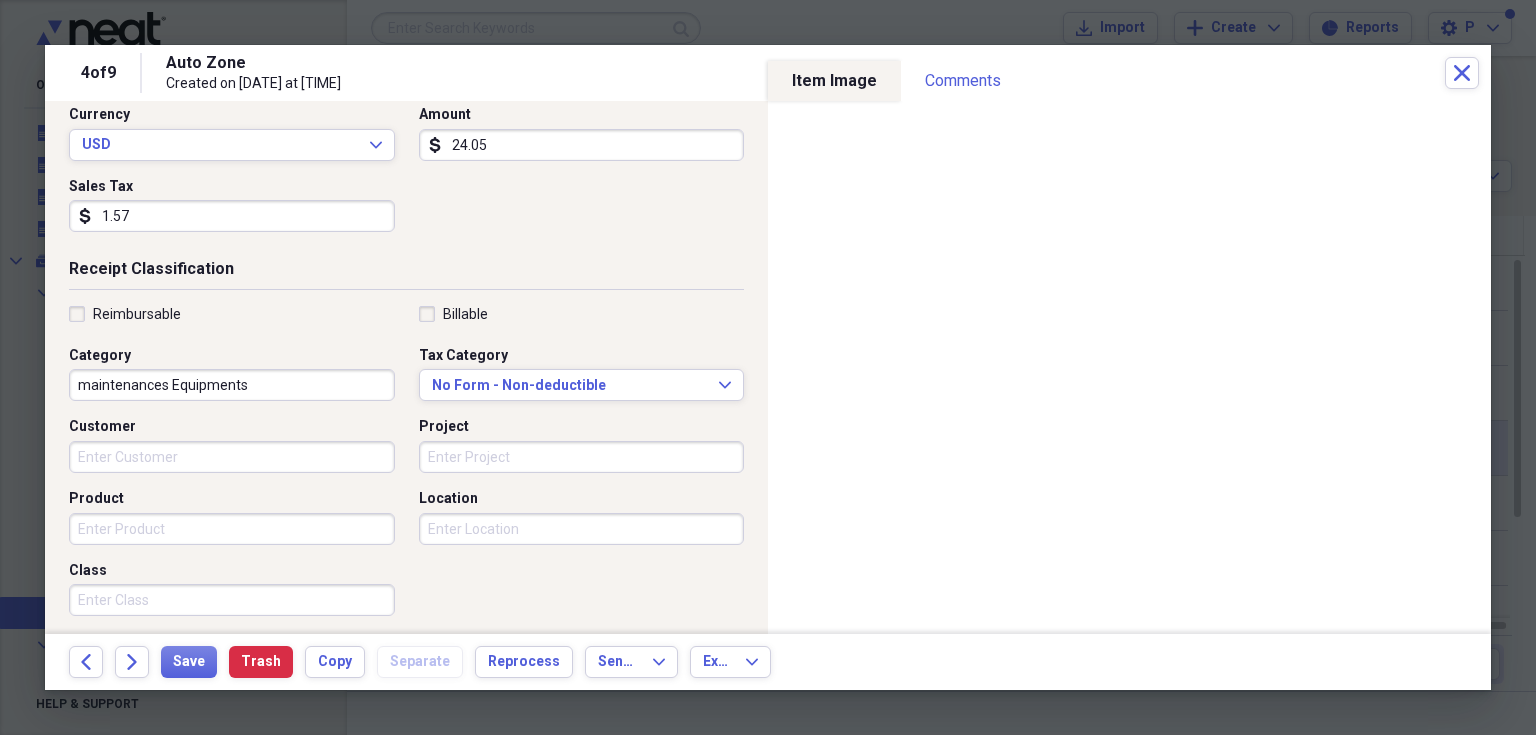 scroll, scrollTop: 293, scrollLeft: 0, axis: vertical 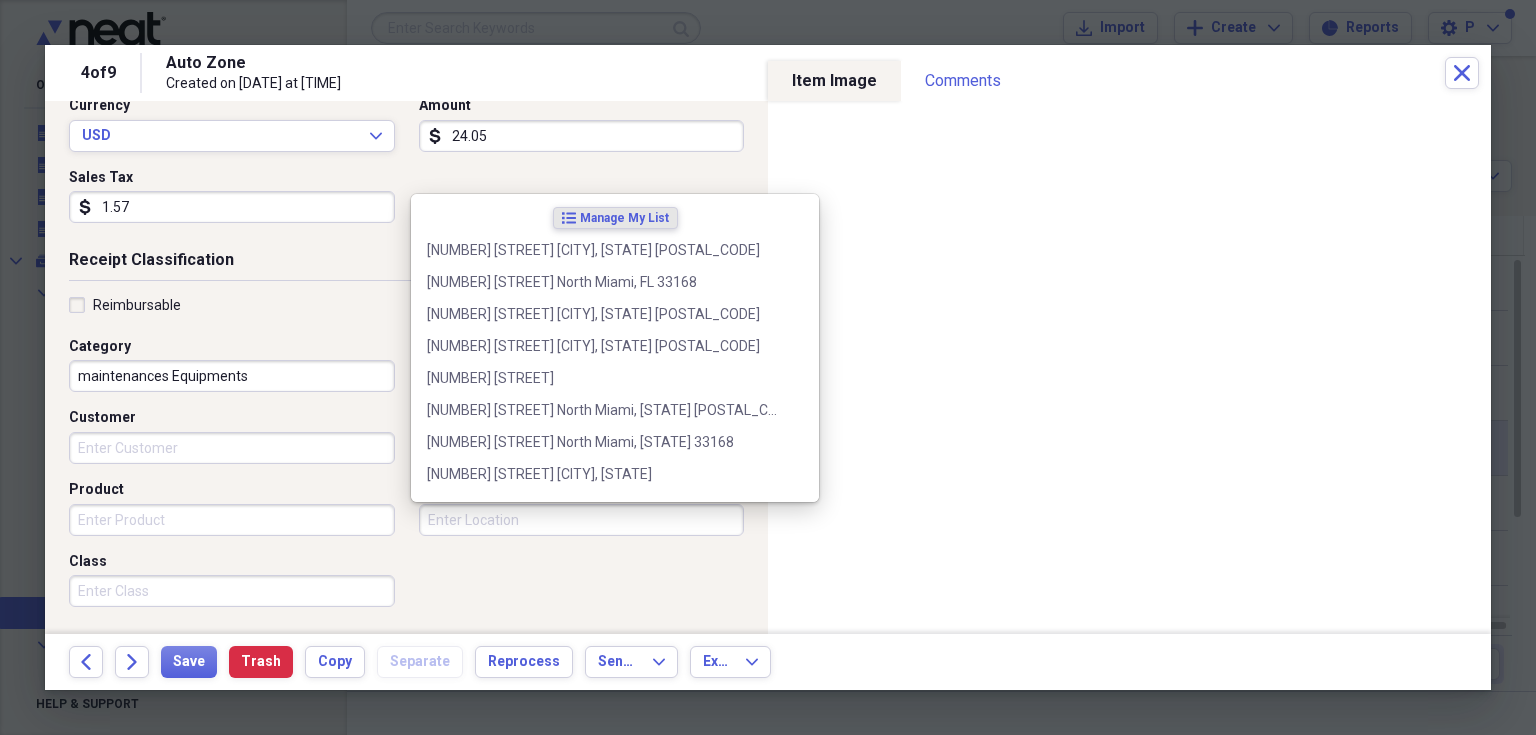 click on "Location" at bounding box center (582, 520) 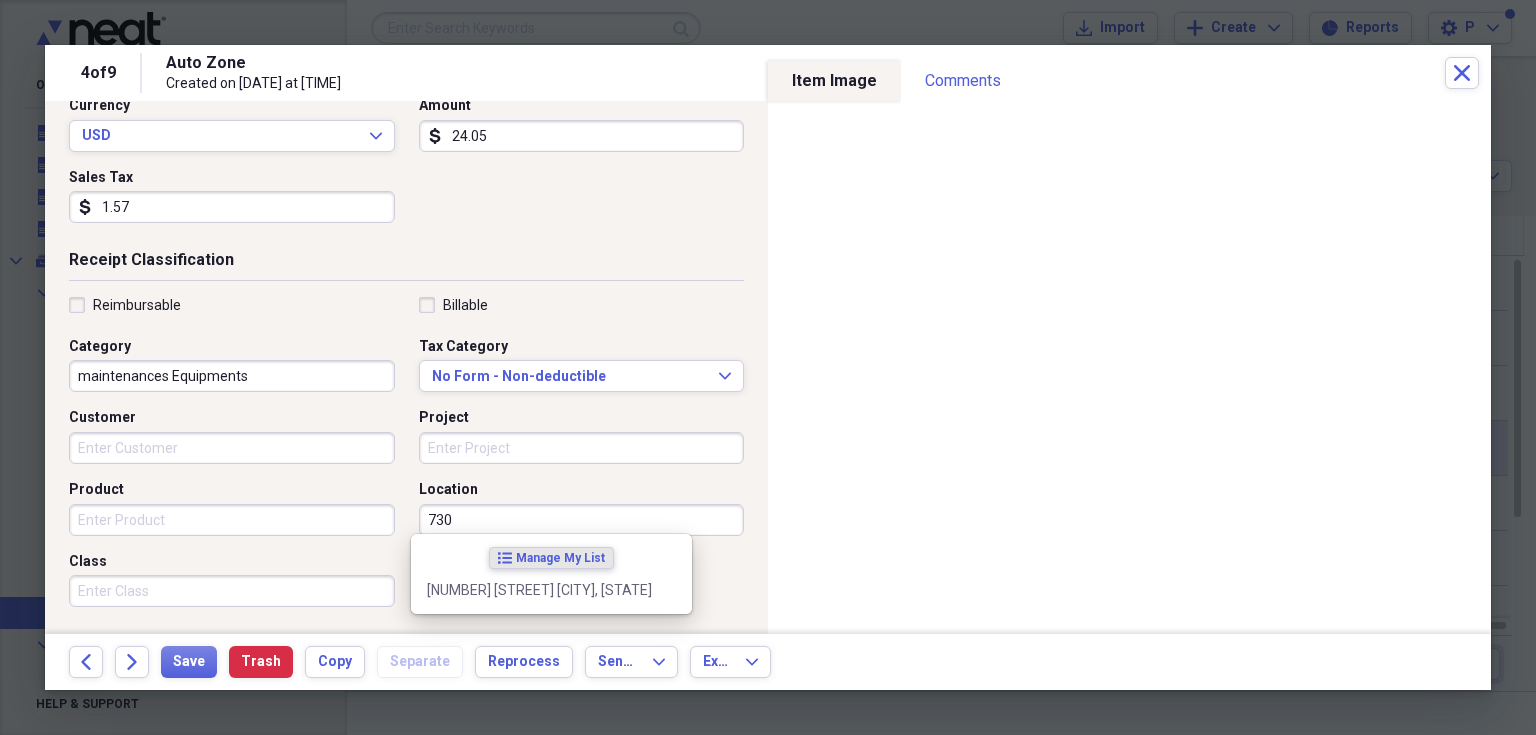 click on "730" at bounding box center (582, 520) 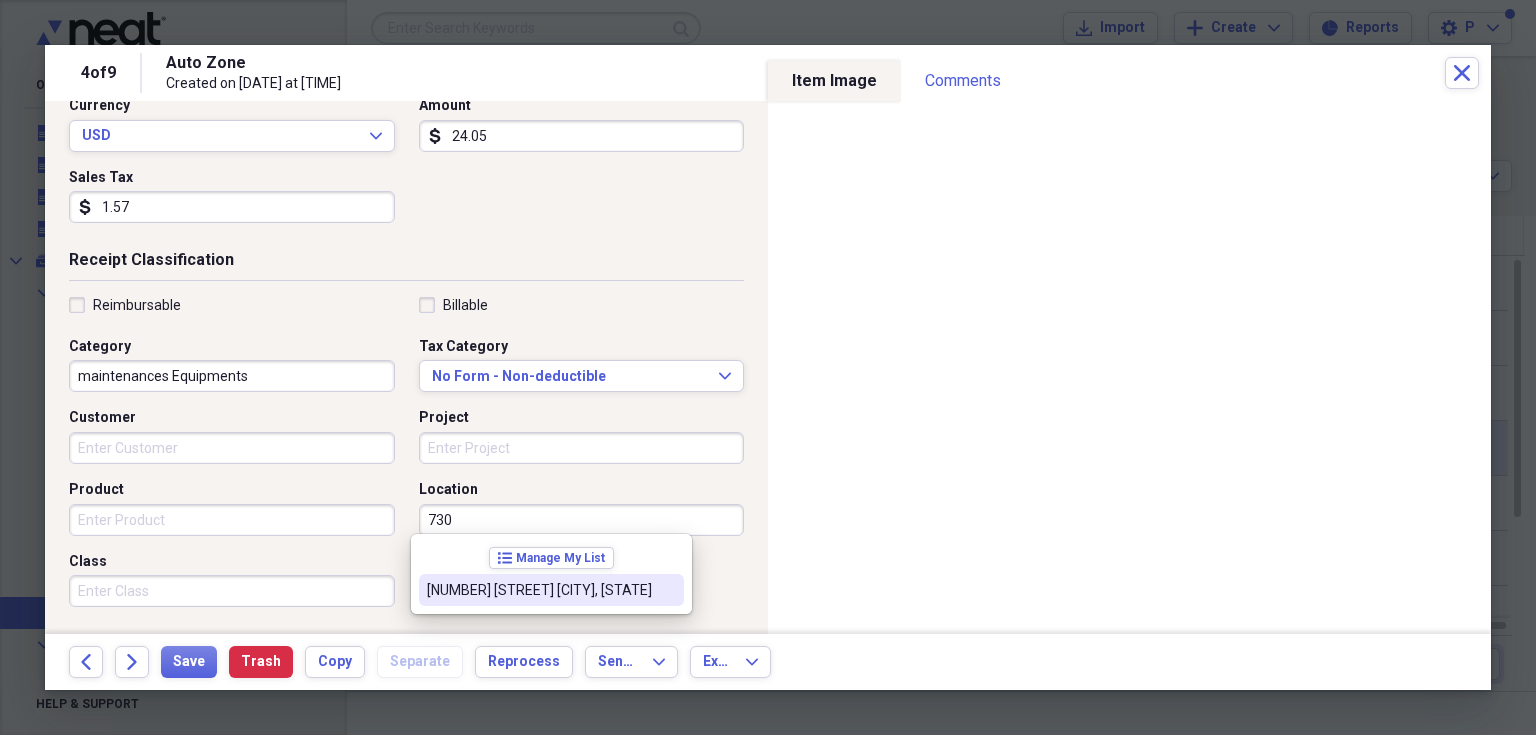 click on "[NUMBER] [STREET] [CITY], [STATE]" at bounding box center [539, 590] 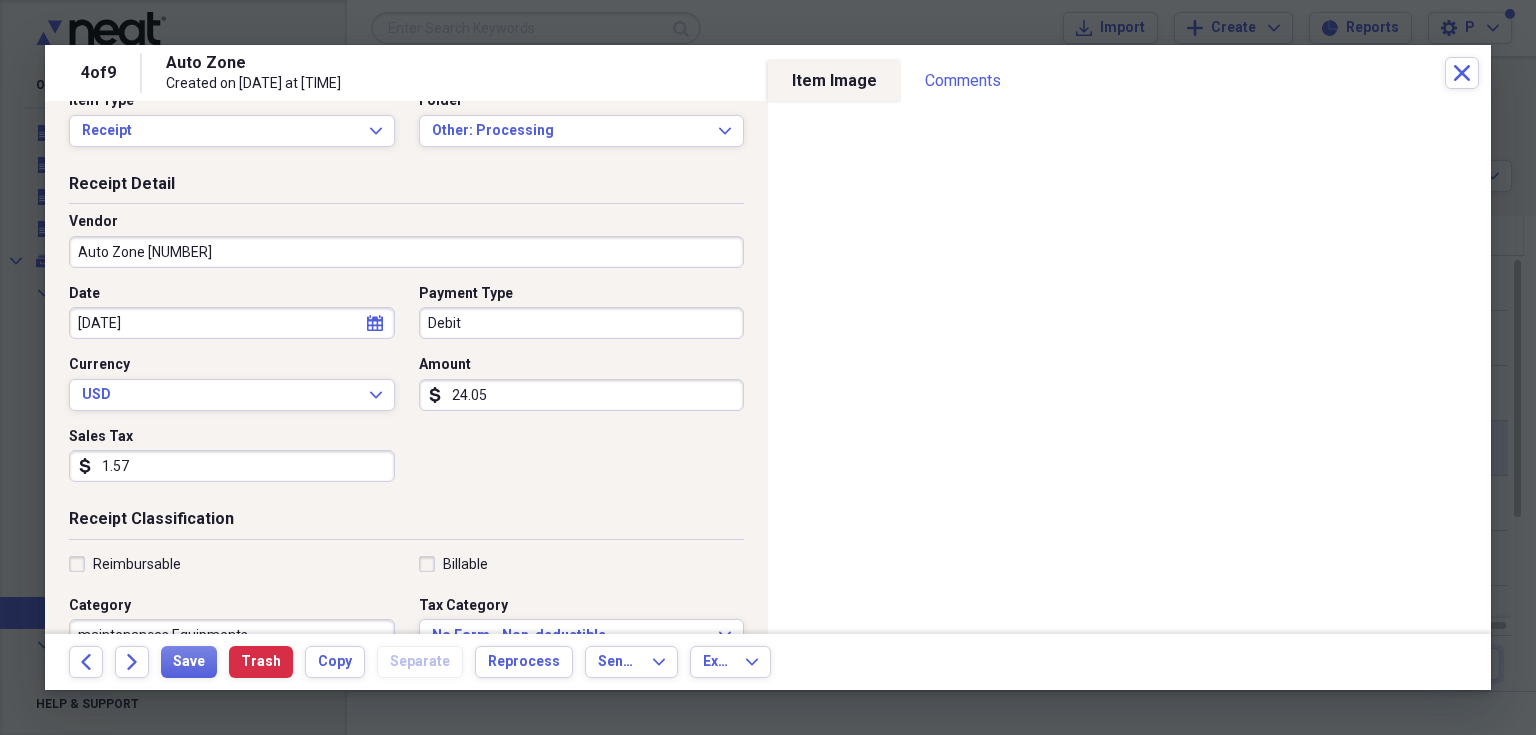 scroll, scrollTop: 0, scrollLeft: 0, axis: both 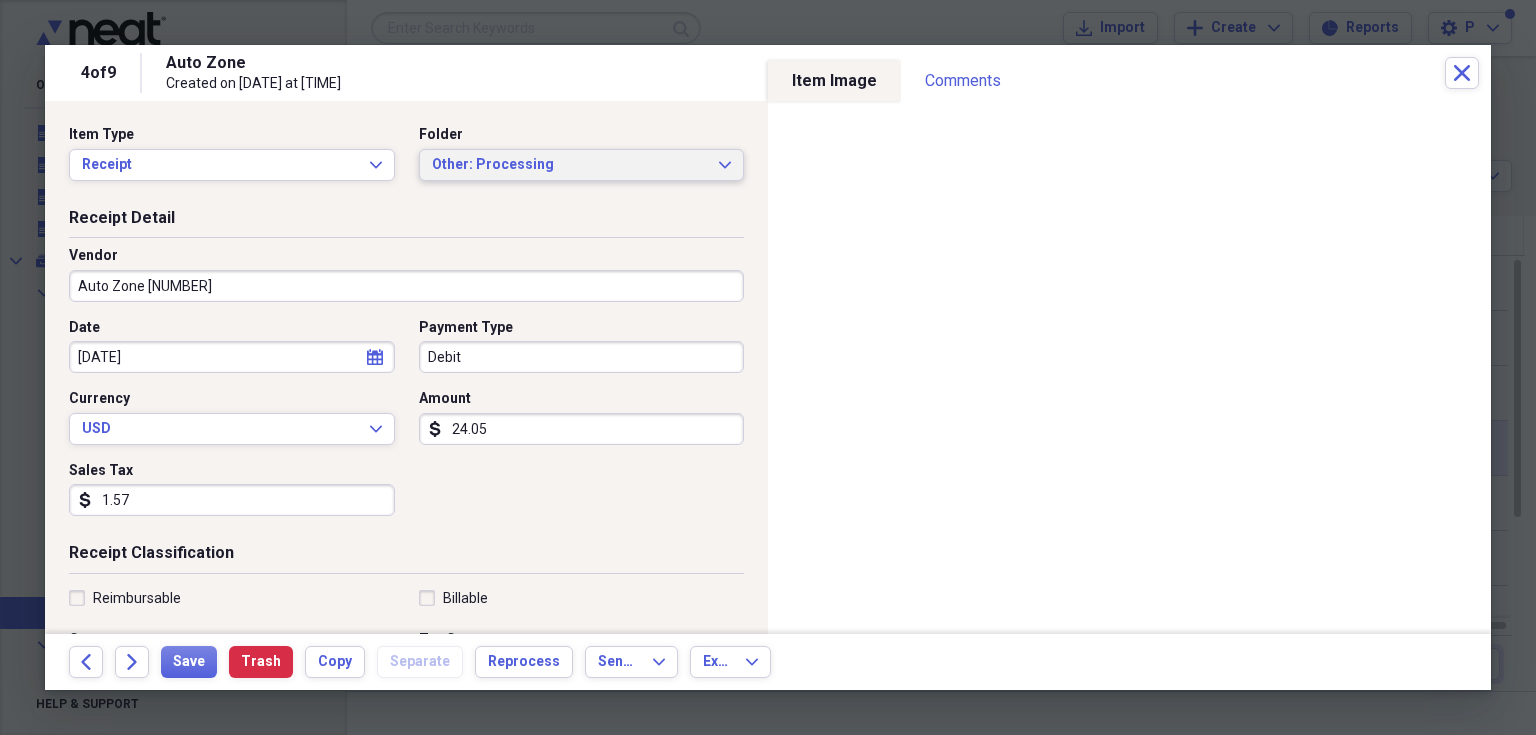 click on "Expand" 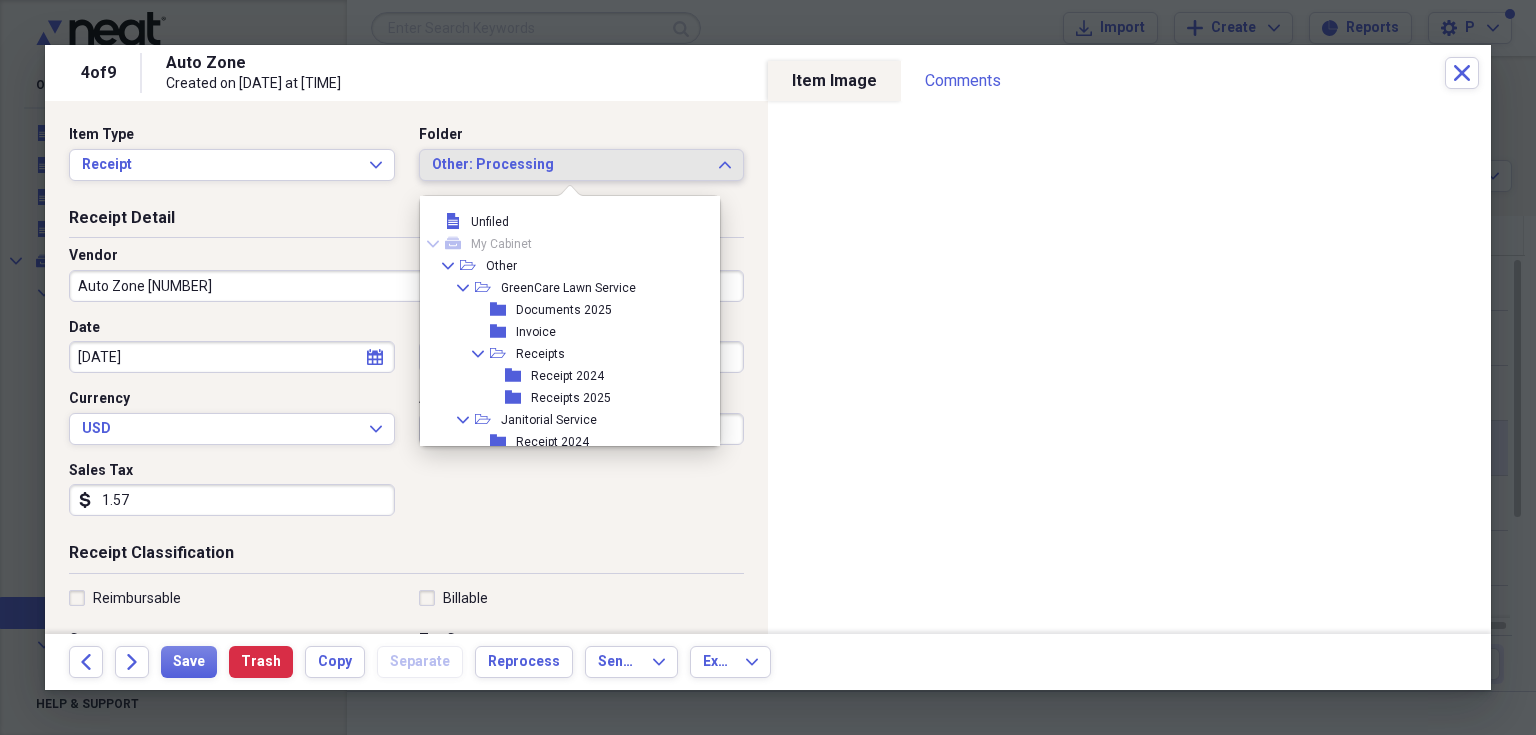 scroll, scrollTop: 94, scrollLeft: 0, axis: vertical 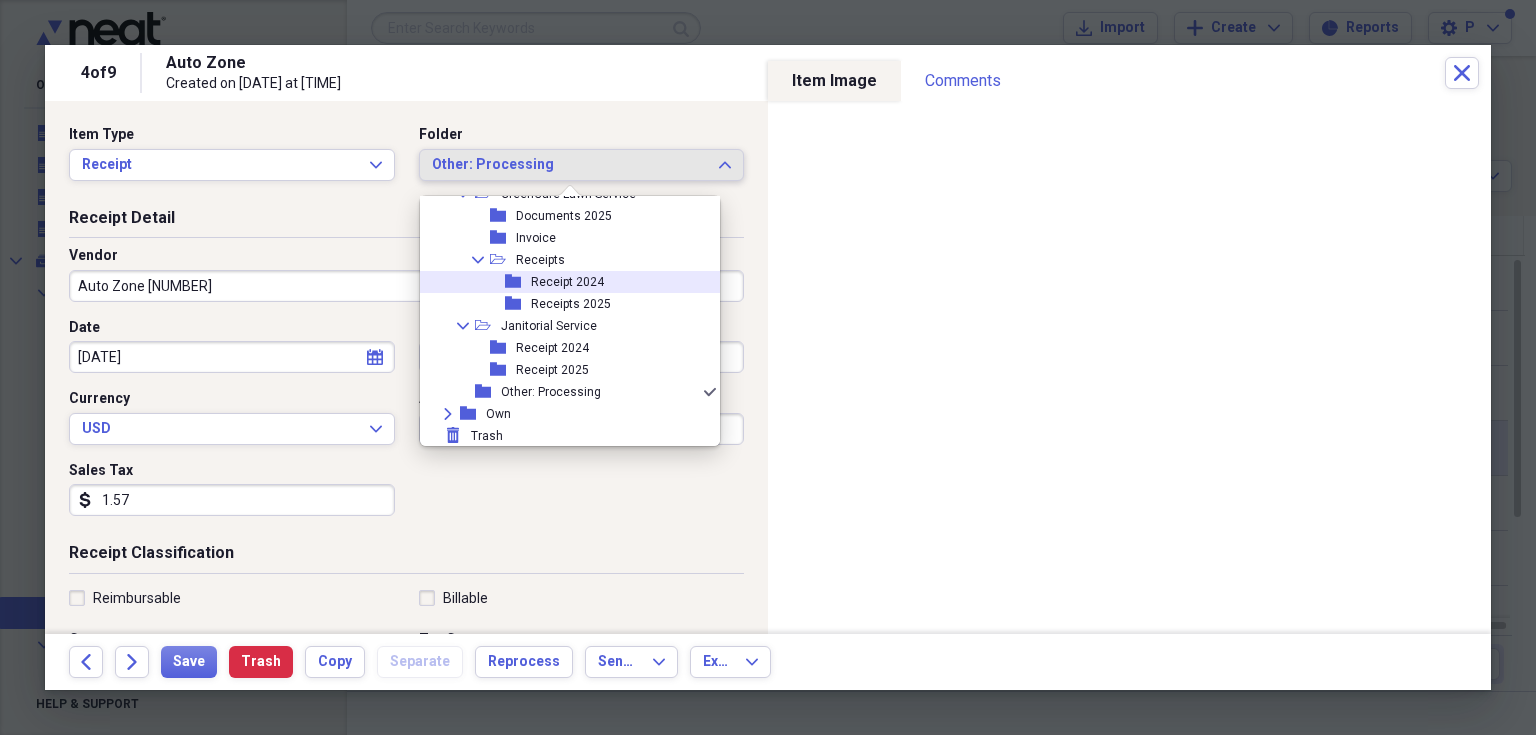 click on "folder Receipt  2024" at bounding box center [562, 282] 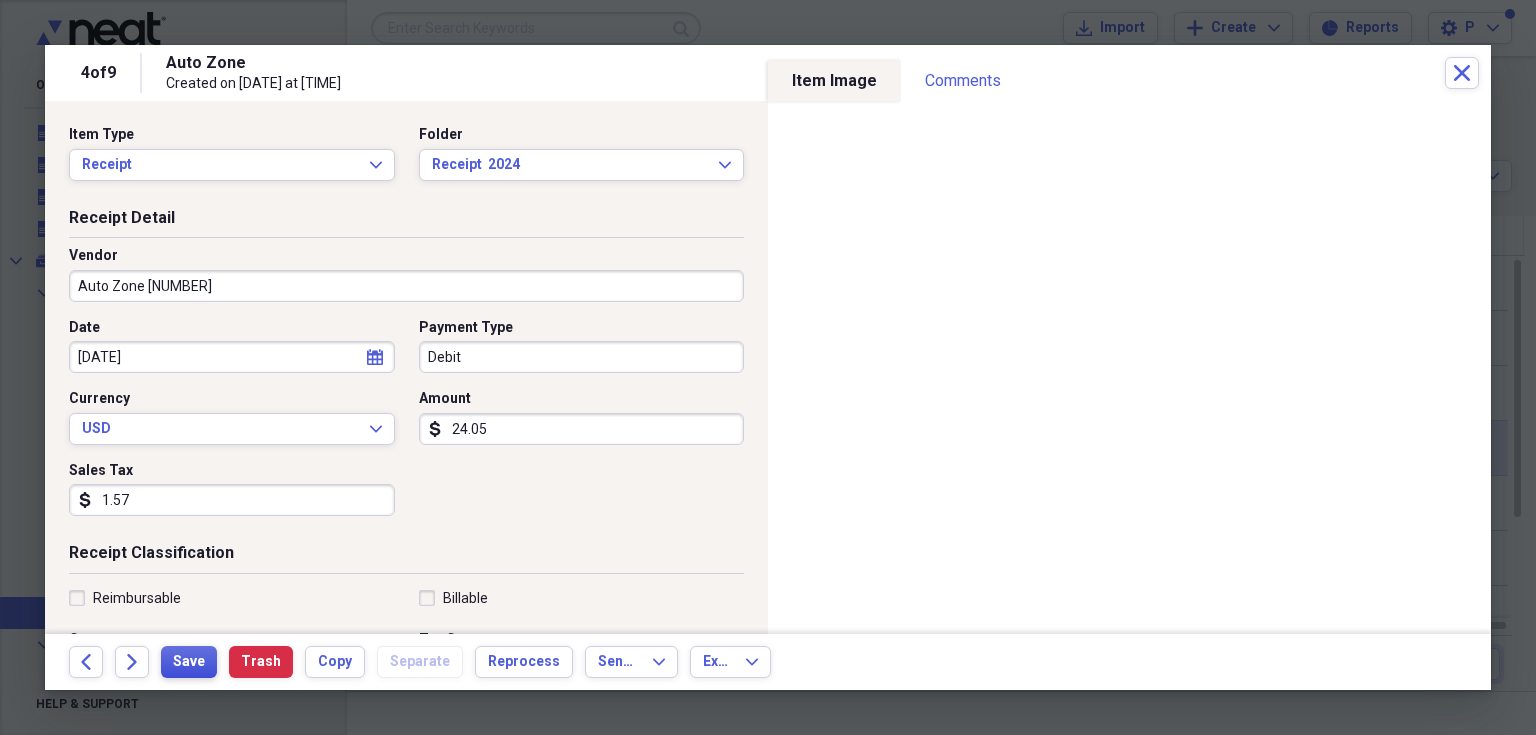click on "Save" at bounding box center (189, 662) 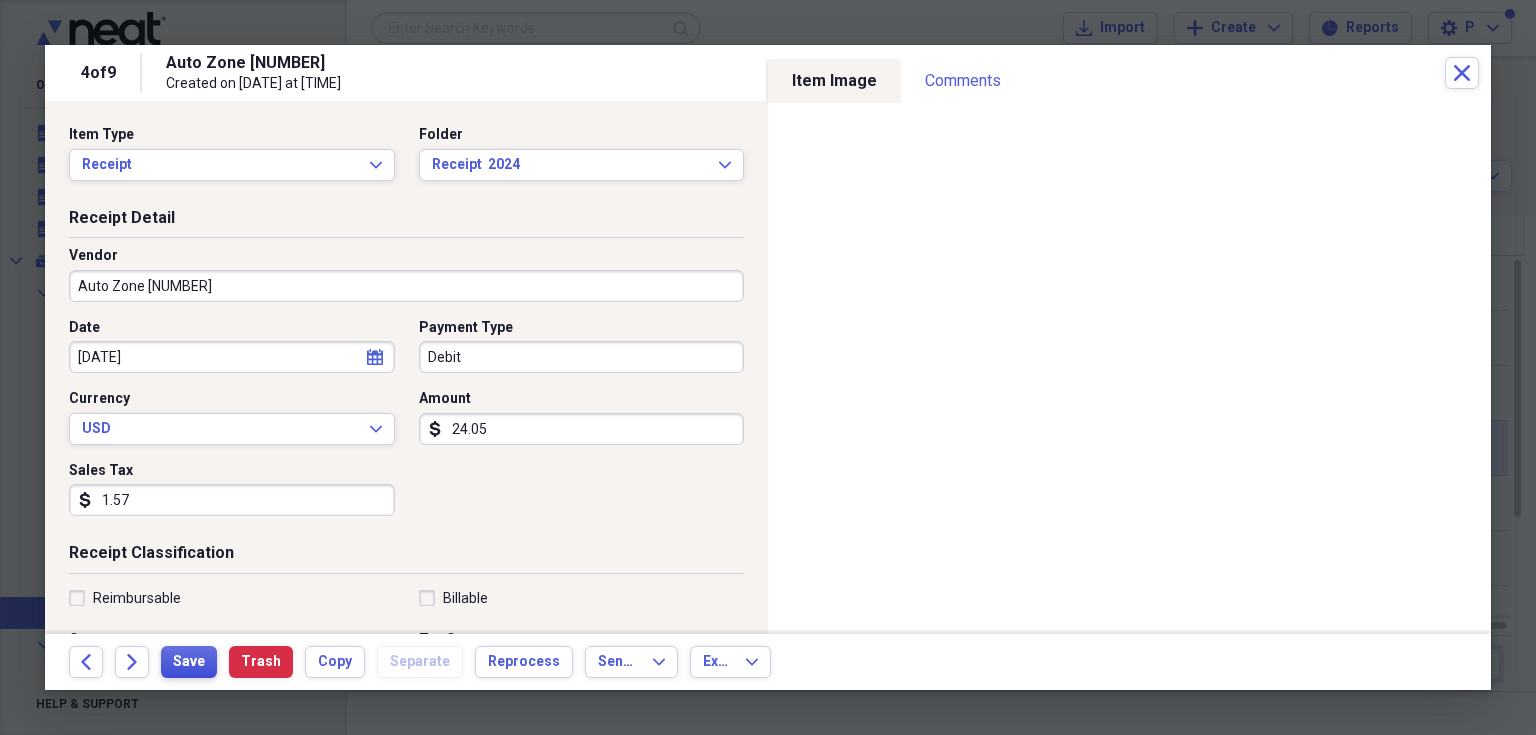click on "Save" at bounding box center [189, 662] 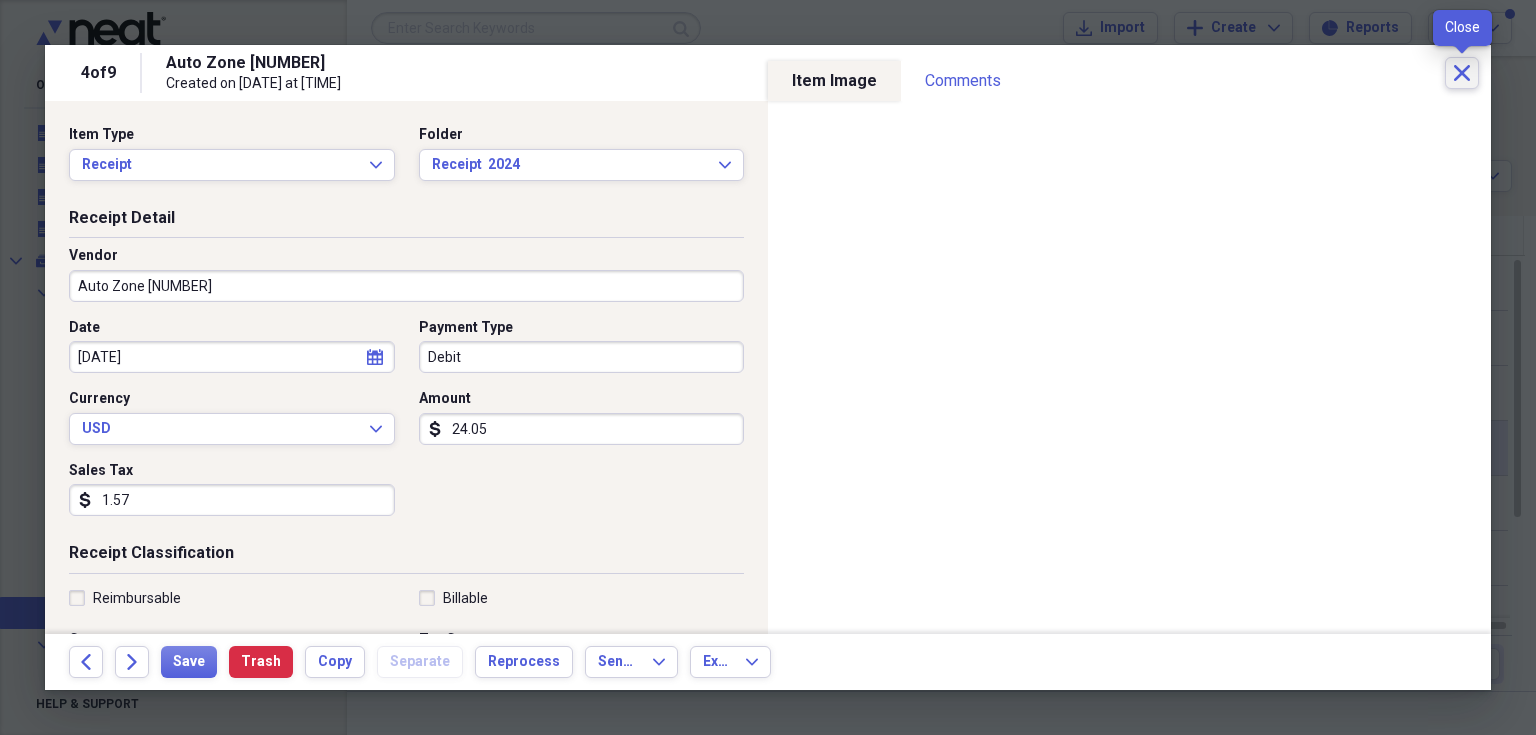 click on "Close" at bounding box center [1462, 73] 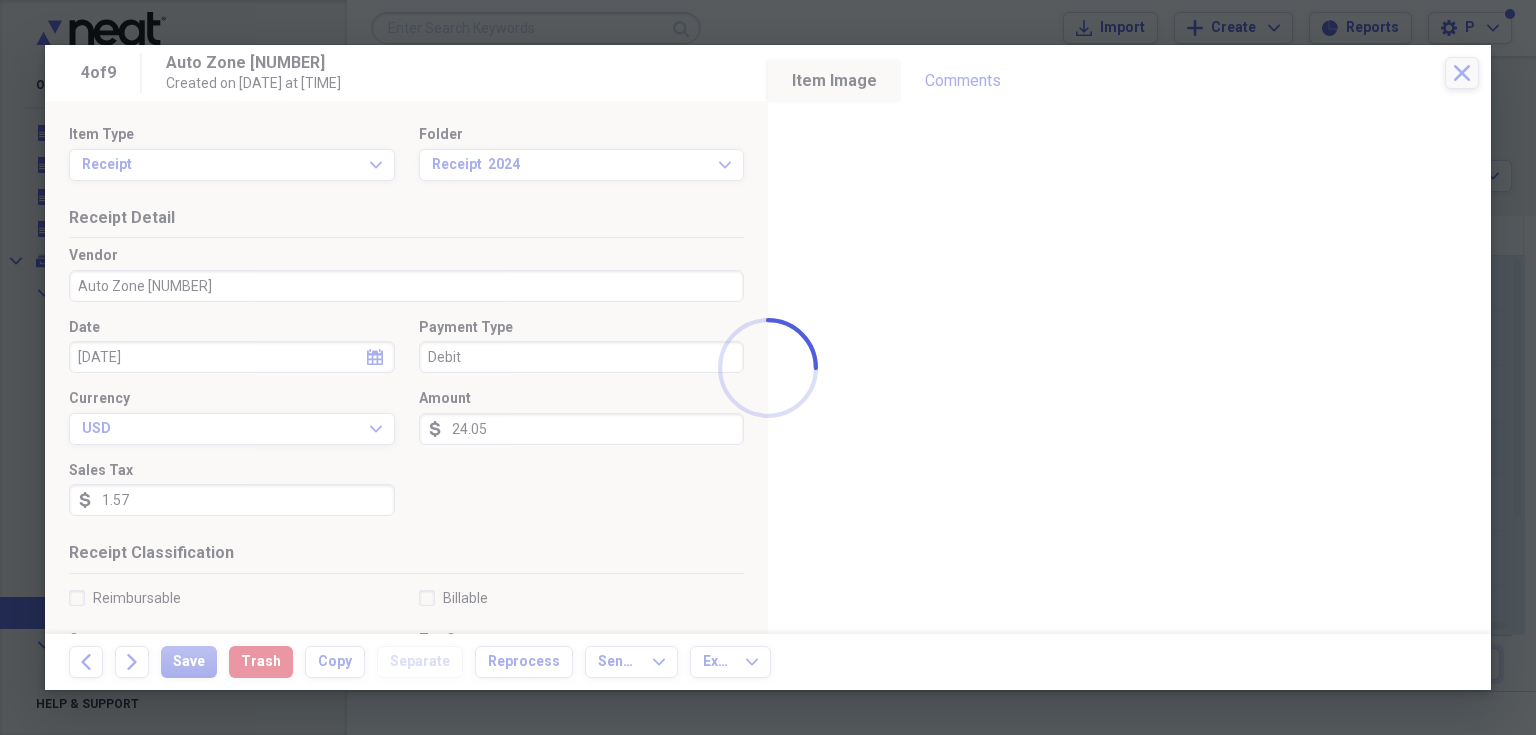 click at bounding box center (768, 367) 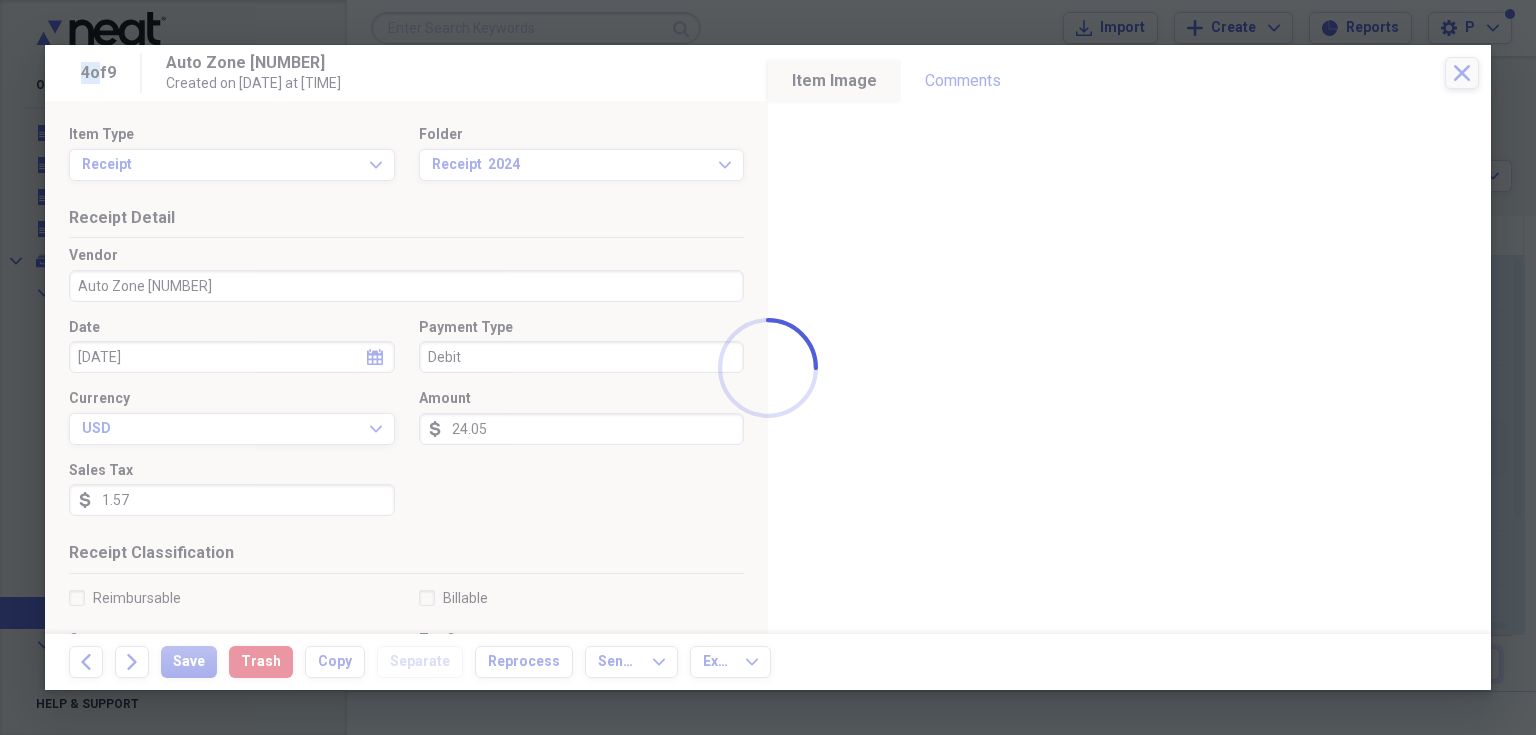 click at bounding box center [768, 367] 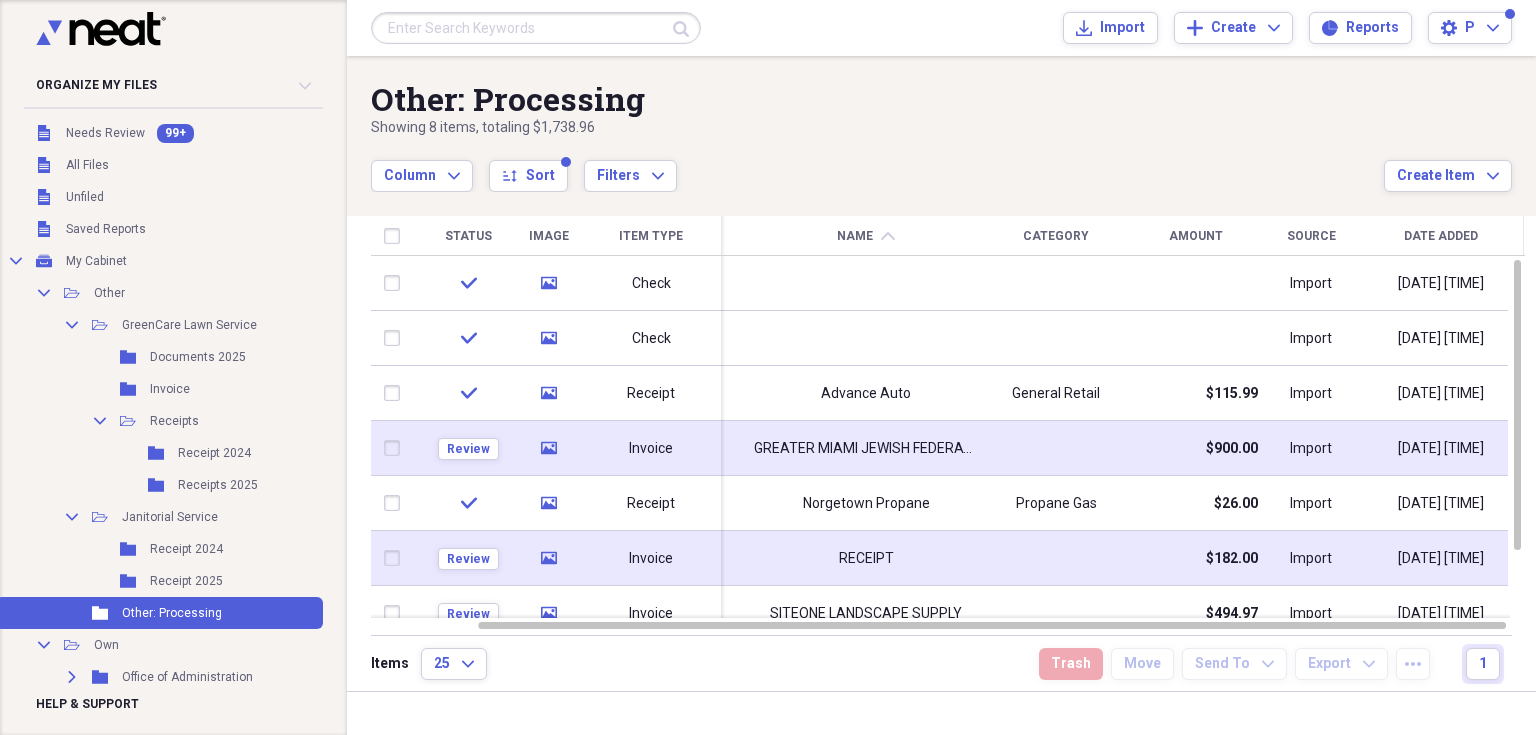 click on "RECEIPT" at bounding box center (866, 558) 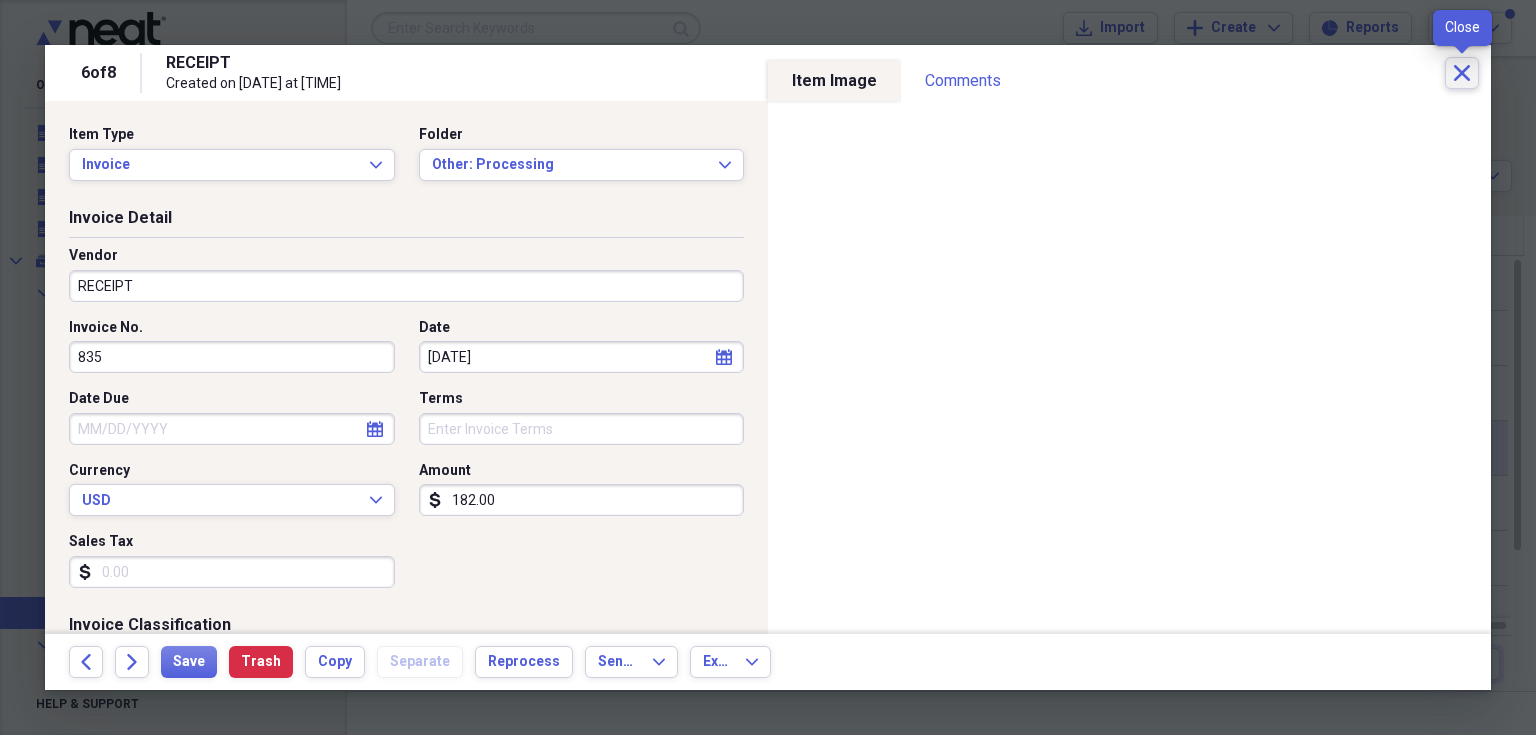 click on "Close" at bounding box center (1462, 73) 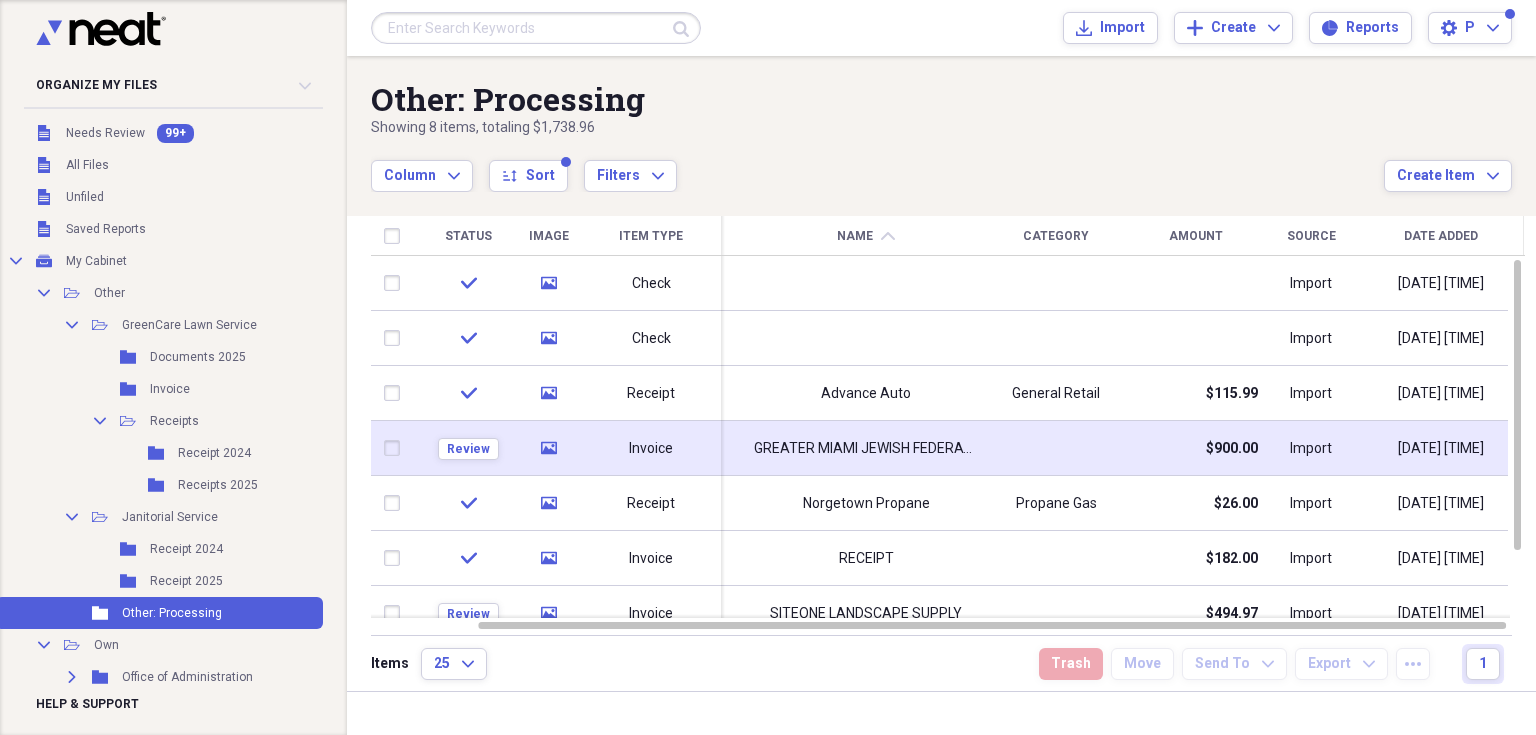 click on "Other: Processing Showing 8 items , totaling $1,738.96 Column Expand sort Sort Filters  Expand Create Item Expand" at bounding box center [941, 124] 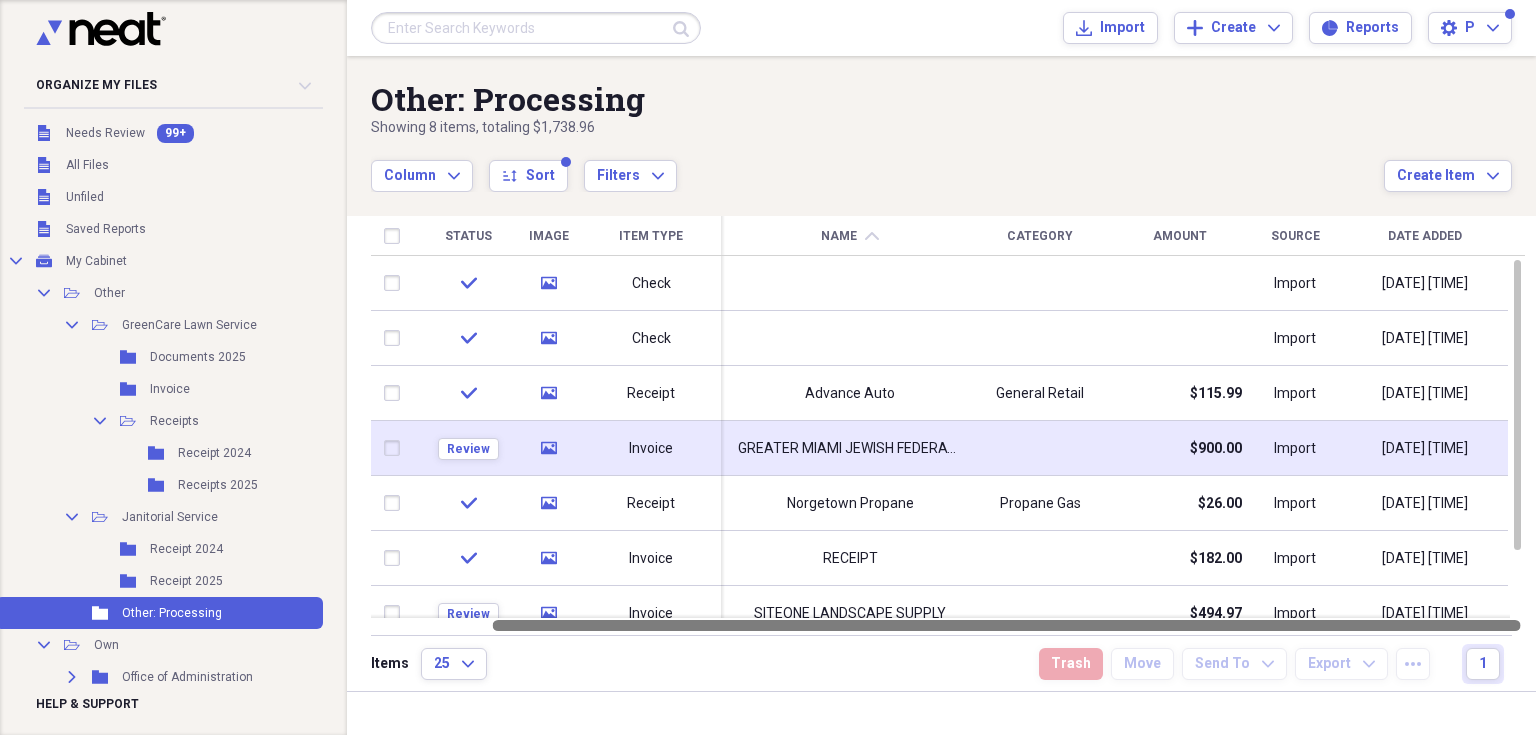 click at bounding box center [948, 625] 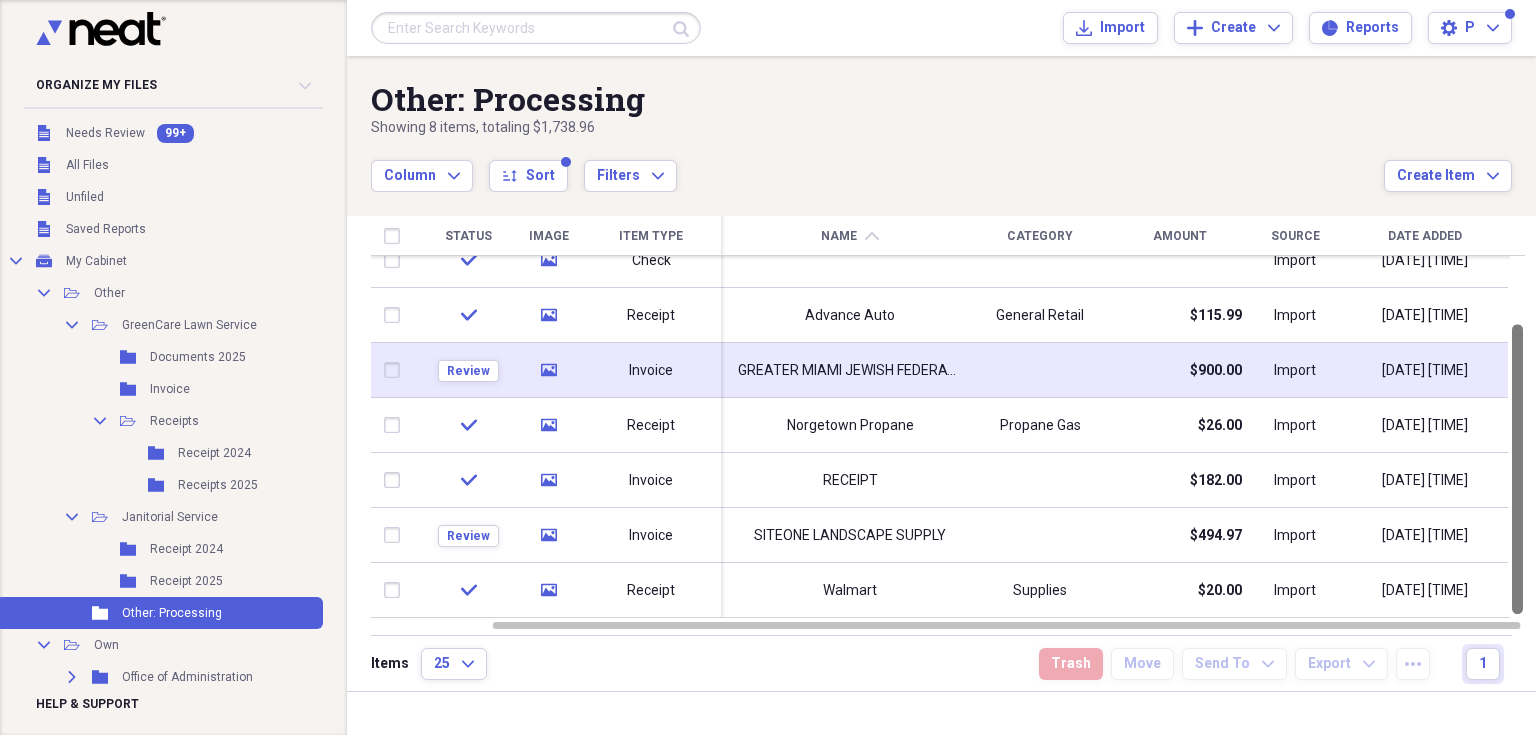 drag, startPoint x: 1525, startPoint y: 527, endPoint x: 1535, endPoint y: 678, distance: 151.33076 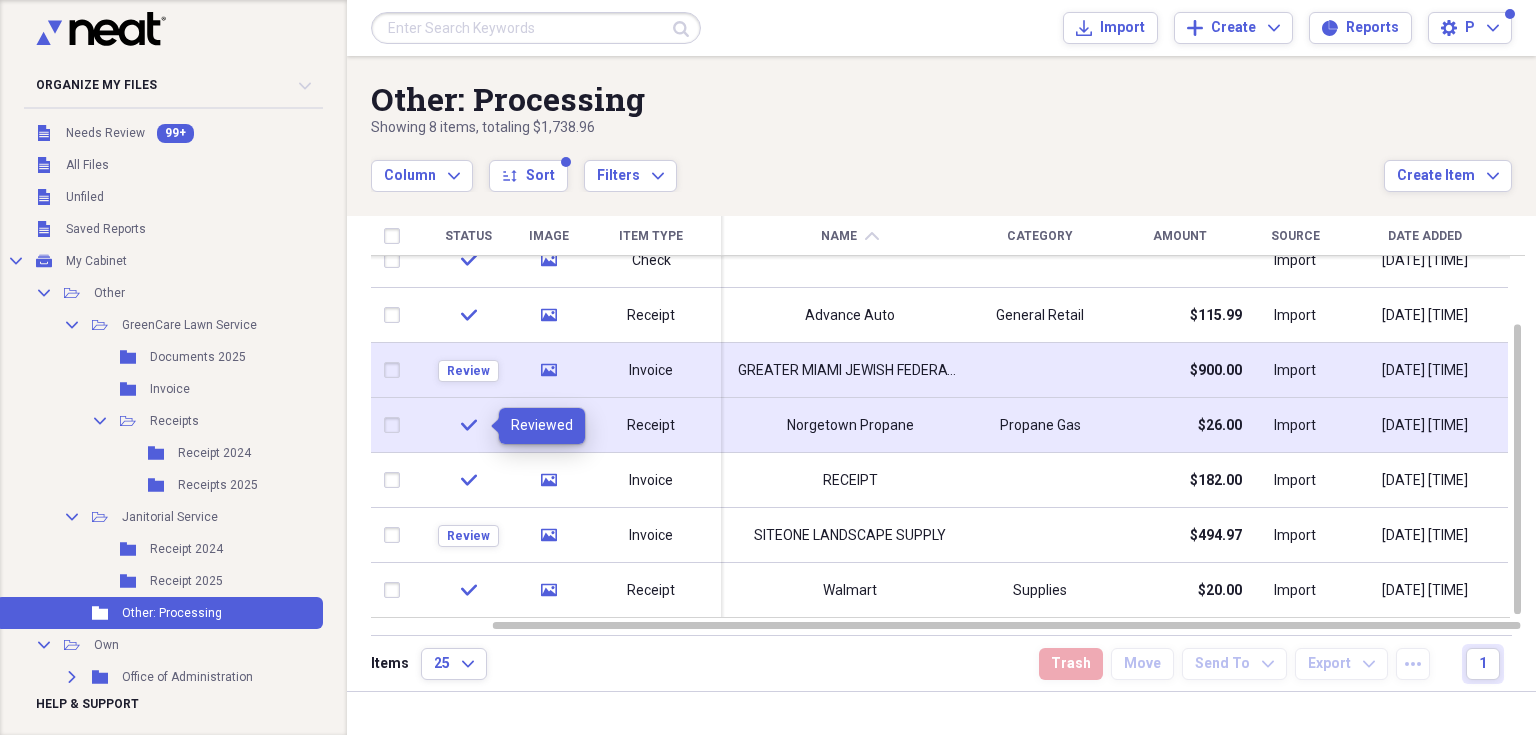 click on "check" 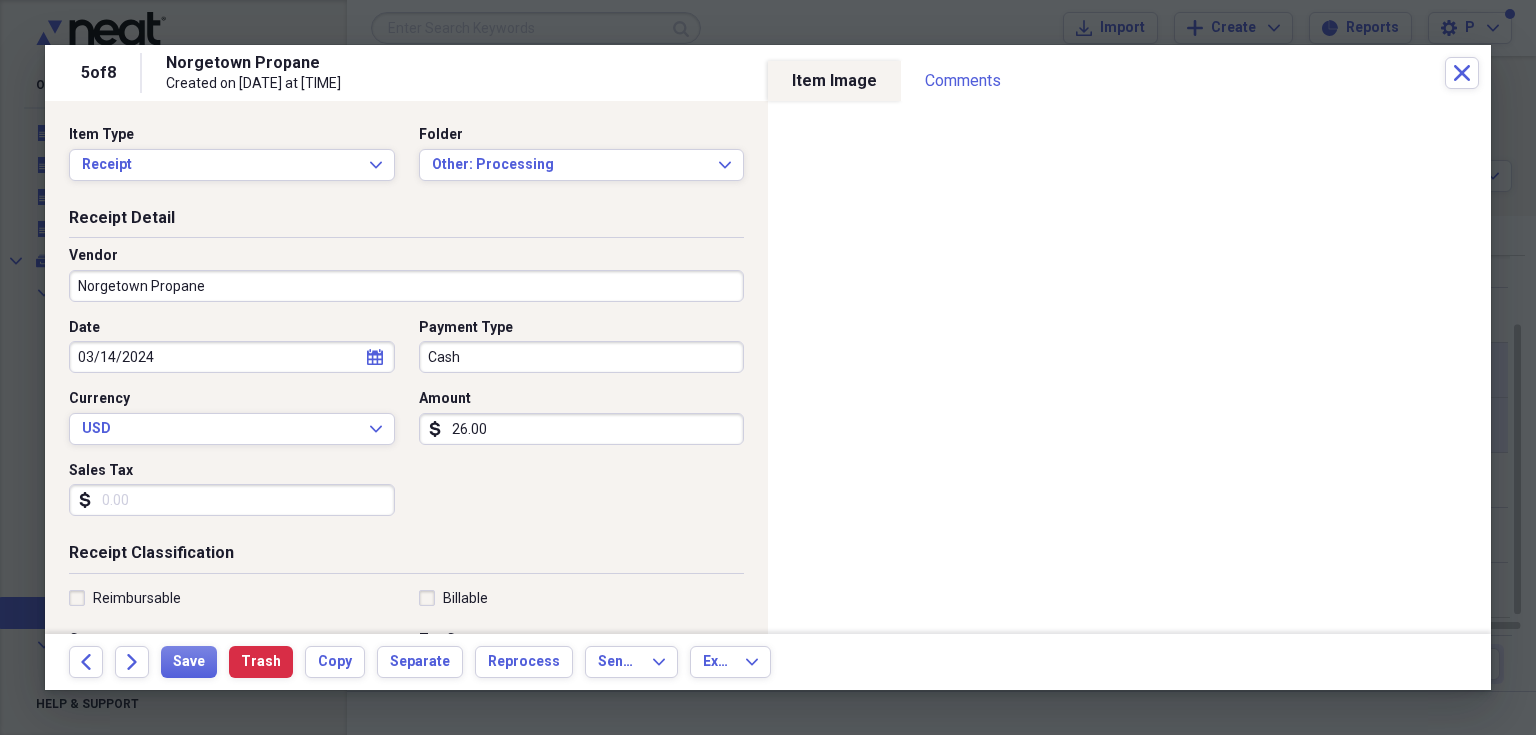 click on "26.00" at bounding box center (582, 429) 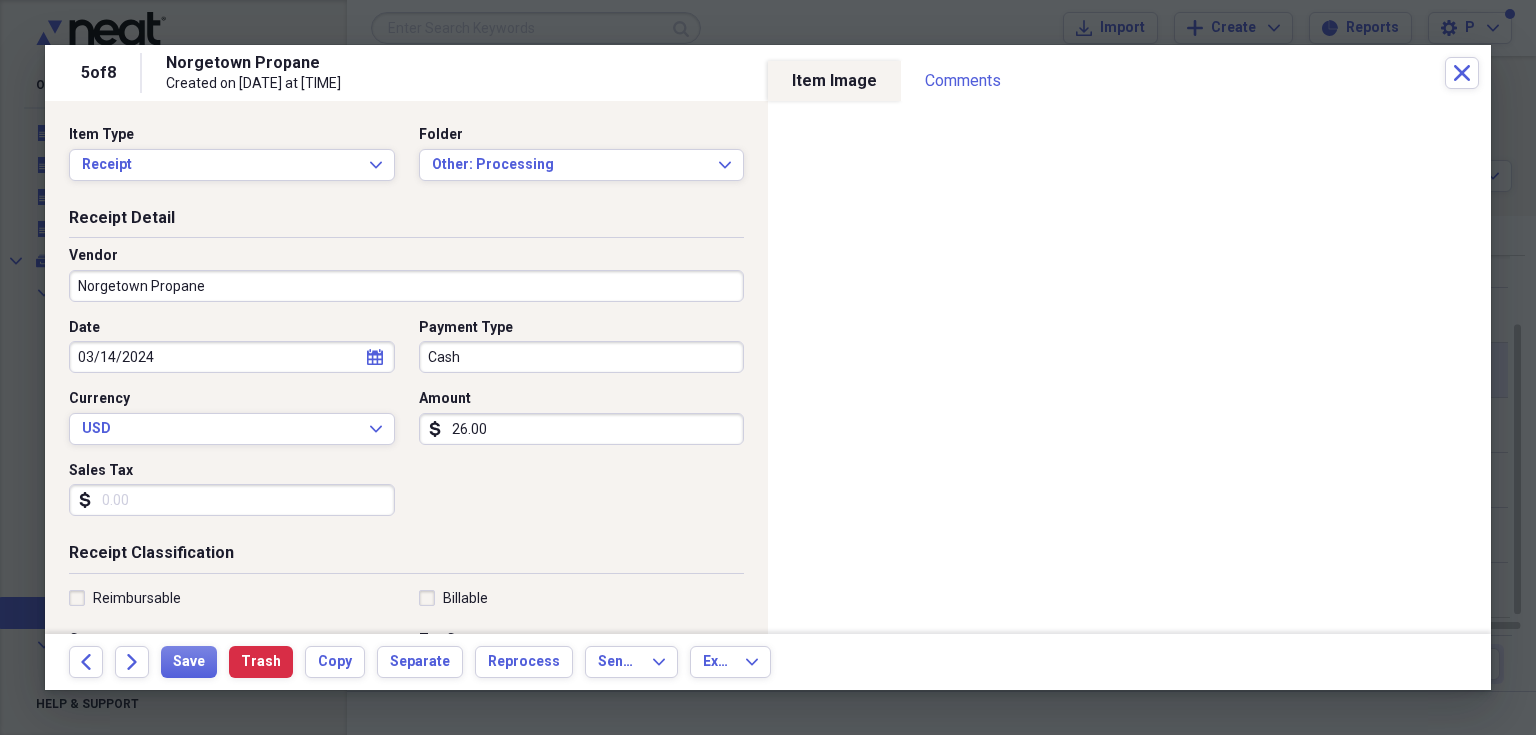 click on "Billable" at bounding box center (582, 598) 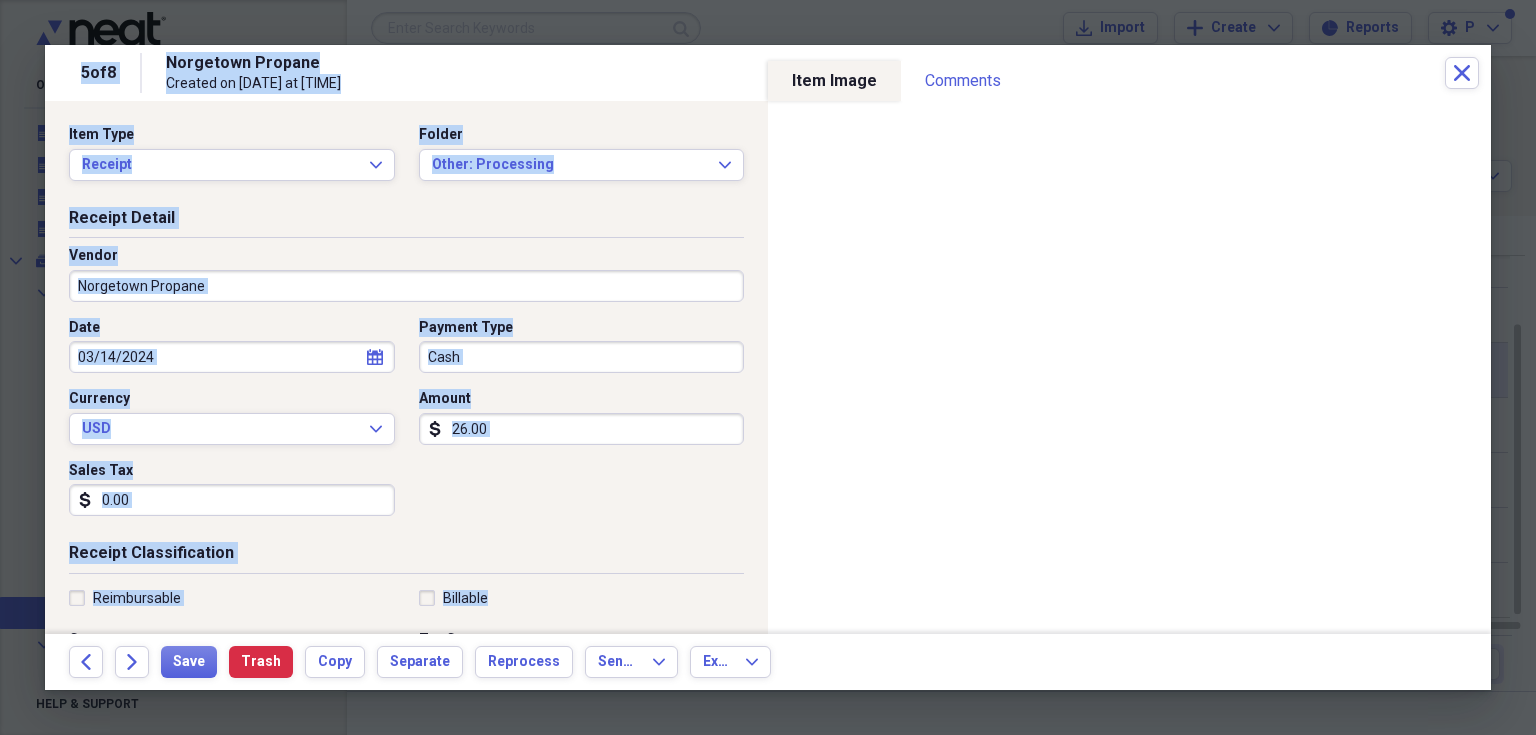 scroll, scrollTop: 486, scrollLeft: 0, axis: vertical 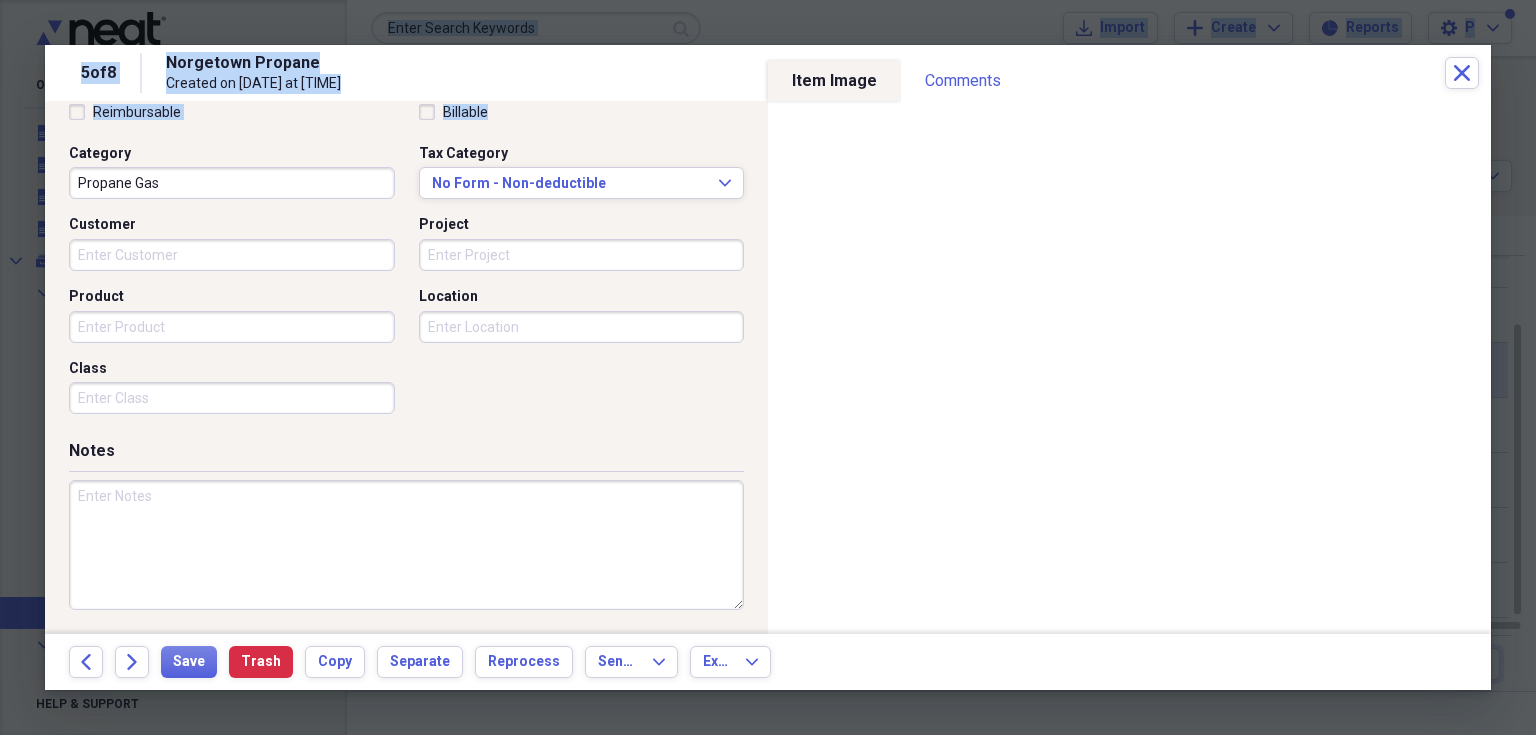 drag, startPoint x: 590, startPoint y: 603, endPoint x: 277, endPoint y: 747, distance: 344.53592 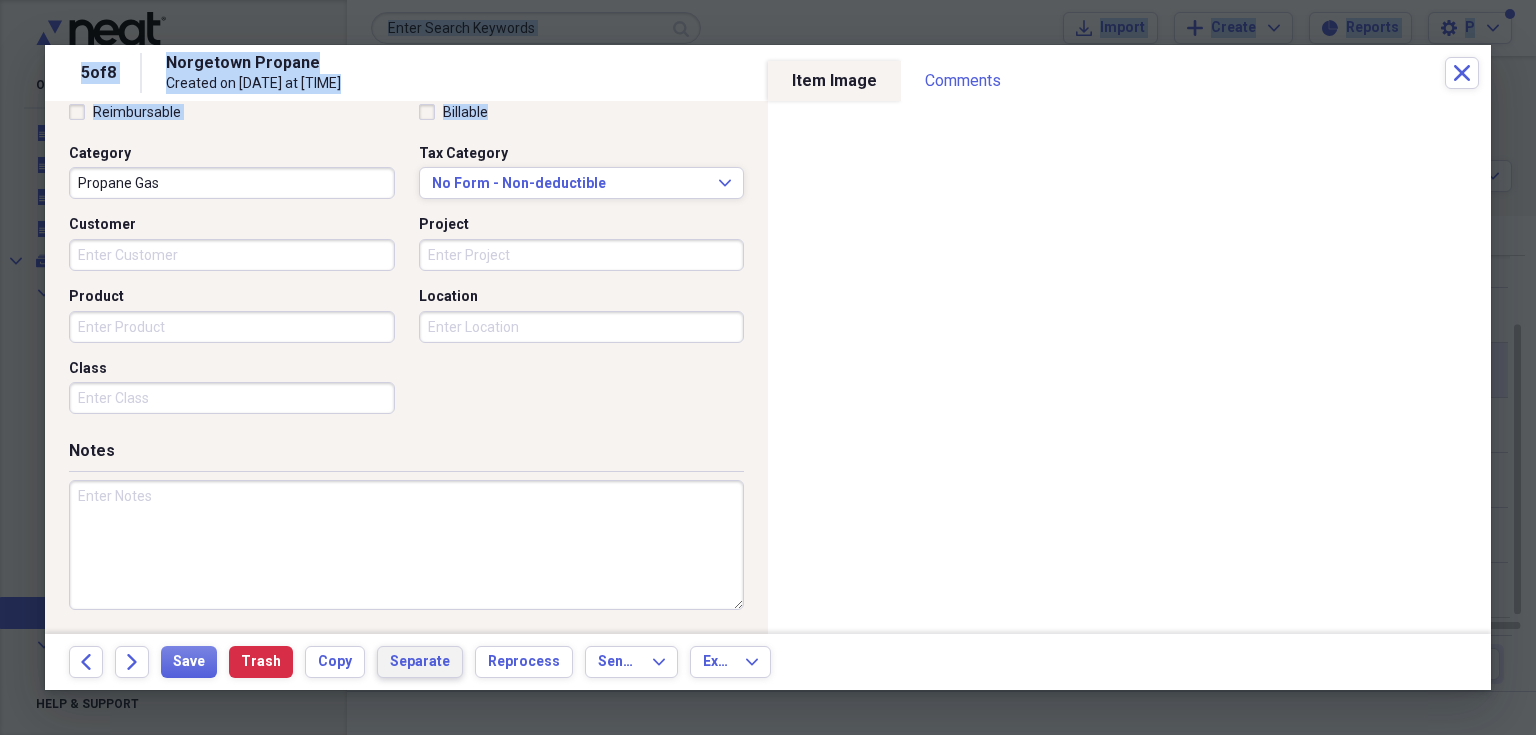 click on "Separate" at bounding box center (420, 662) 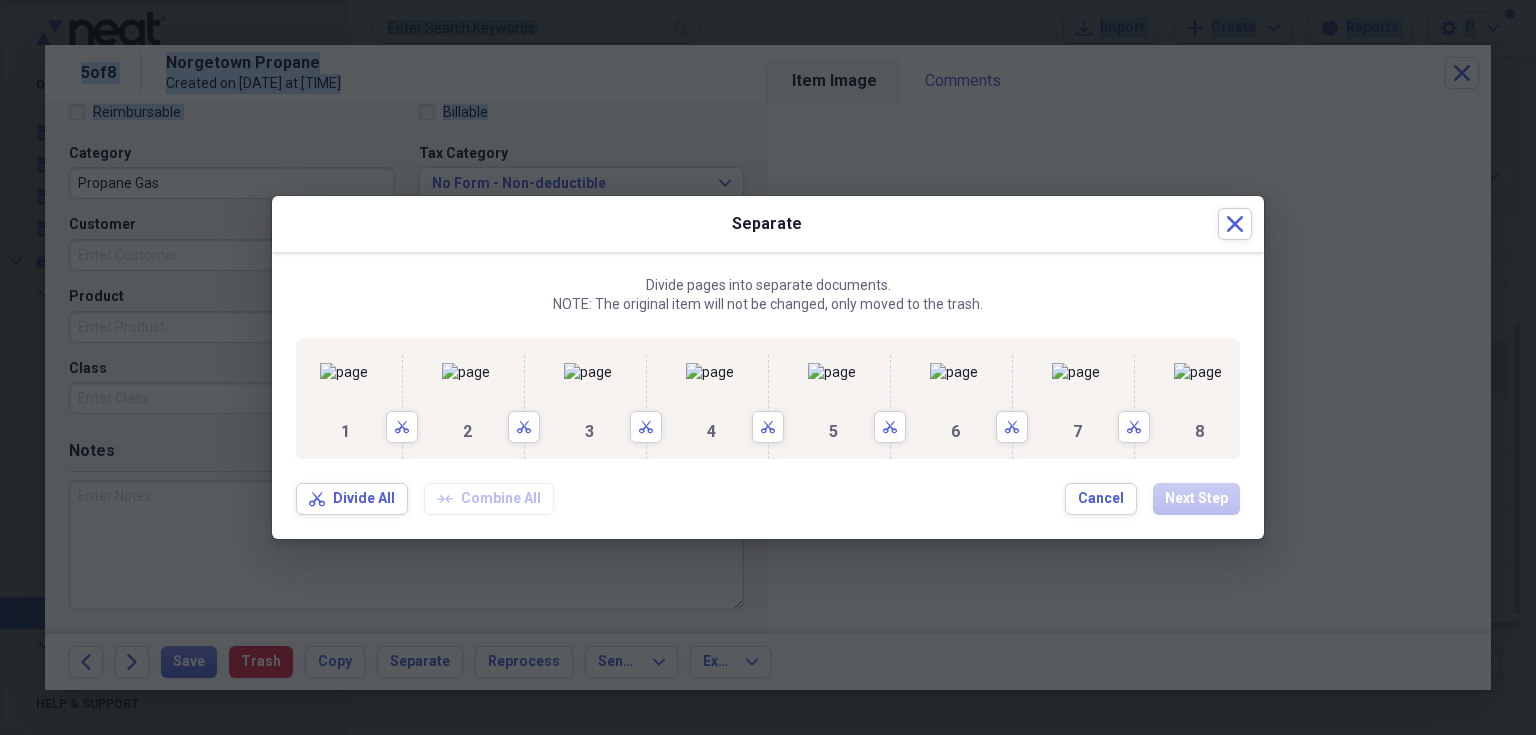 scroll, scrollTop: 0, scrollLeft: 750, axis: horizontal 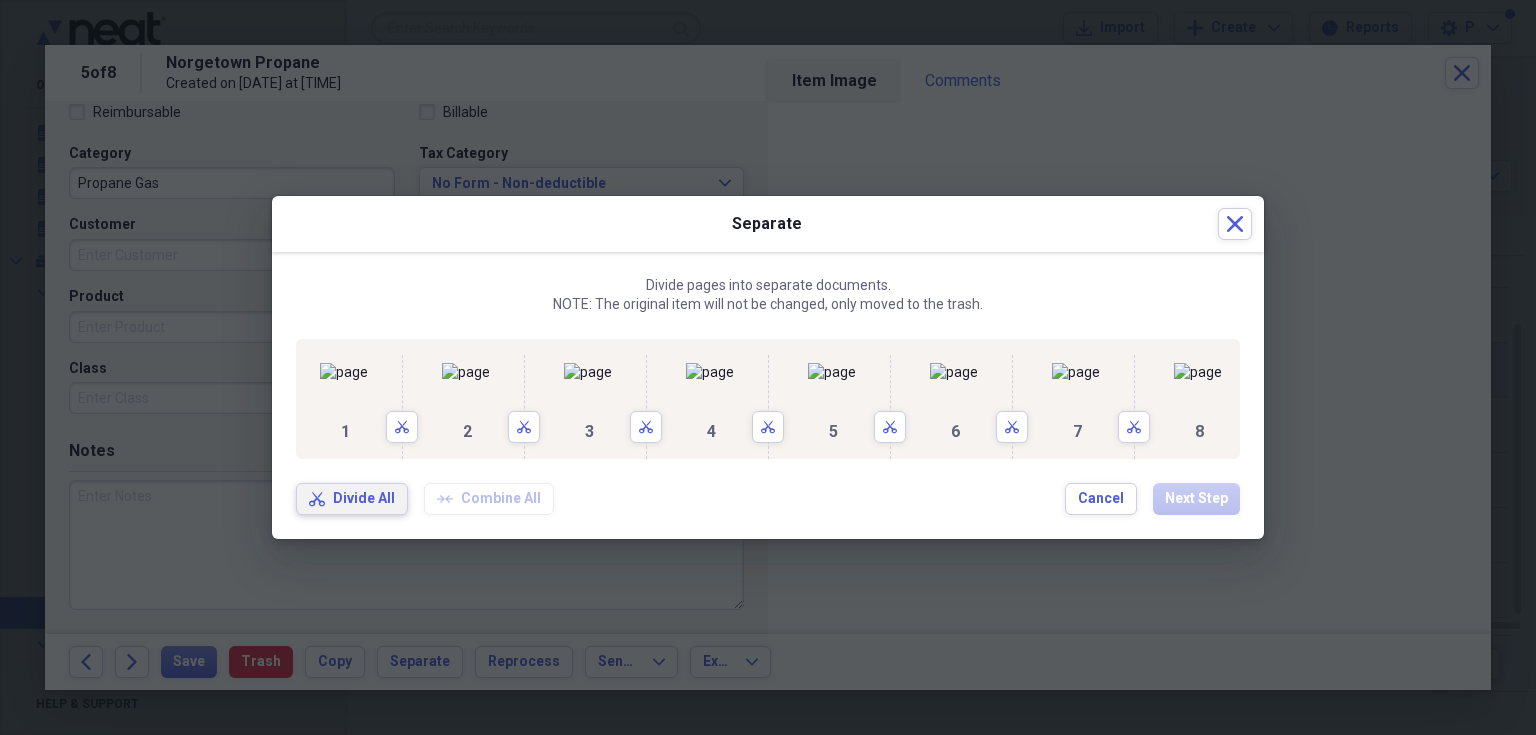 click on "Divide All" at bounding box center [364, 499] 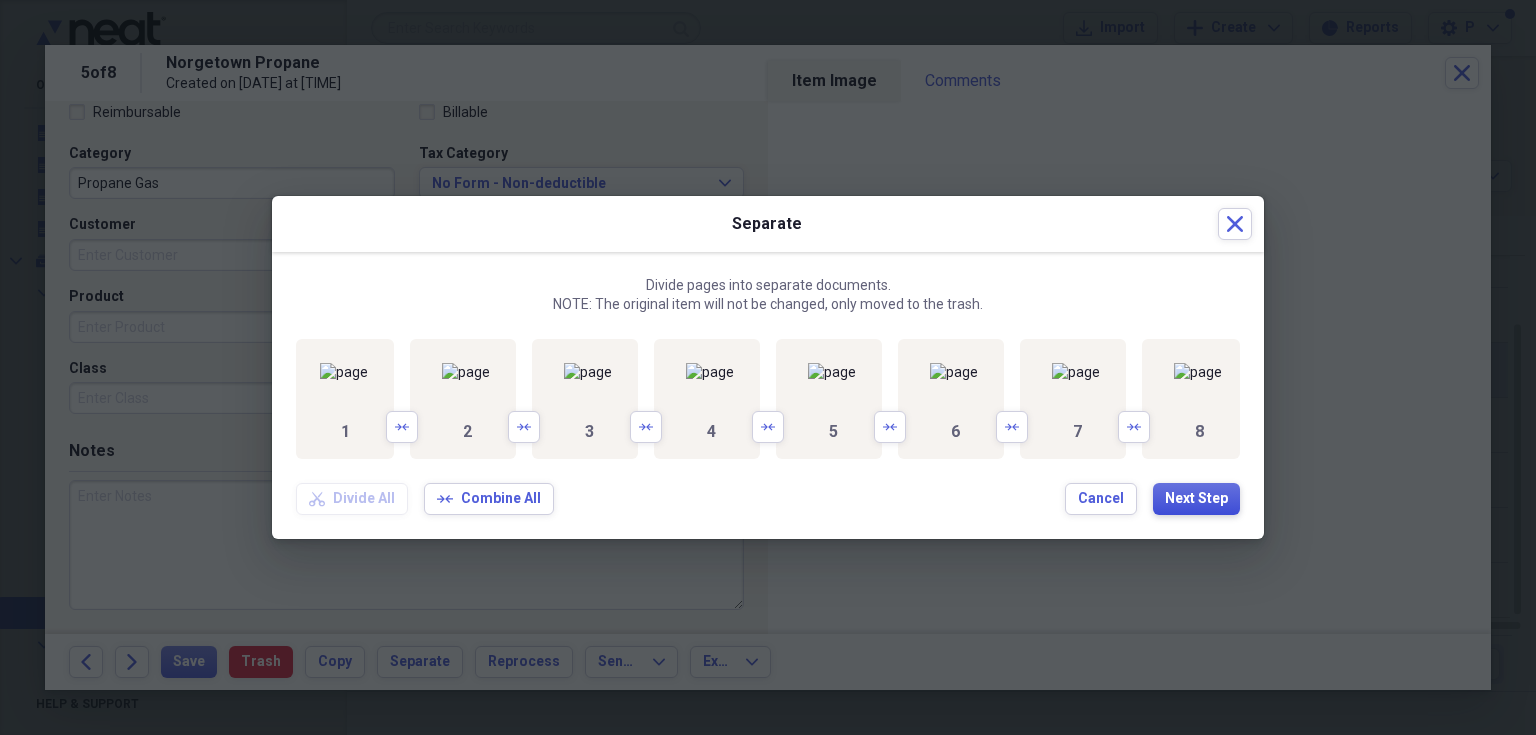 click on "Next Step" at bounding box center (1196, 499) 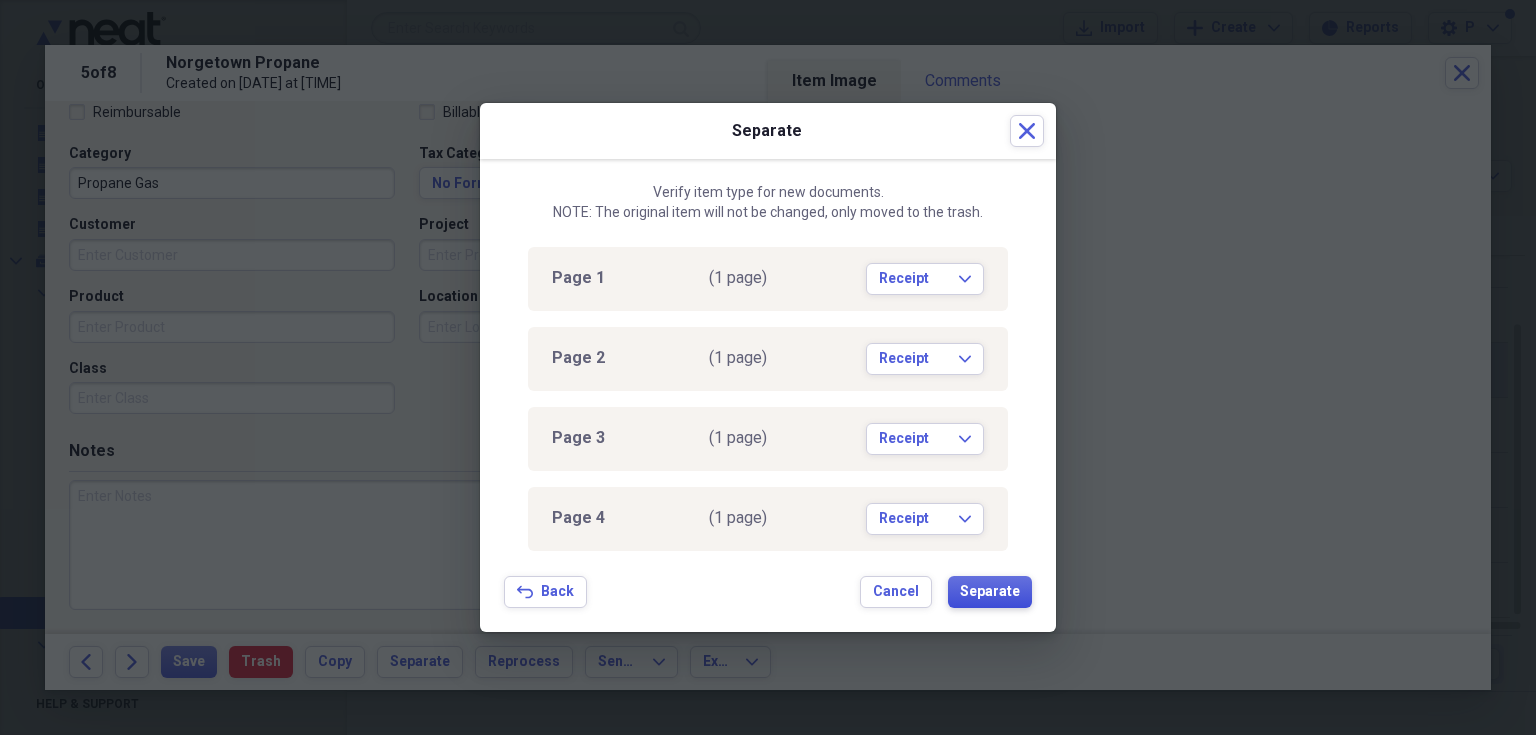 click on "Separate" at bounding box center [990, 592] 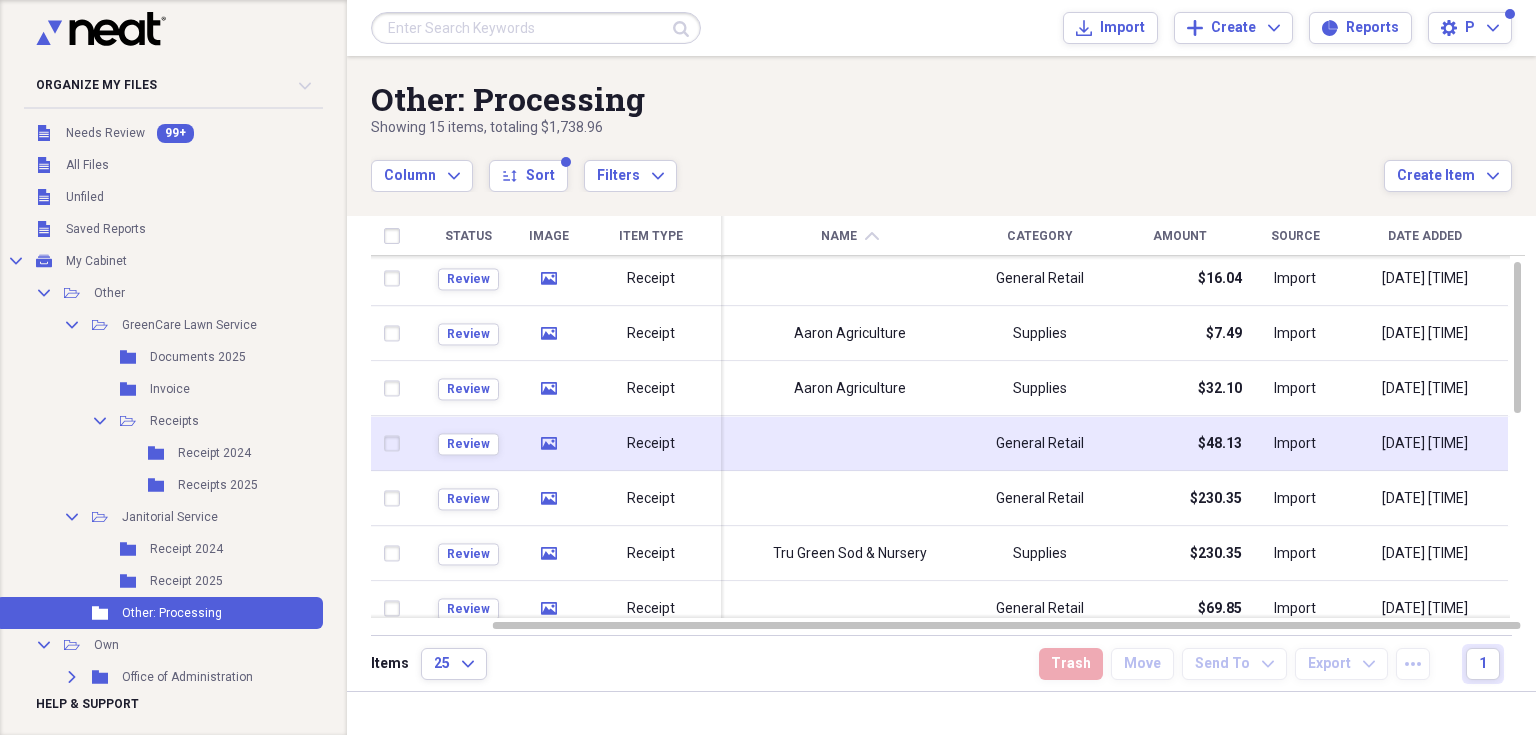 drag, startPoint x: 1525, startPoint y: 267, endPoint x: 690, endPoint y: 667, distance: 925.86444 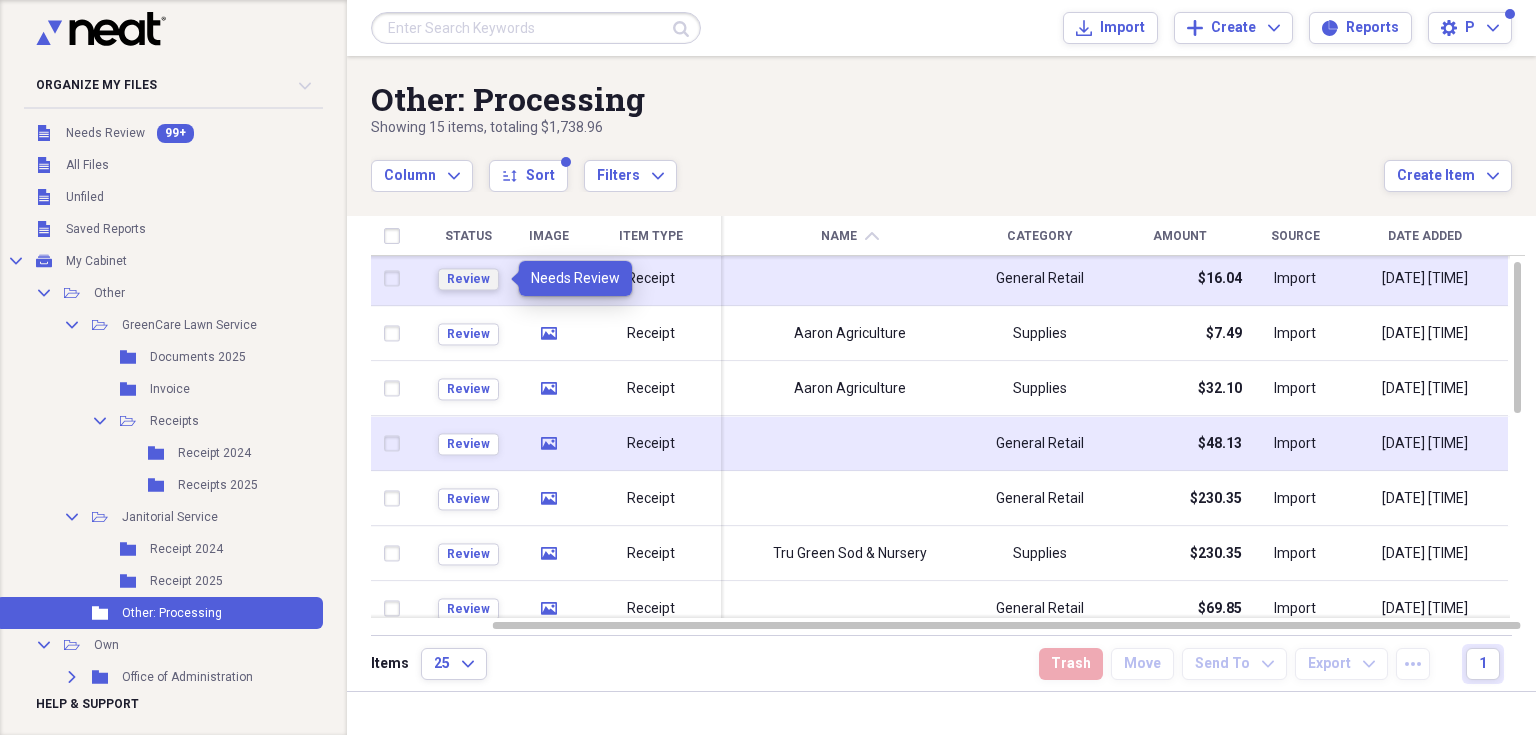 click on "Review" at bounding box center [468, 279] 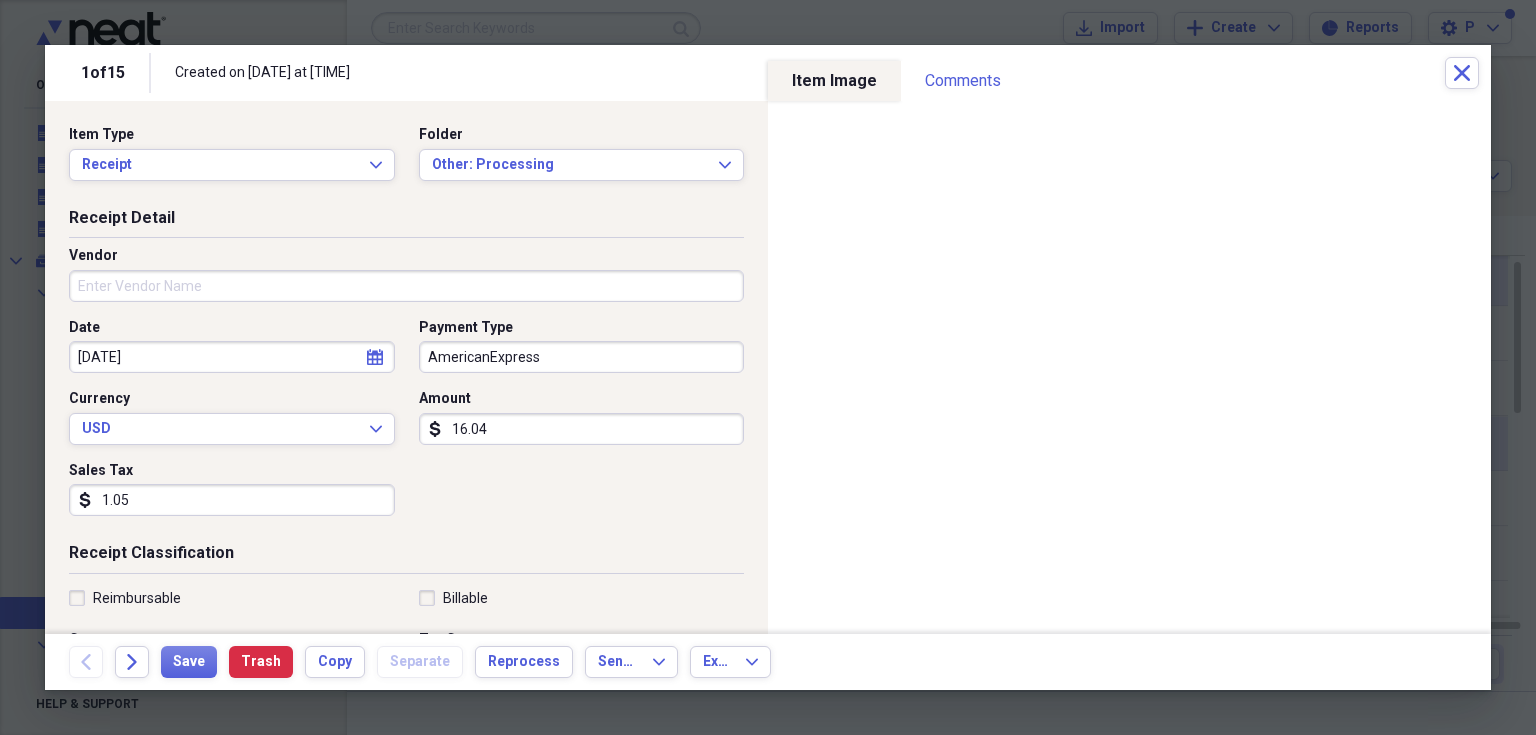 click on "calendar" 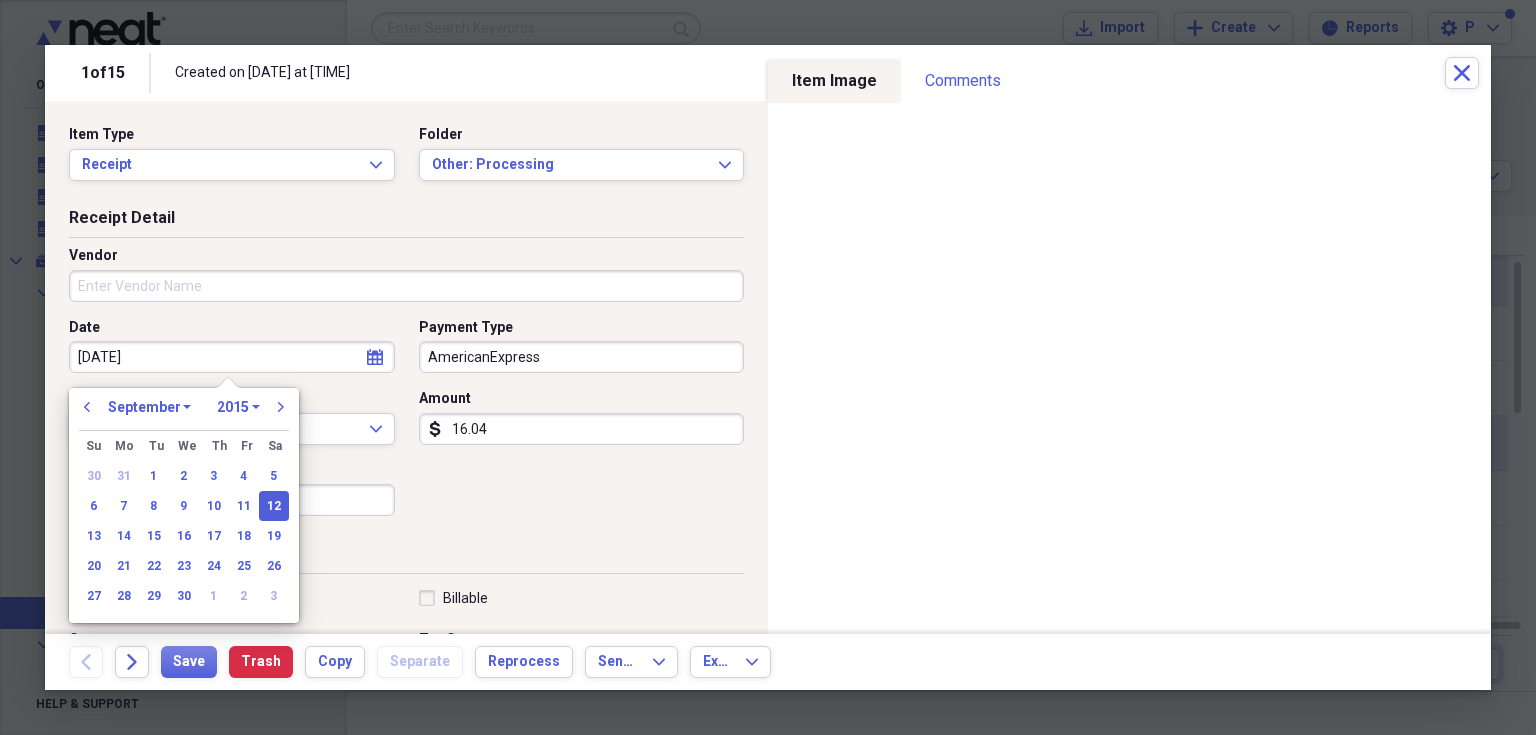 click on "1970 1971 1972 1973 1974 1975 1976 1977 1978 1979 1980 1981 1982 1983 1984 1985 1986 1987 1988 1989 1990 1991 1992 1993 1994 1995 1996 1997 1998 1999 2000 2001 2002 2003 2004 2005 2006 2007 2008 2009 2010 2011 2012 2013 2014 2015 2016 2017 2018 2019 2020 2021 2022 2023 2024 2025 2026 2027 2028 2029 2030 2031 2032 2033 2034 2035" at bounding box center (238, 407) 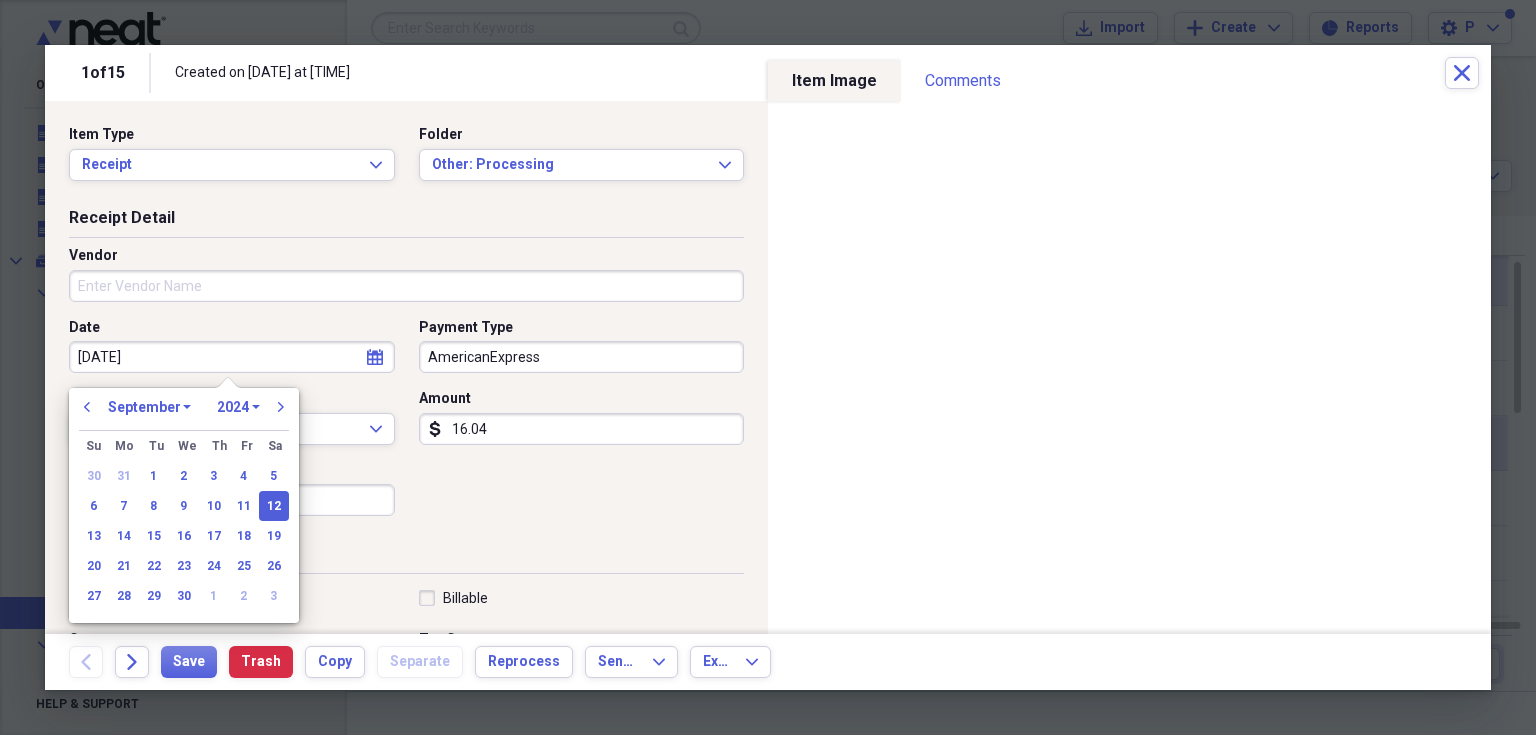 click on "1970 1971 1972 1973 1974 1975 1976 1977 1978 1979 1980 1981 1982 1983 1984 1985 1986 1987 1988 1989 1990 1991 1992 1993 1994 1995 1996 1997 1998 1999 2000 2001 2002 2003 2004 2005 2006 2007 2008 2009 2010 2011 2012 2013 2014 2015 2016 2017 2018 2019 2020 2021 2022 2023 2024 2025 2026 2027 2028 2029 2030 2031 2032 2033 2034 2035" at bounding box center [238, 407] 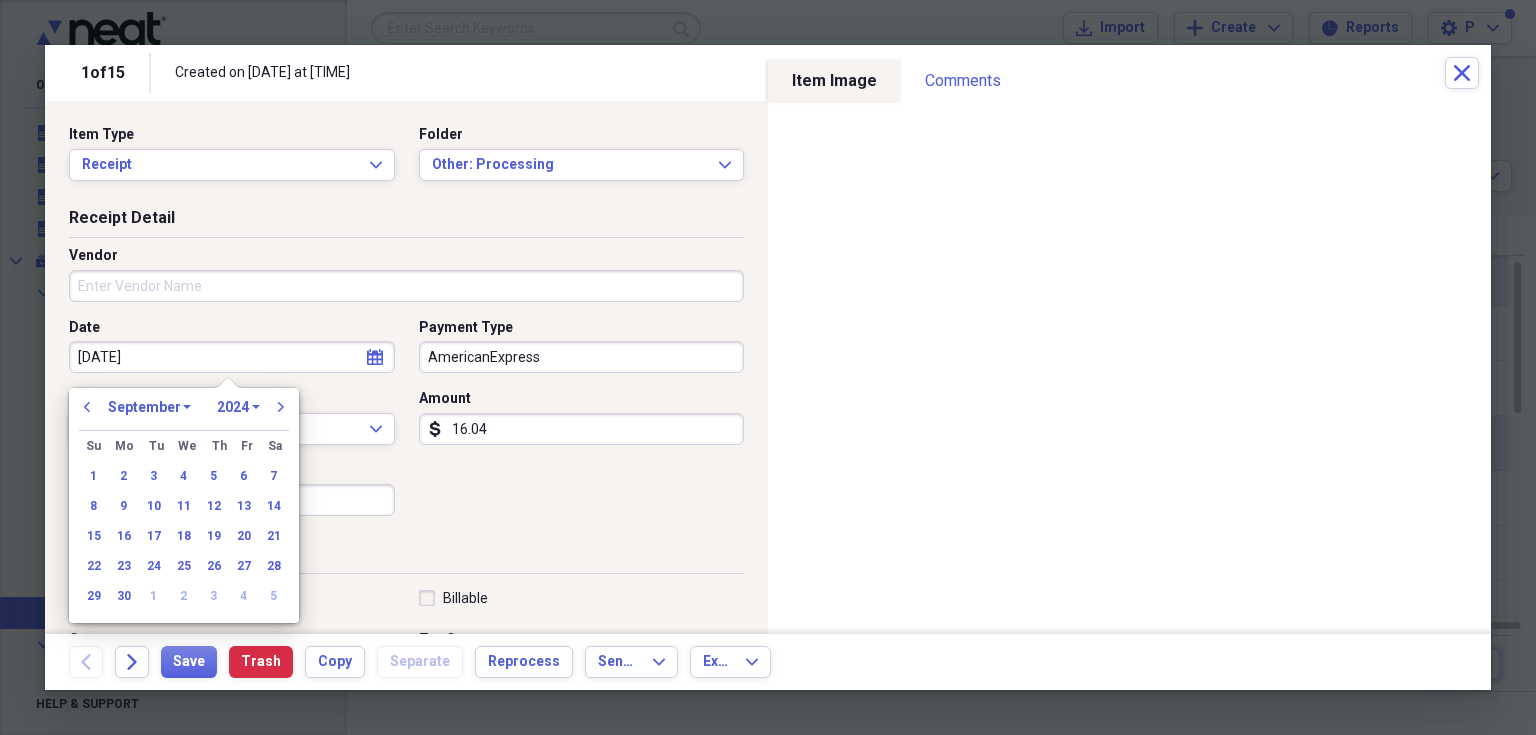 click on "January February March April May June July August September October November December" at bounding box center [149, 407] 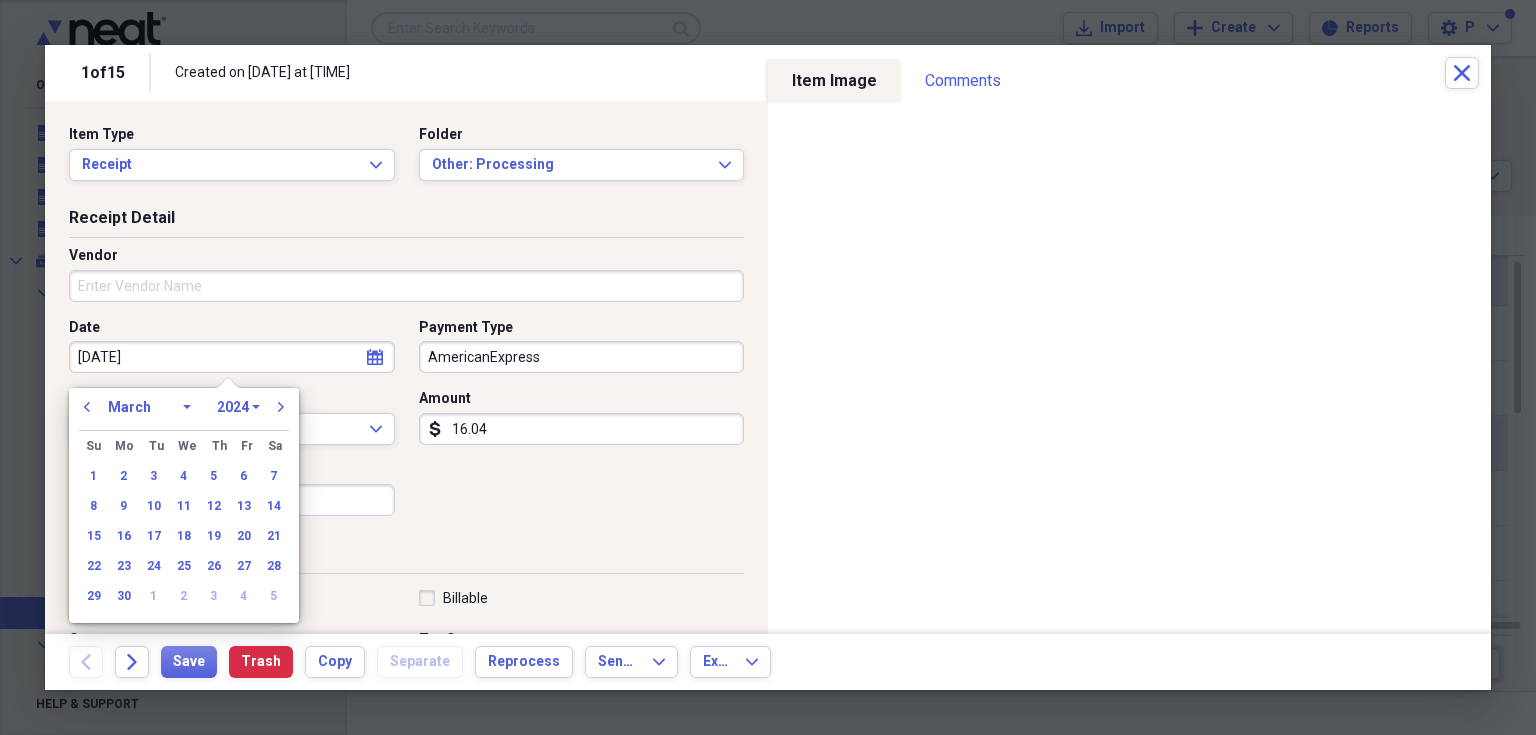 click on "January February March April May June July August September October November December" at bounding box center (149, 407) 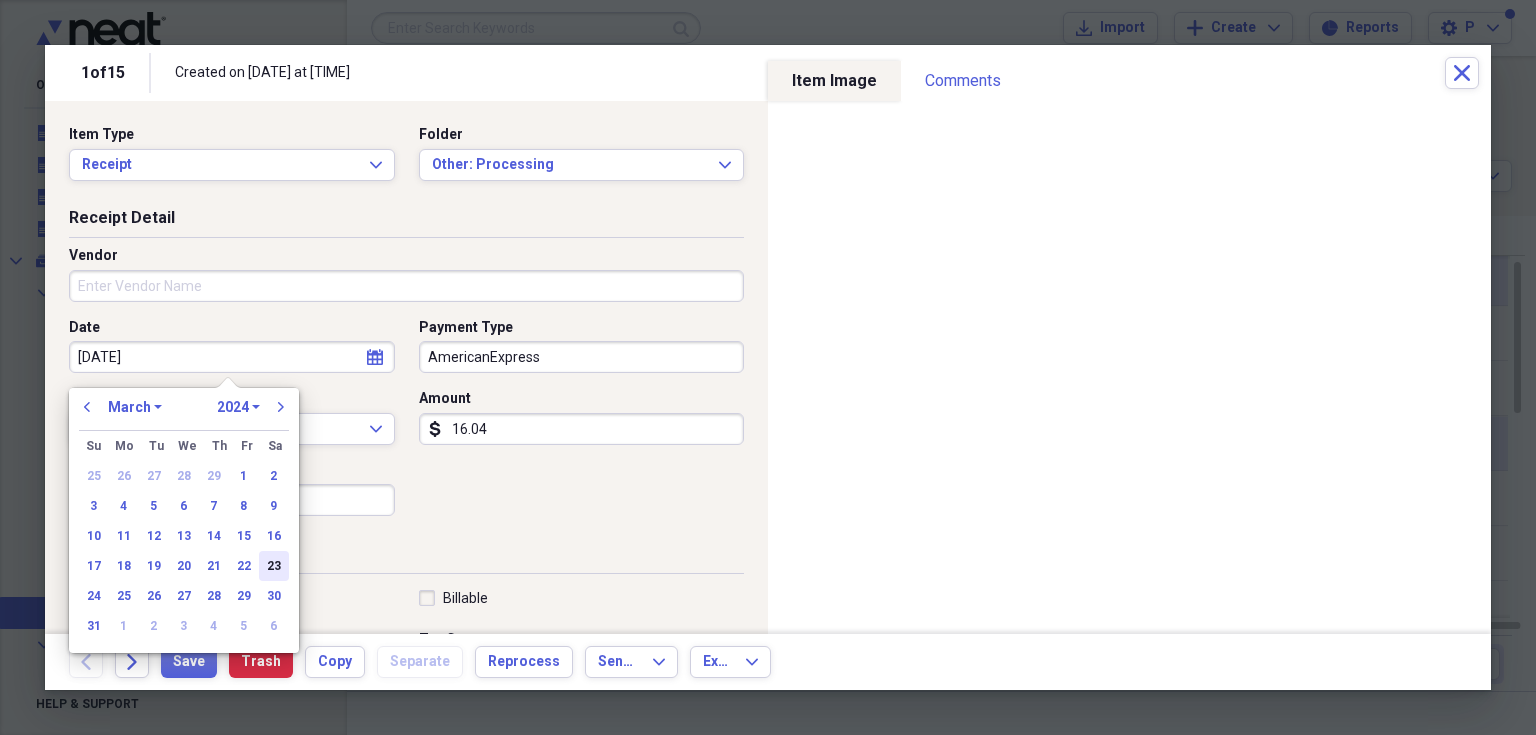 click on "23" at bounding box center (274, 566) 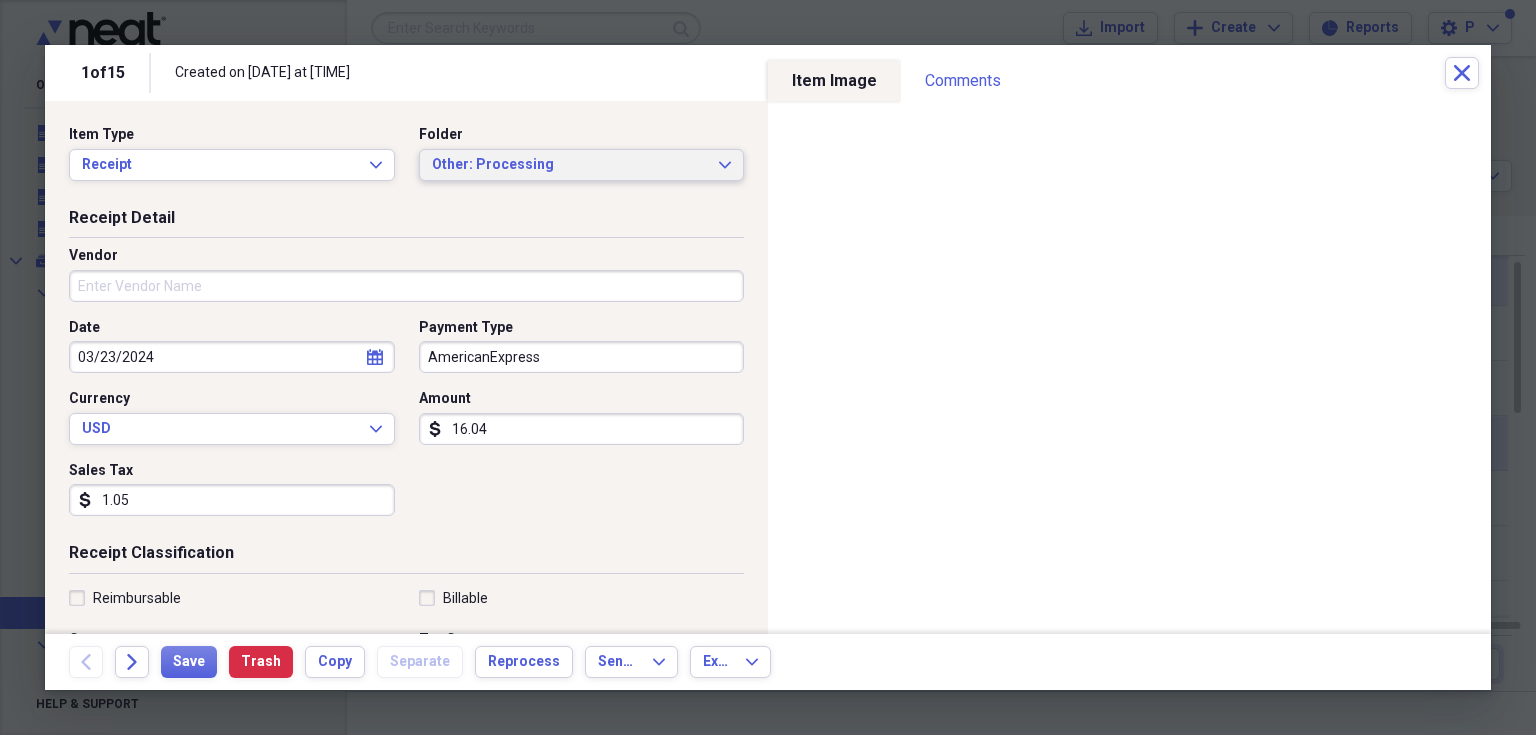 click on "Expand" 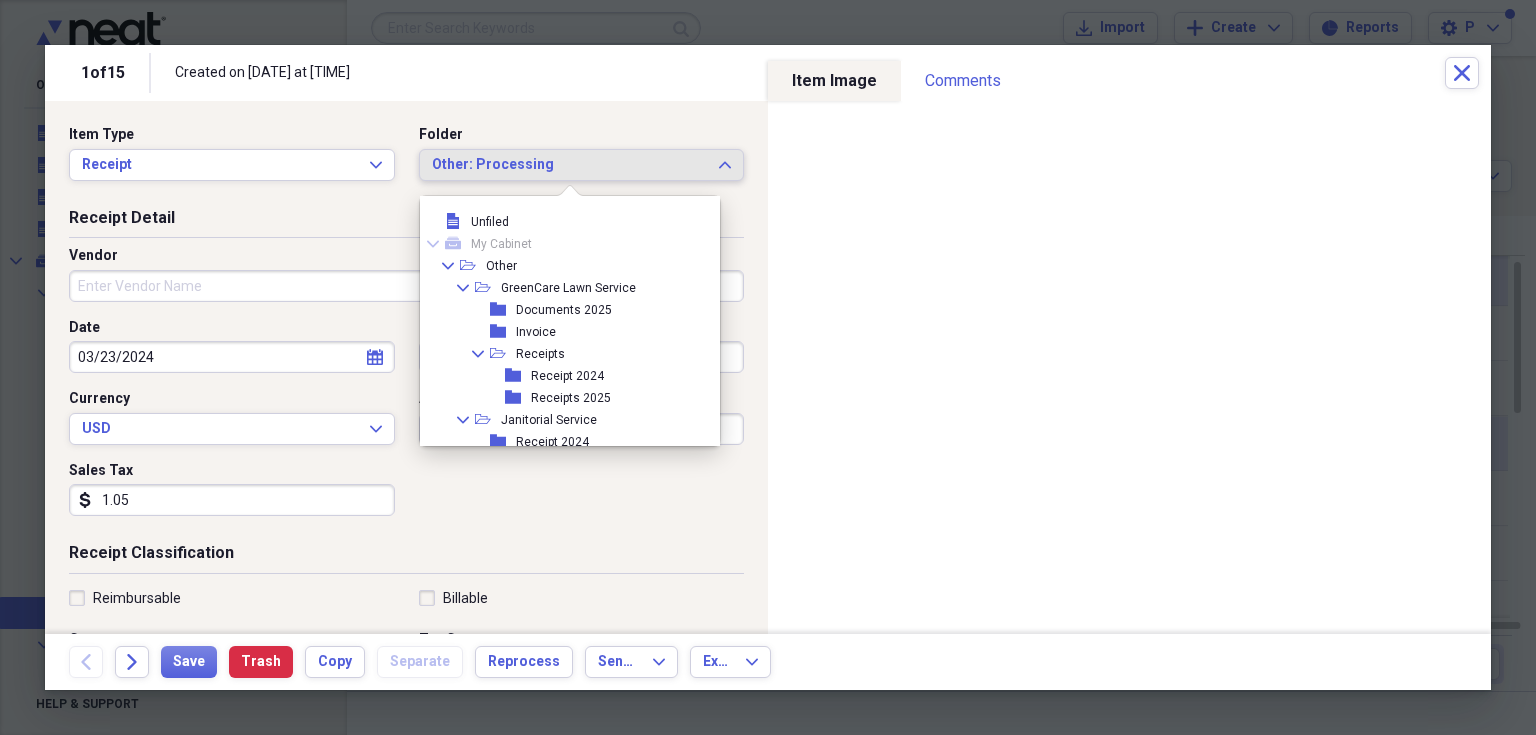 scroll, scrollTop: 94, scrollLeft: 0, axis: vertical 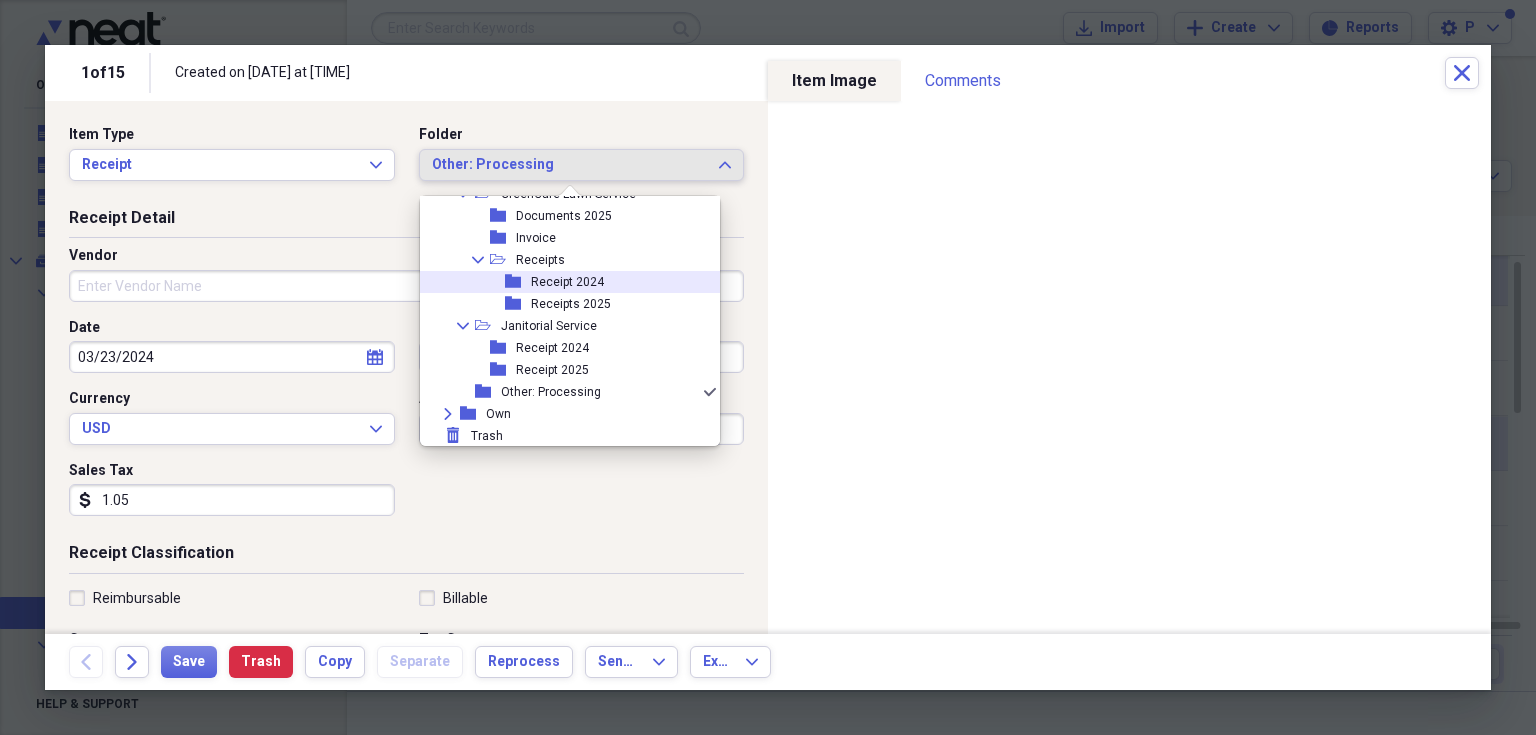 click on "folder Receipt  2024" at bounding box center (562, 282) 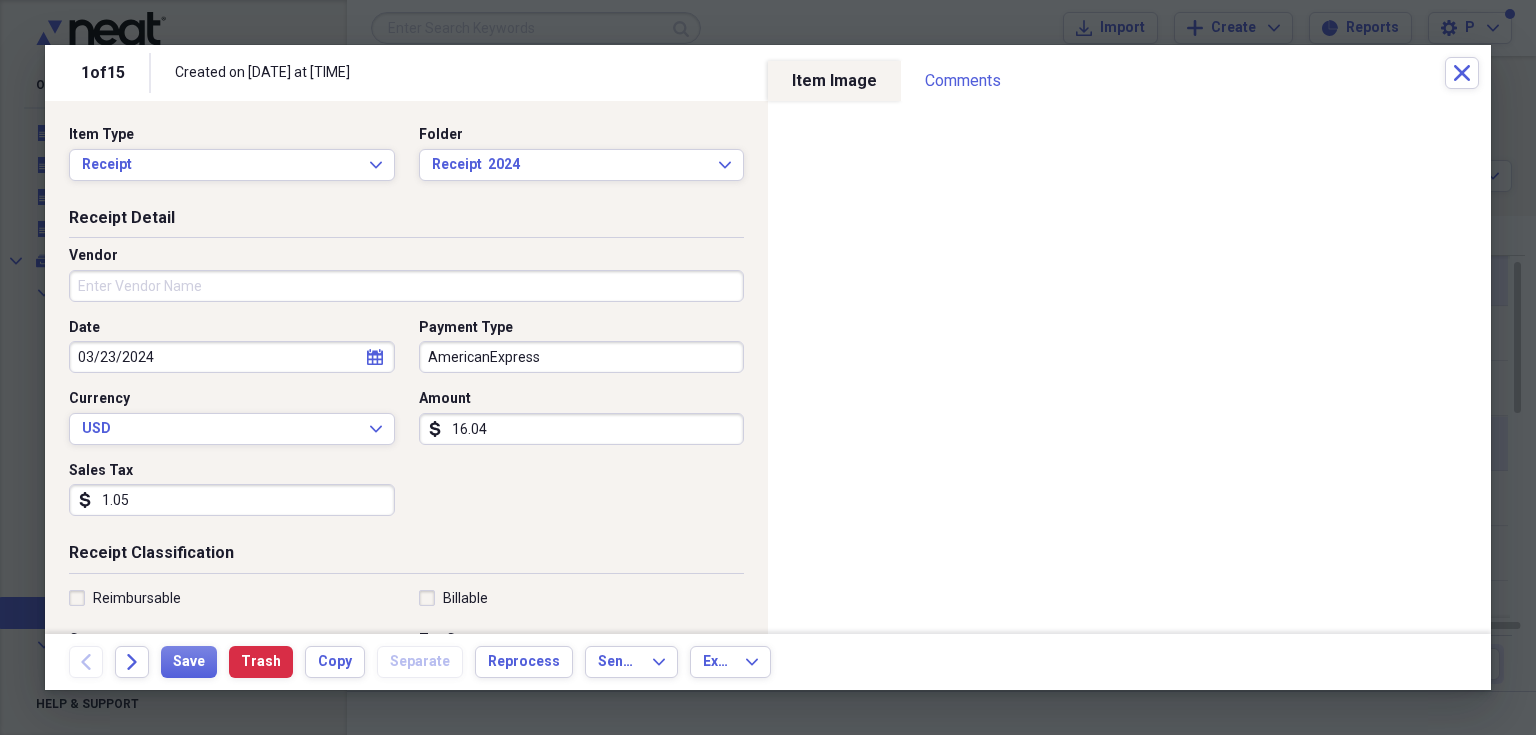 click on "Vendor" at bounding box center [406, 286] 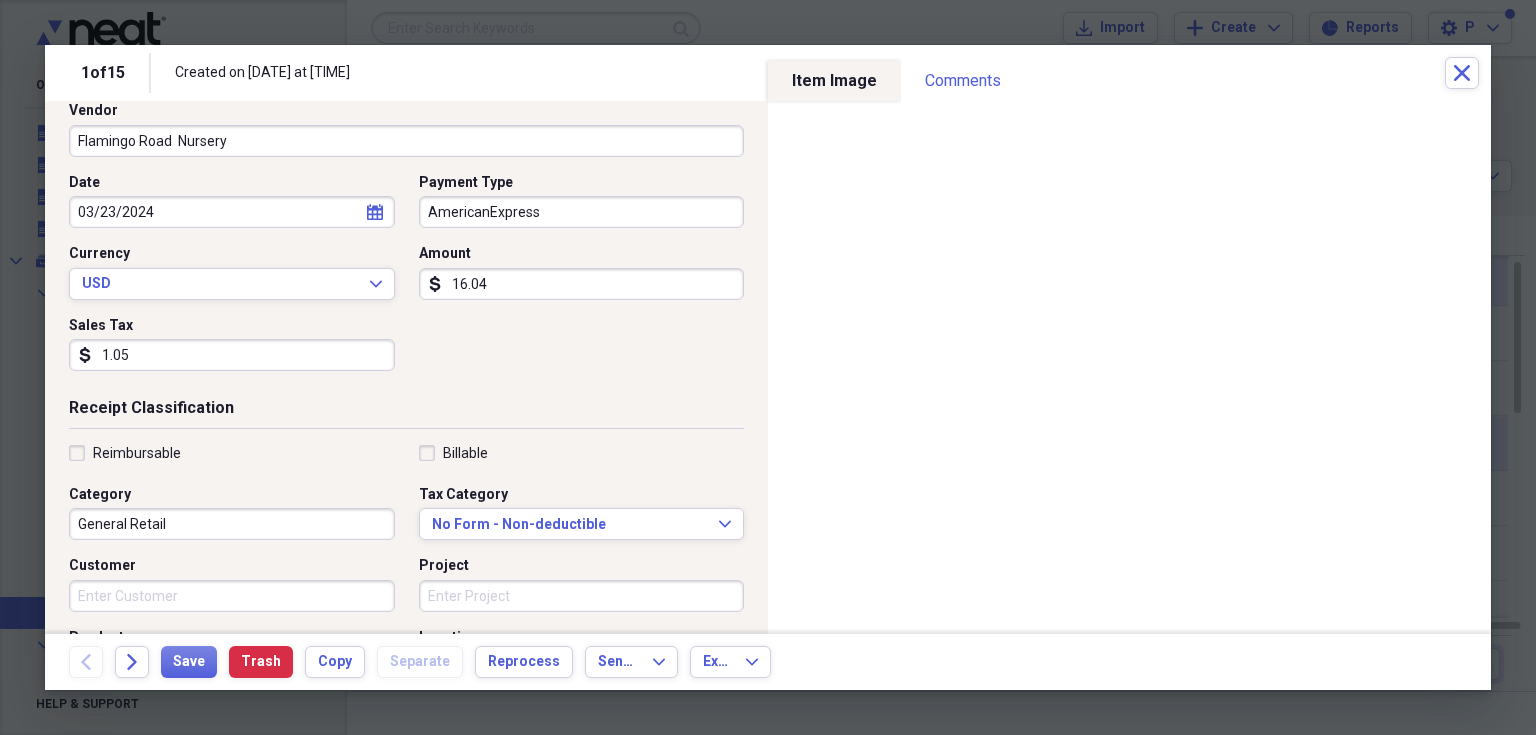 scroll, scrollTop: 160, scrollLeft: 0, axis: vertical 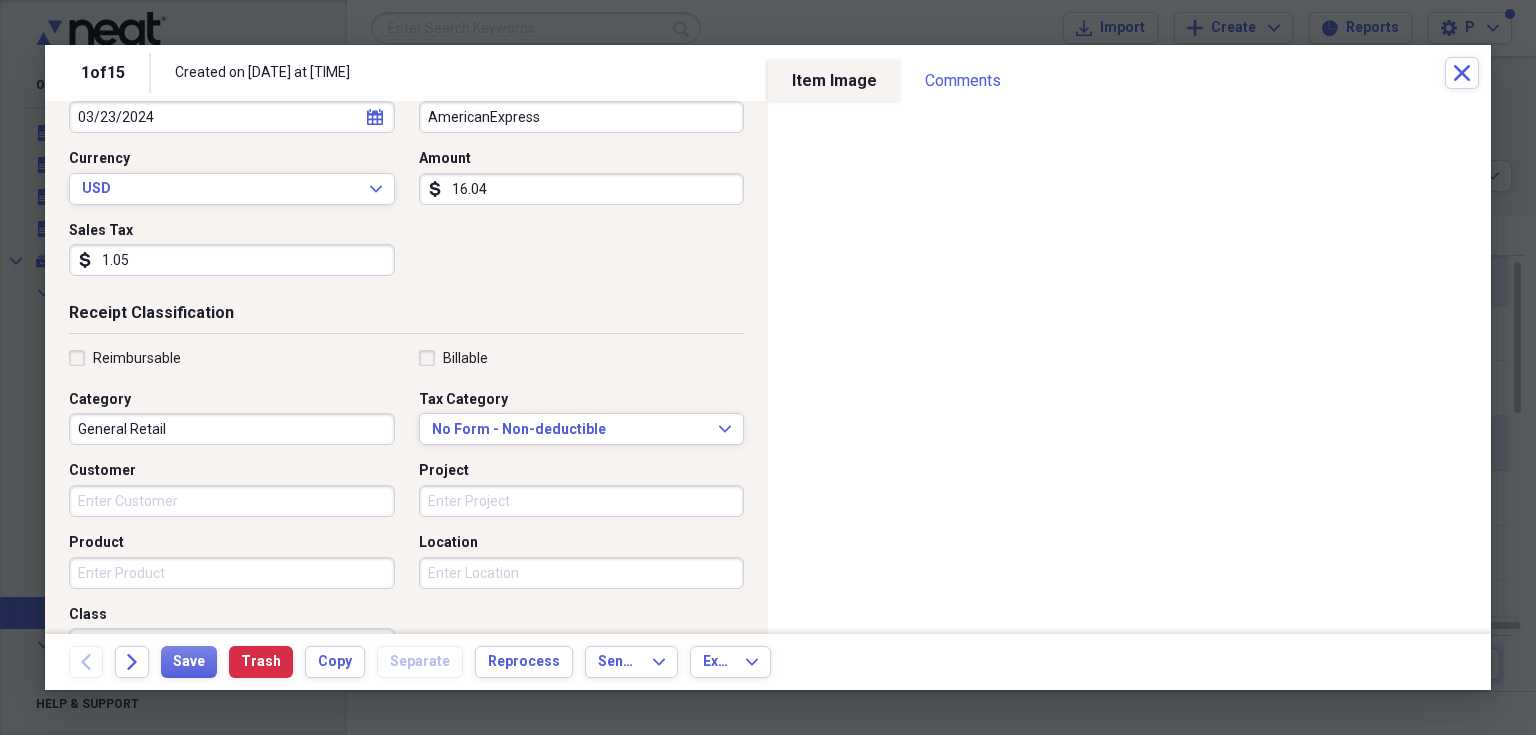 type on "Flamingo Road  Nursery" 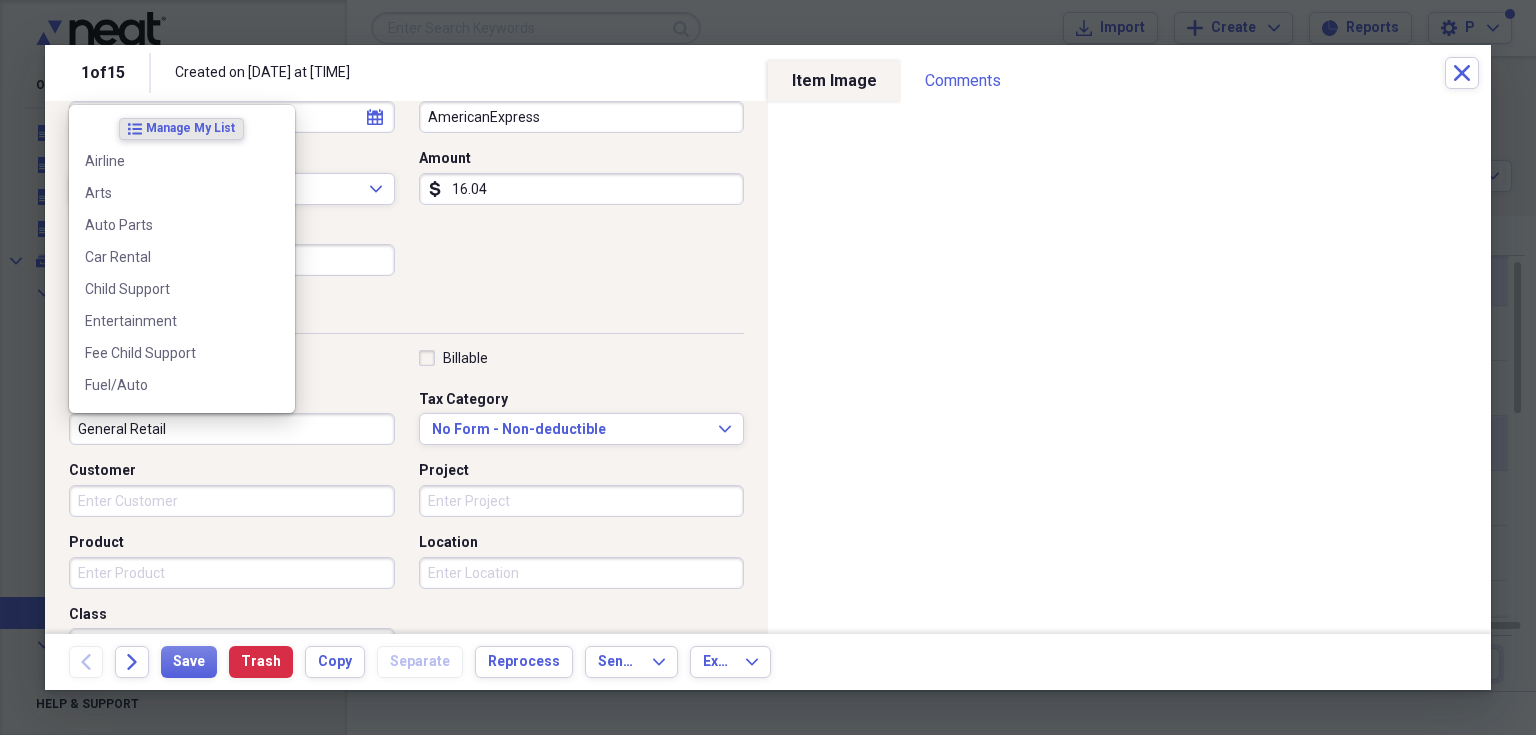click on "General Retail" at bounding box center [232, 429] 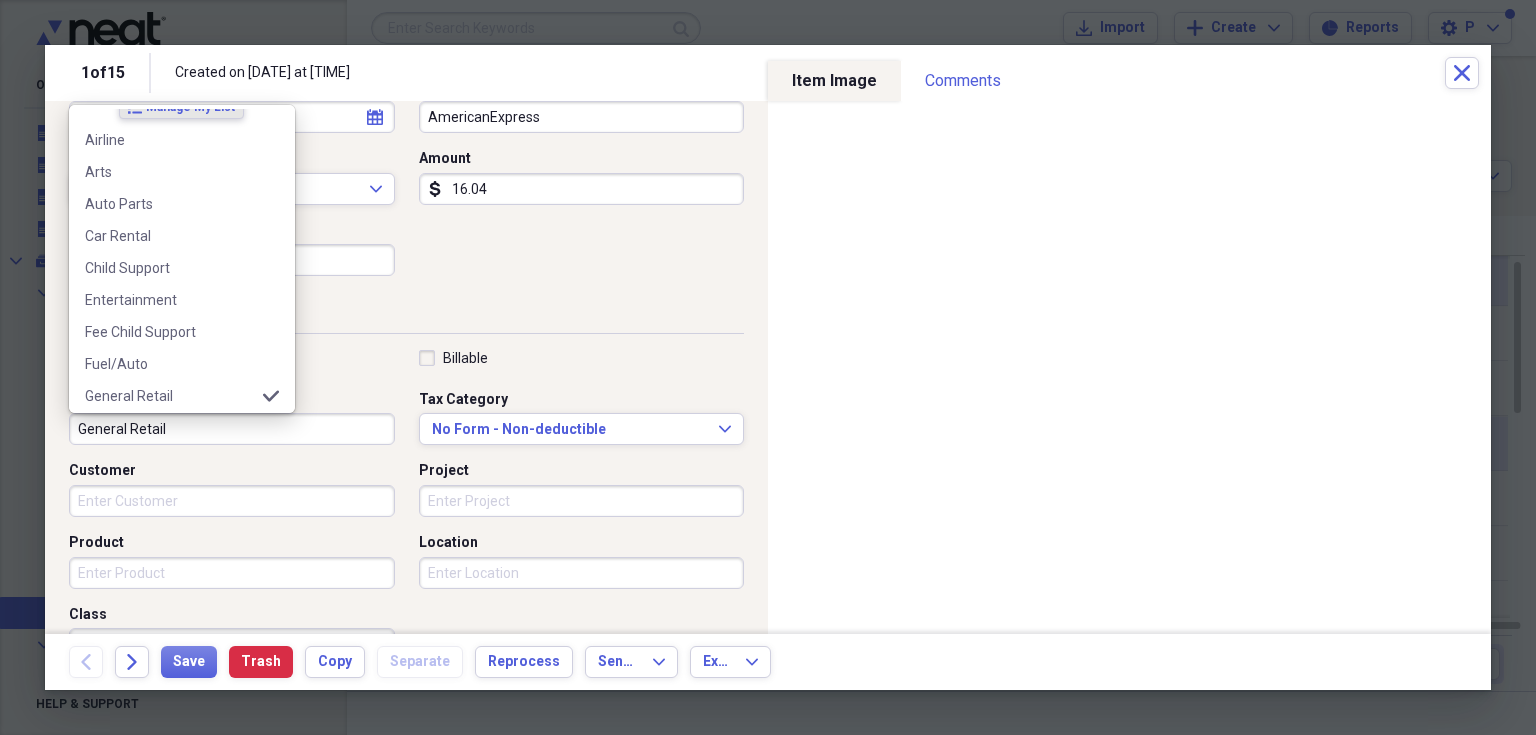 scroll, scrollTop: 40, scrollLeft: 0, axis: vertical 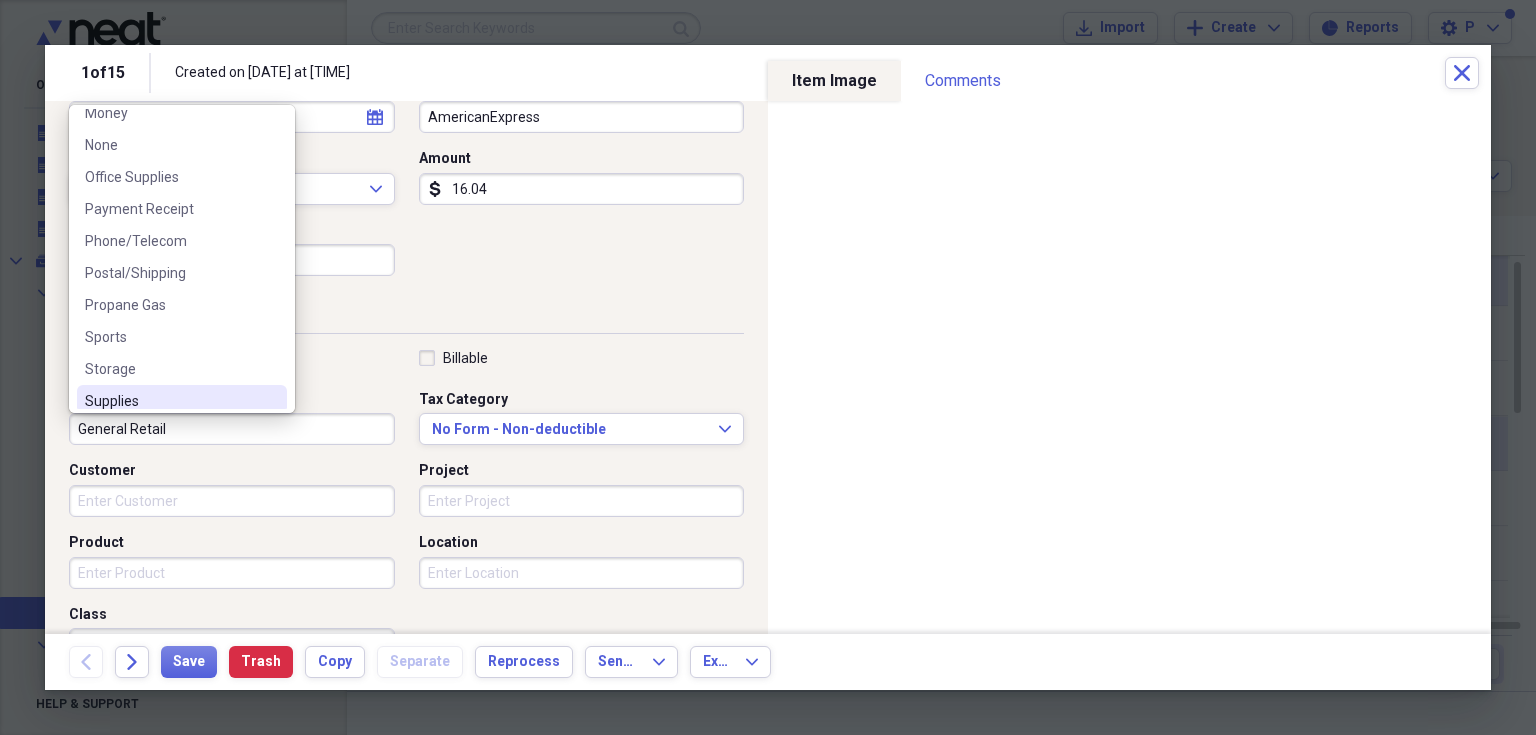 click on "Supplies" at bounding box center (170, 401) 